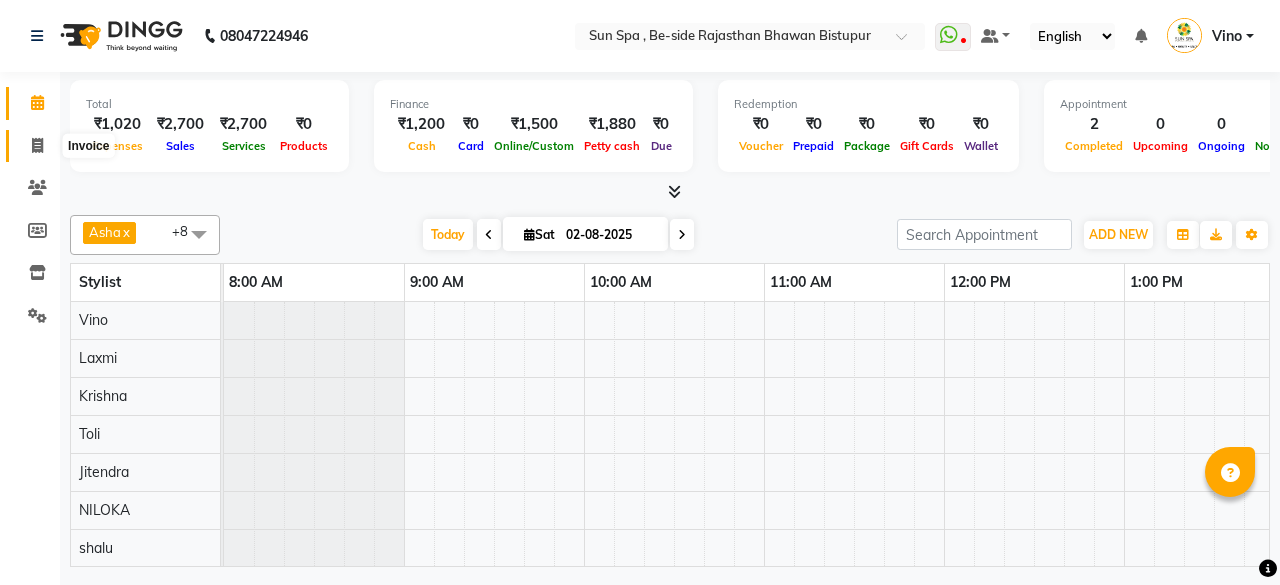 scroll, scrollTop: 0, scrollLeft: 0, axis: both 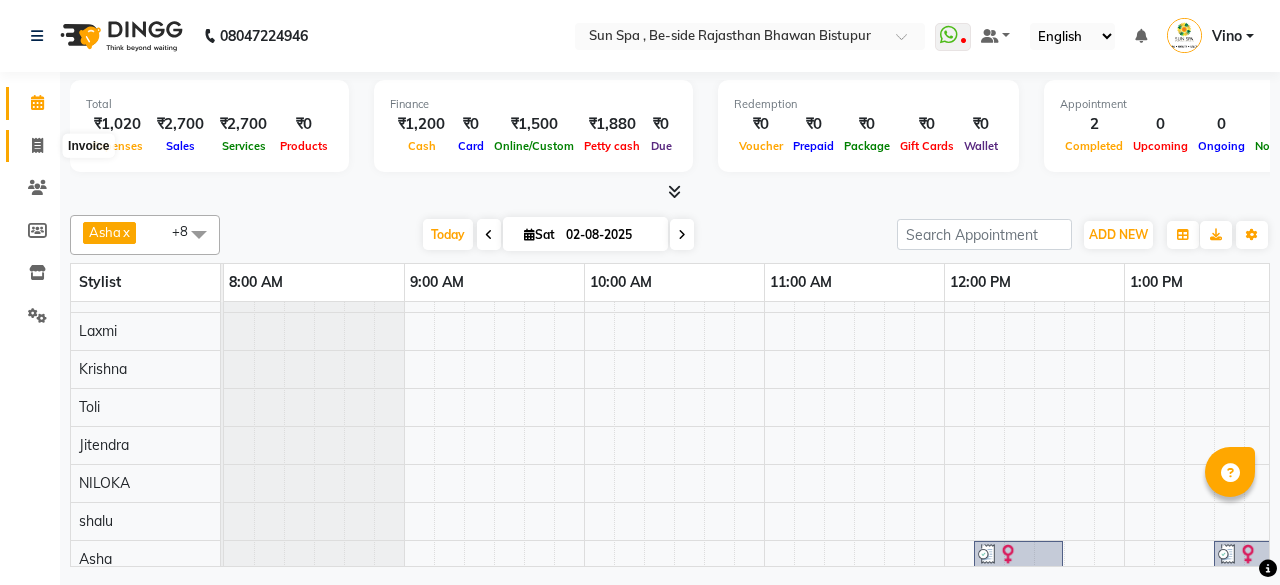 click 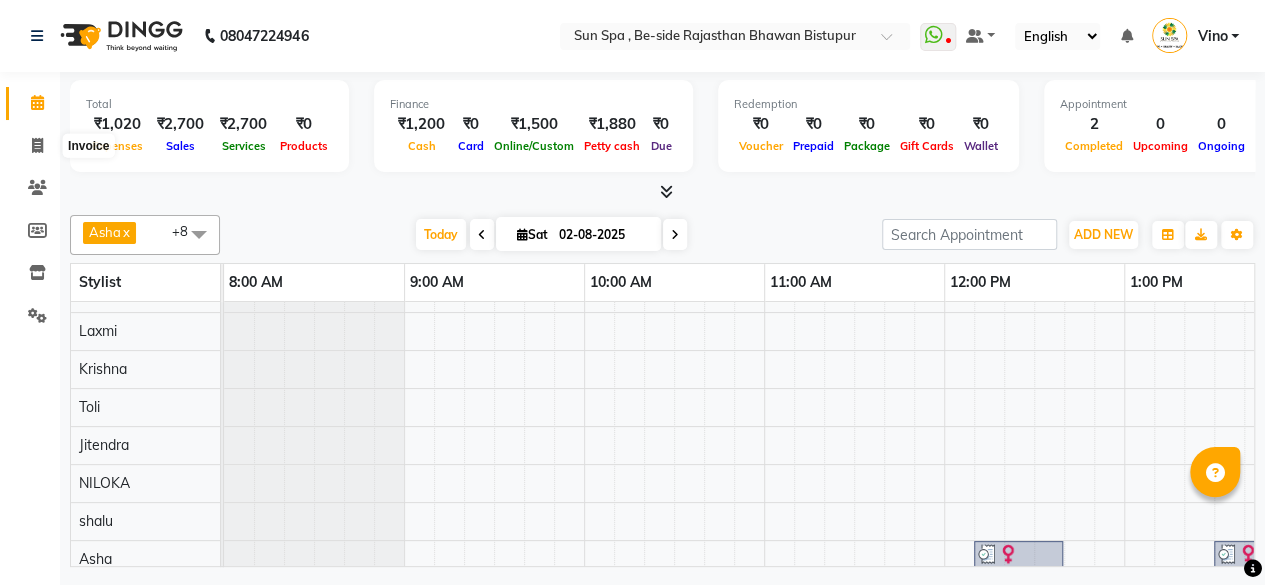 select on "service" 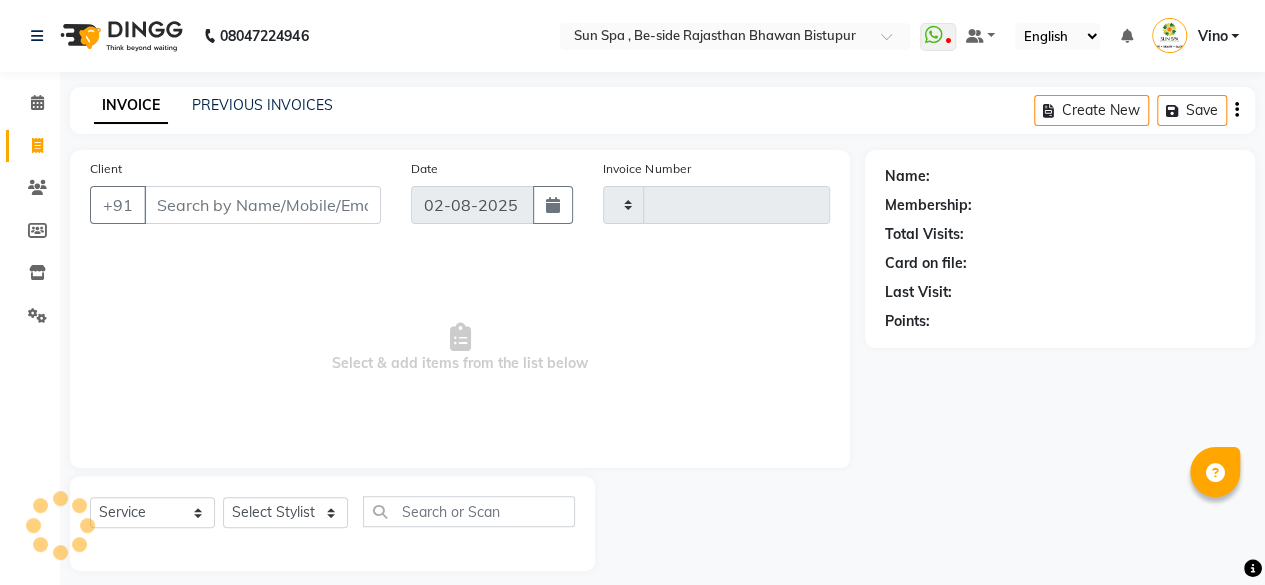 type on "0924" 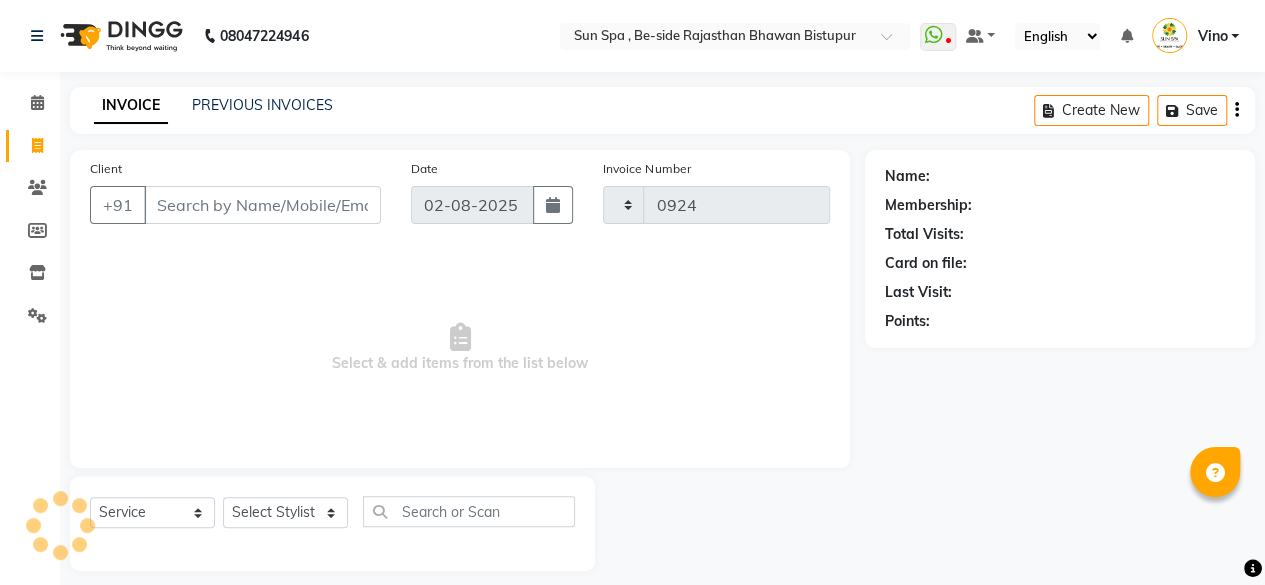select on "5782" 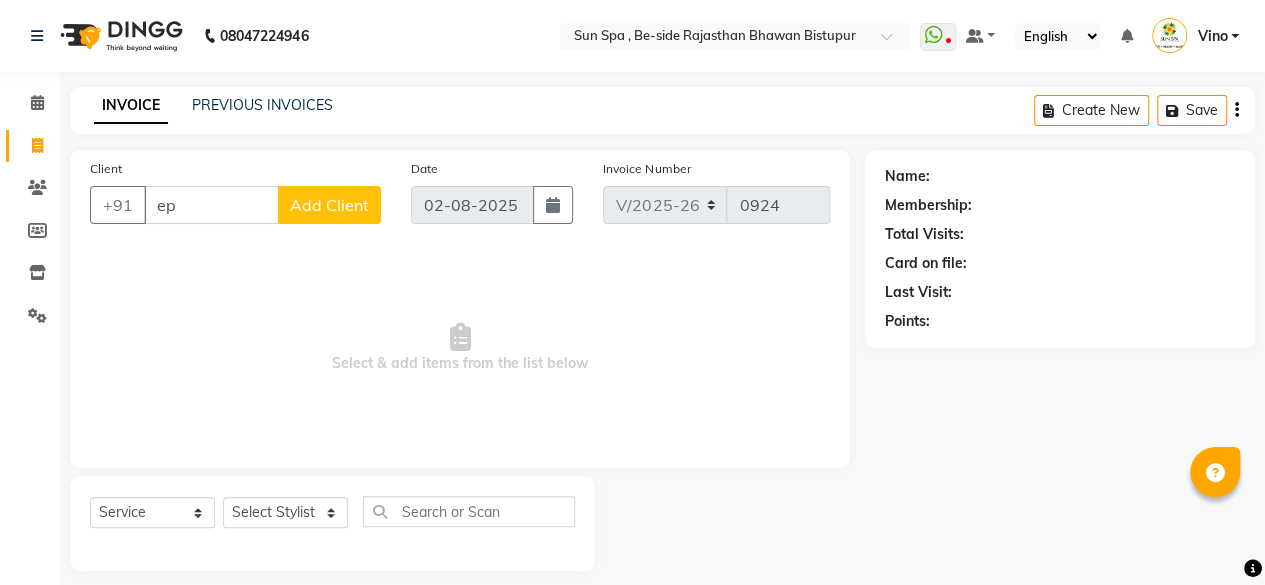 type on "e" 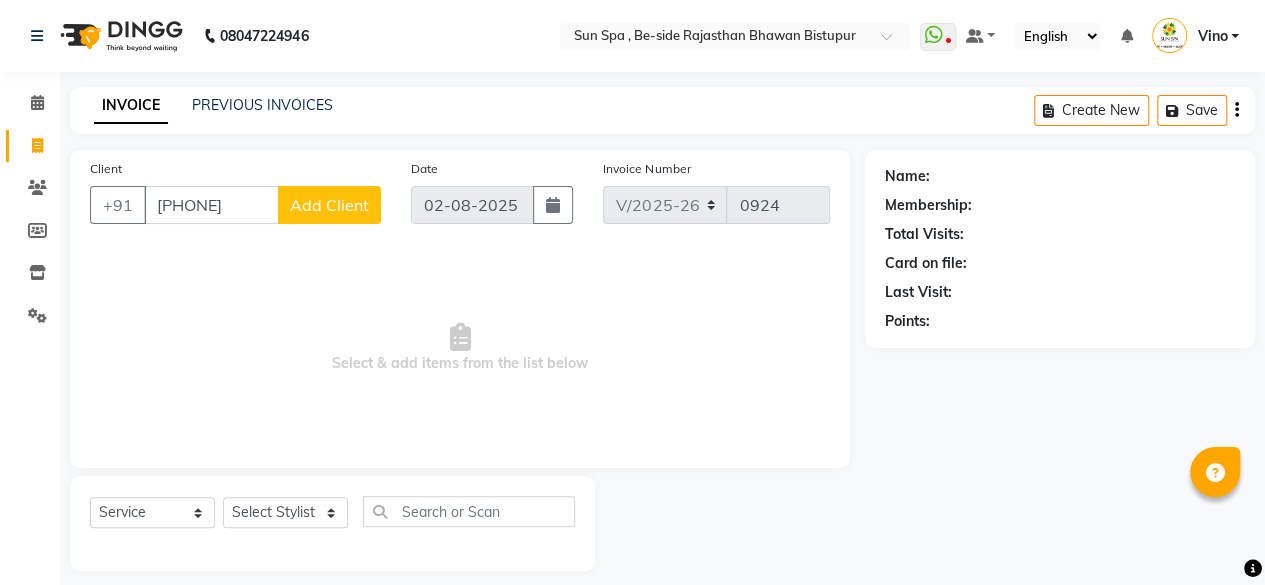 type on "[PHONE]" 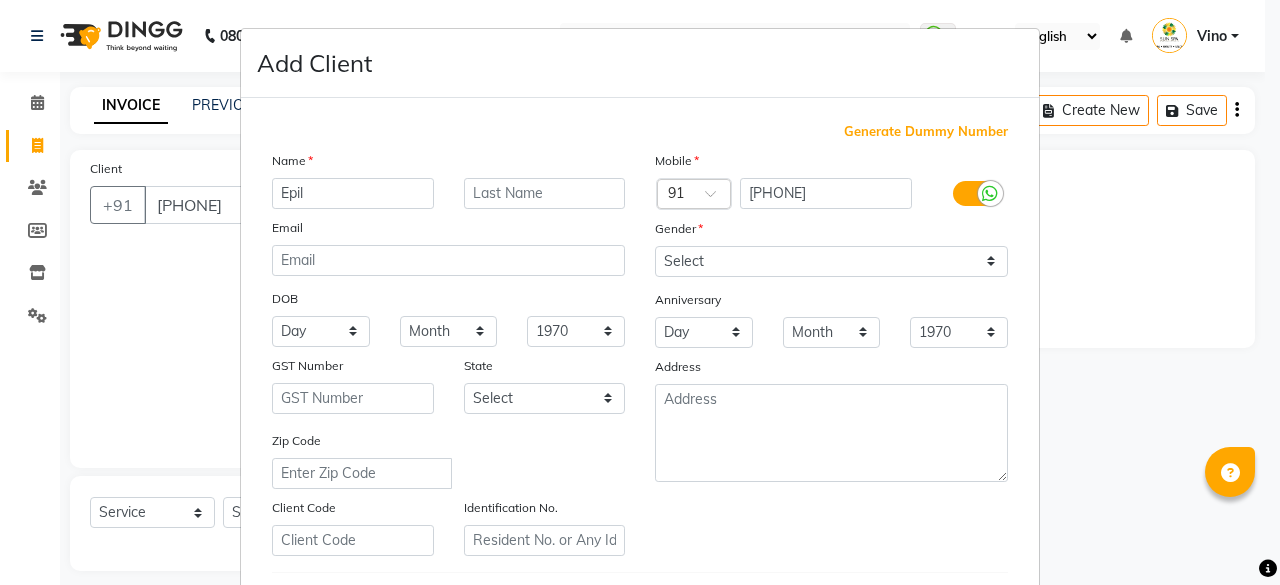 type on "Epil" 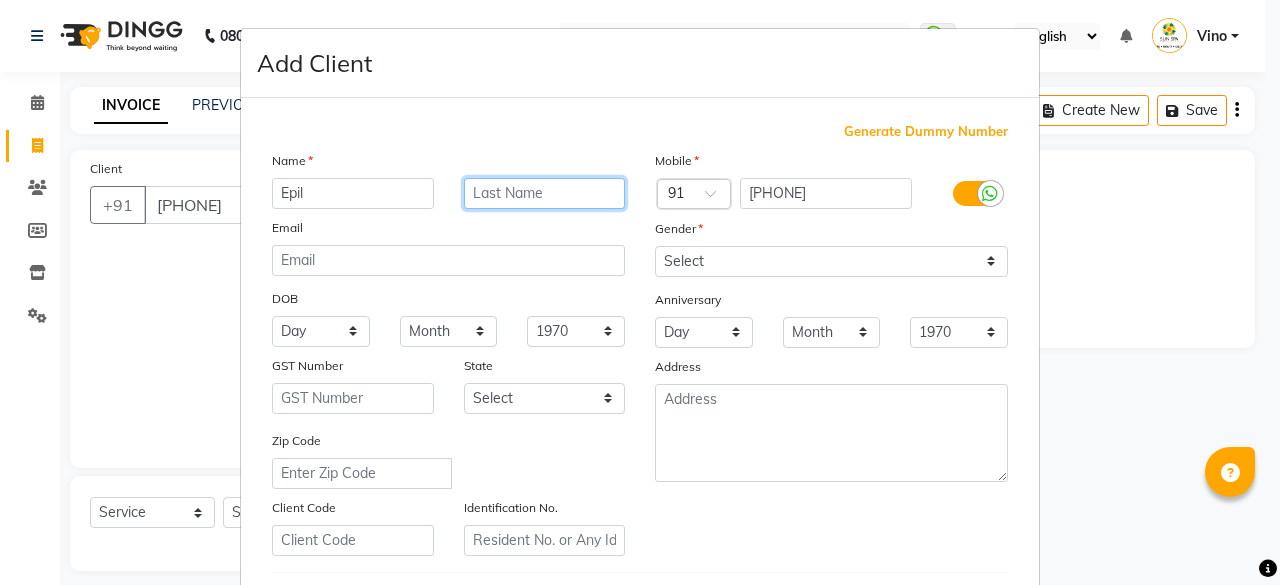 click at bounding box center (545, 193) 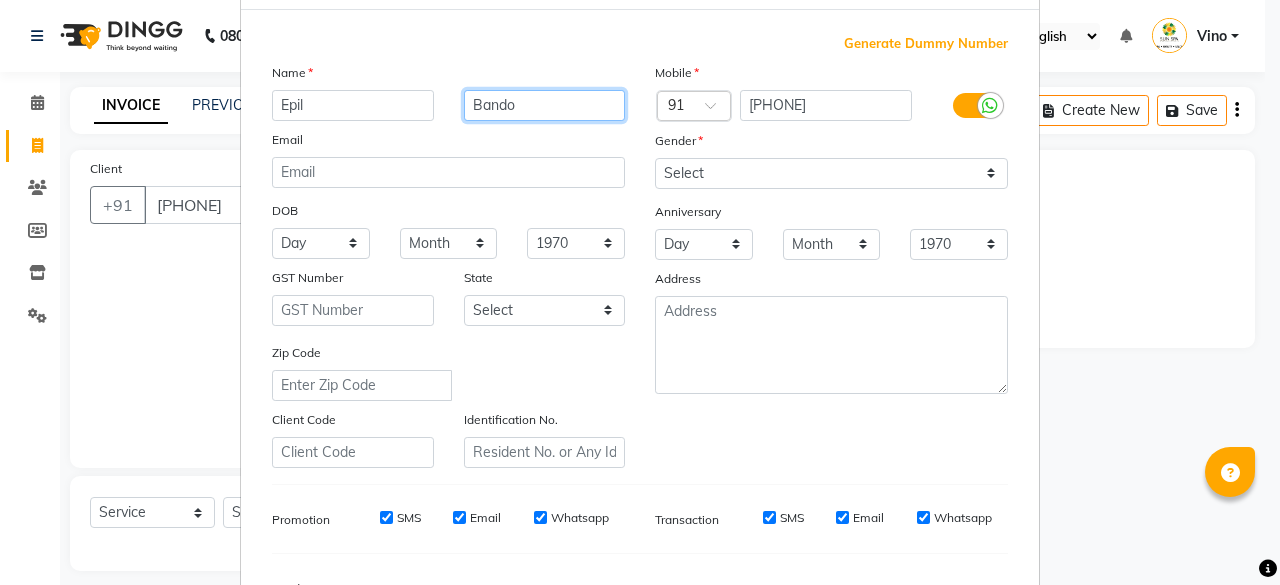scroll, scrollTop: 200, scrollLeft: 0, axis: vertical 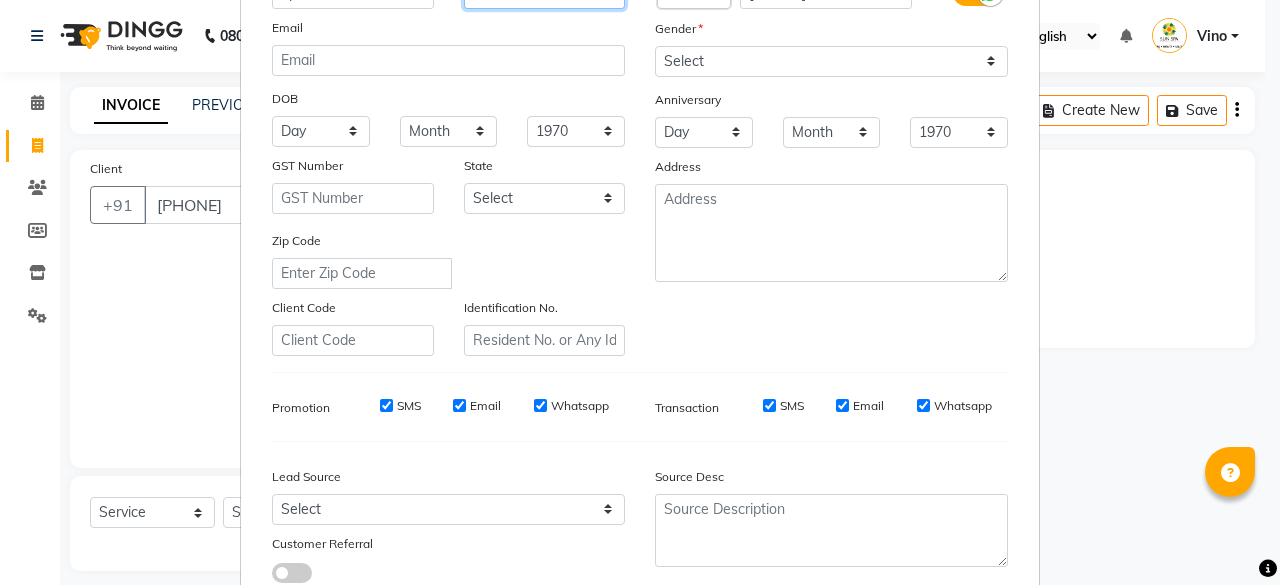 type on "Bando" 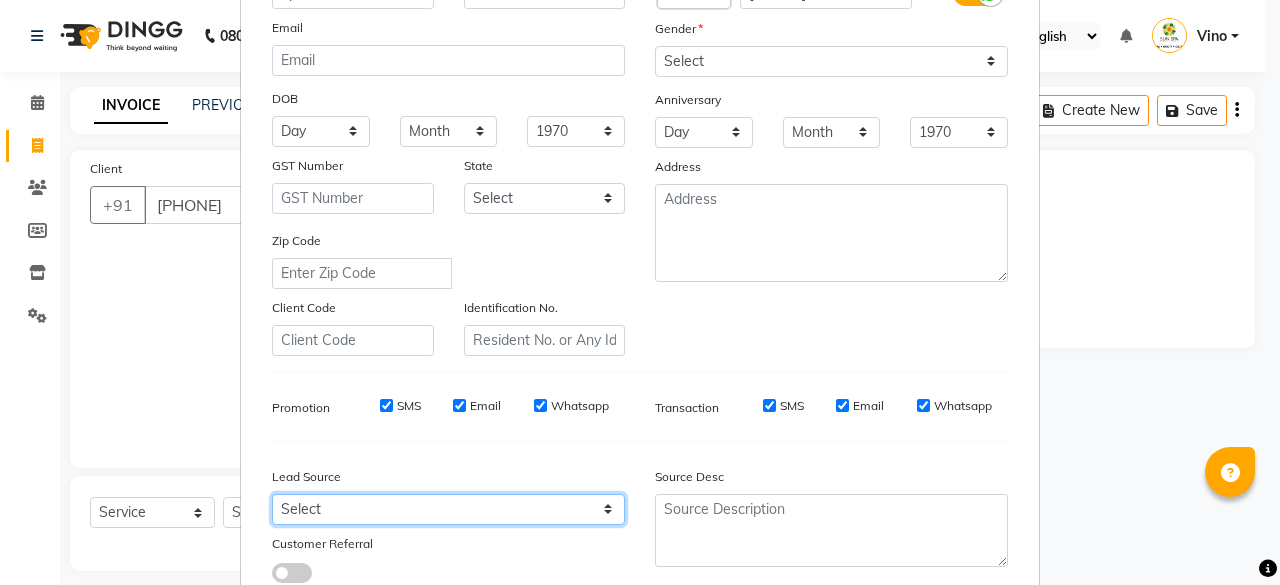 click on "Select Walk-in Referral Internet Friend Word of Mouth Advertisement Facebook JustDial Google Other Instagram  YouTube  WhatsApp" at bounding box center [448, 509] 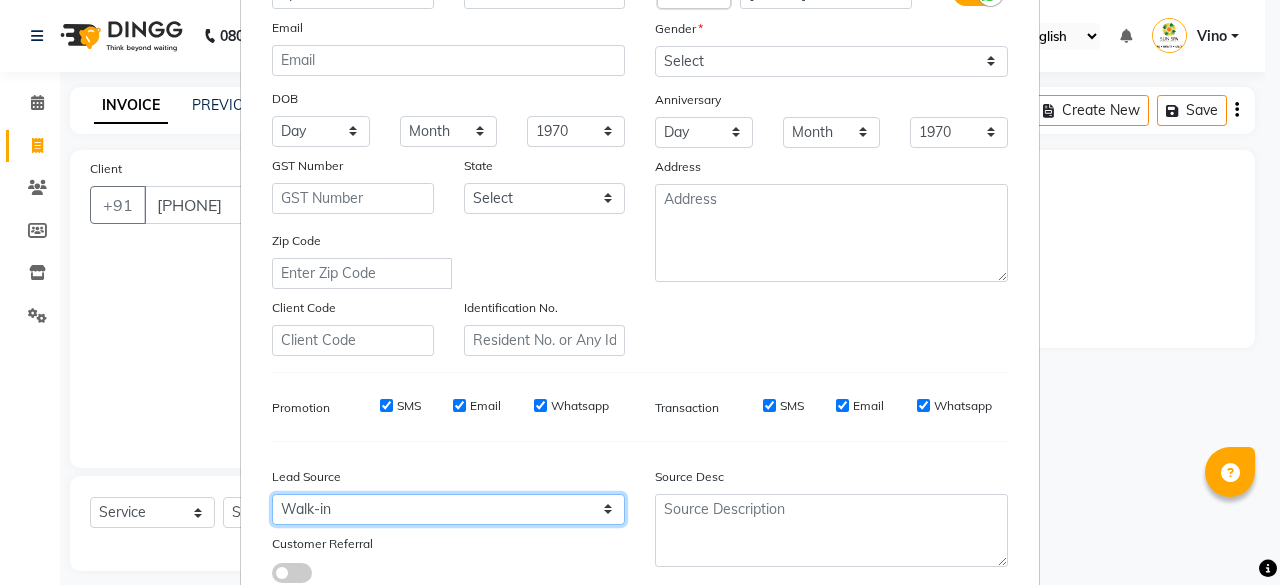 click on "Select Walk-in Referral Internet Friend Word of Mouth Advertisement Facebook JustDial Google Other Instagram  YouTube  WhatsApp" at bounding box center (448, 509) 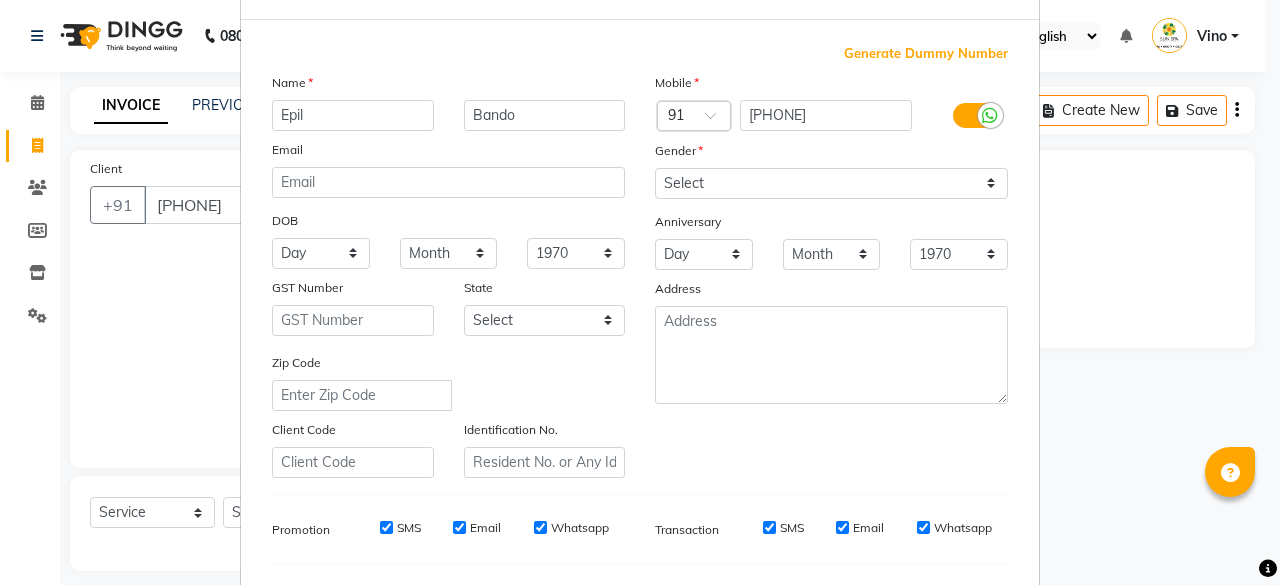 scroll, scrollTop: 0, scrollLeft: 0, axis: both 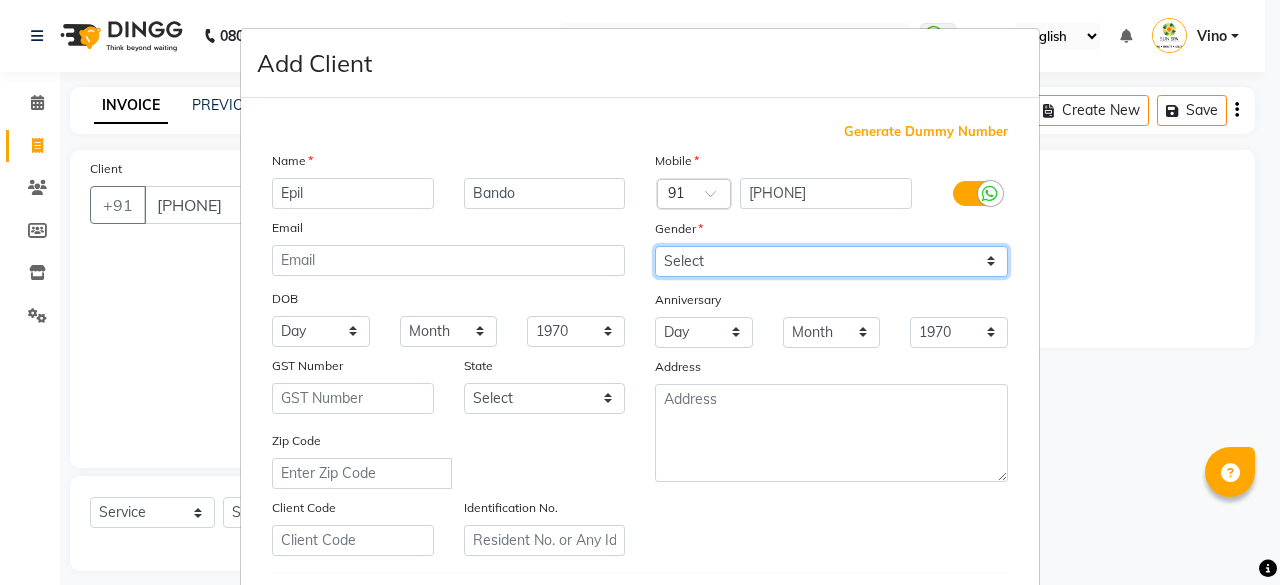 click on "Select Male Female Other Prefer Not To Say" at bounding box center (831, 261) 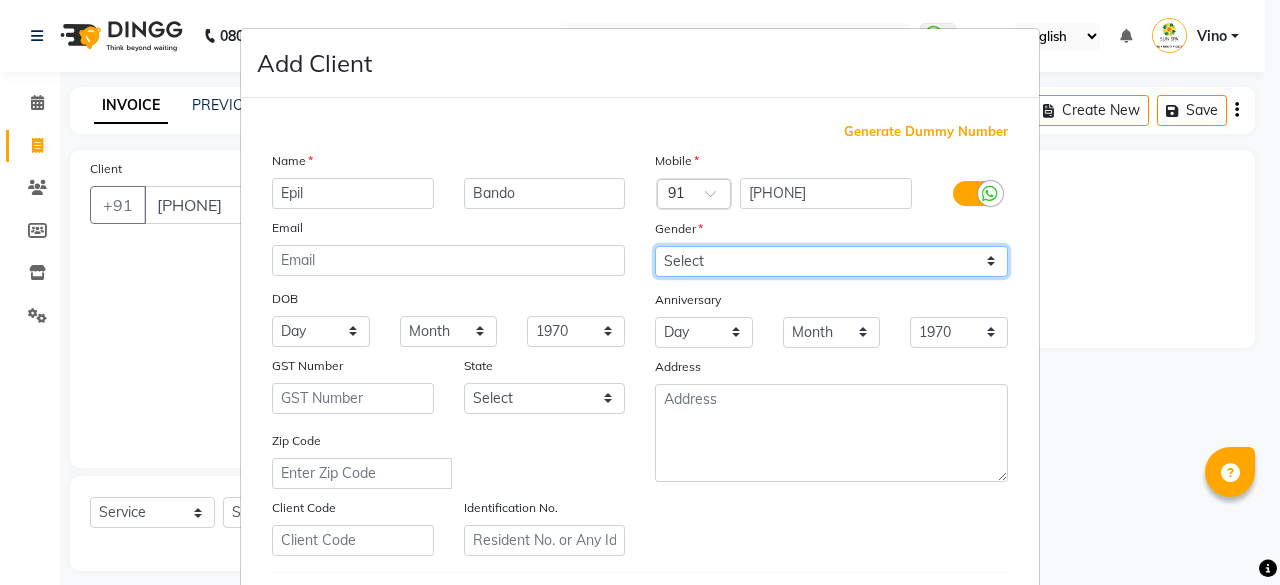 select on "female" 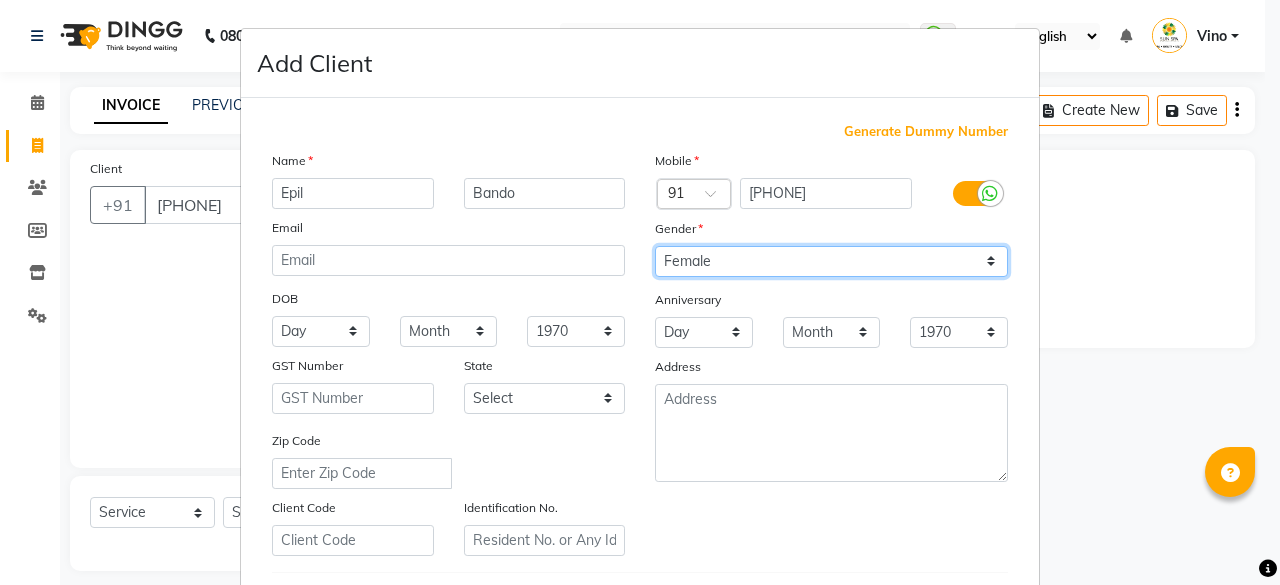 click on "Select Male Female Other Prefer Not To Say" at bounding box center [831, 261] 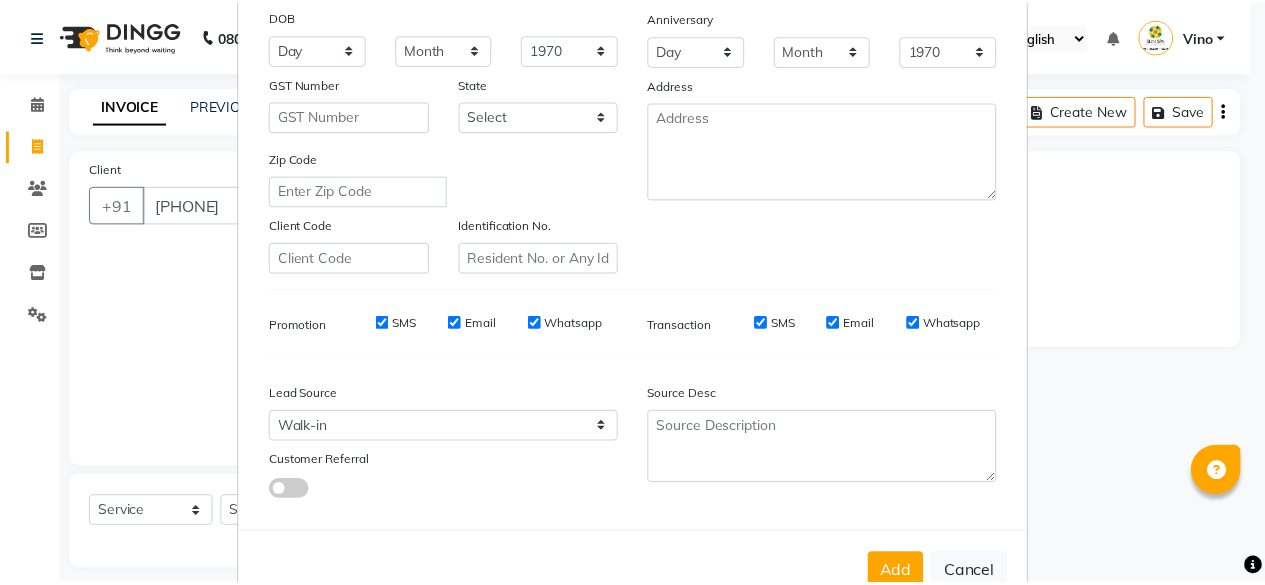 scroll, scrollTop: 334, scrollLeft: 0, axis: vertical 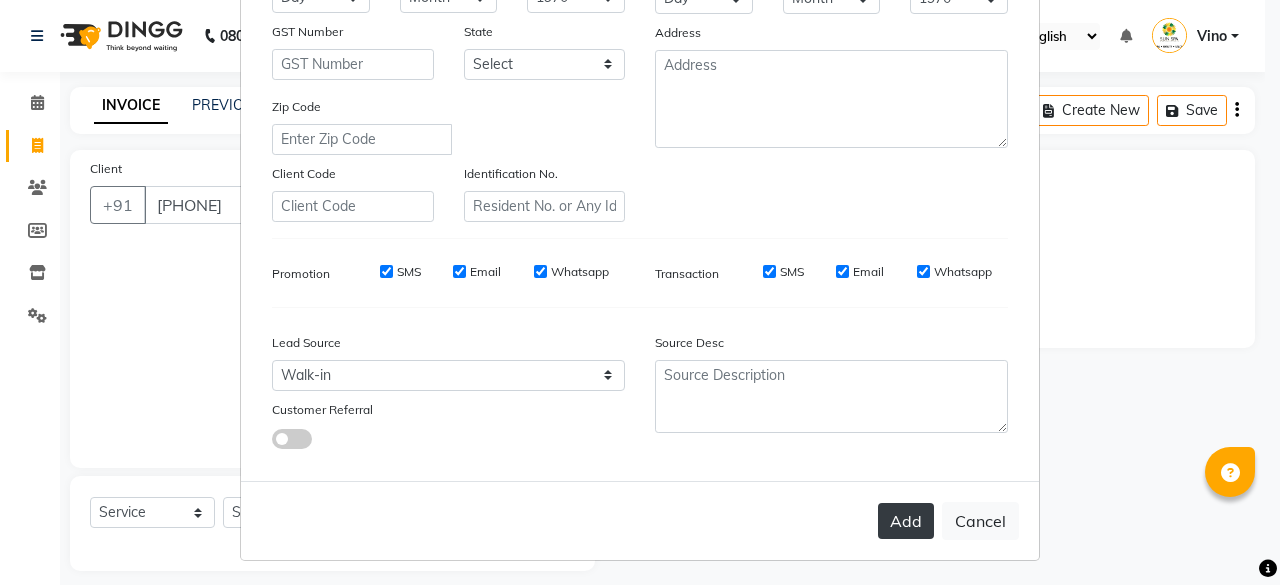 click on "Add" at bounding box center [906, 521] 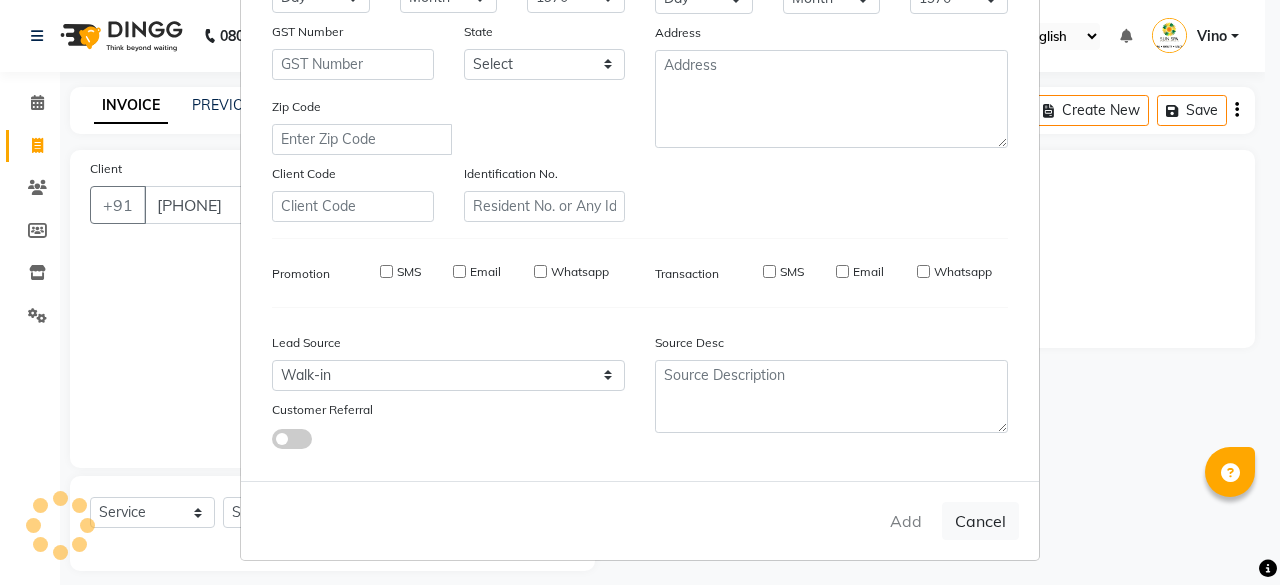 type 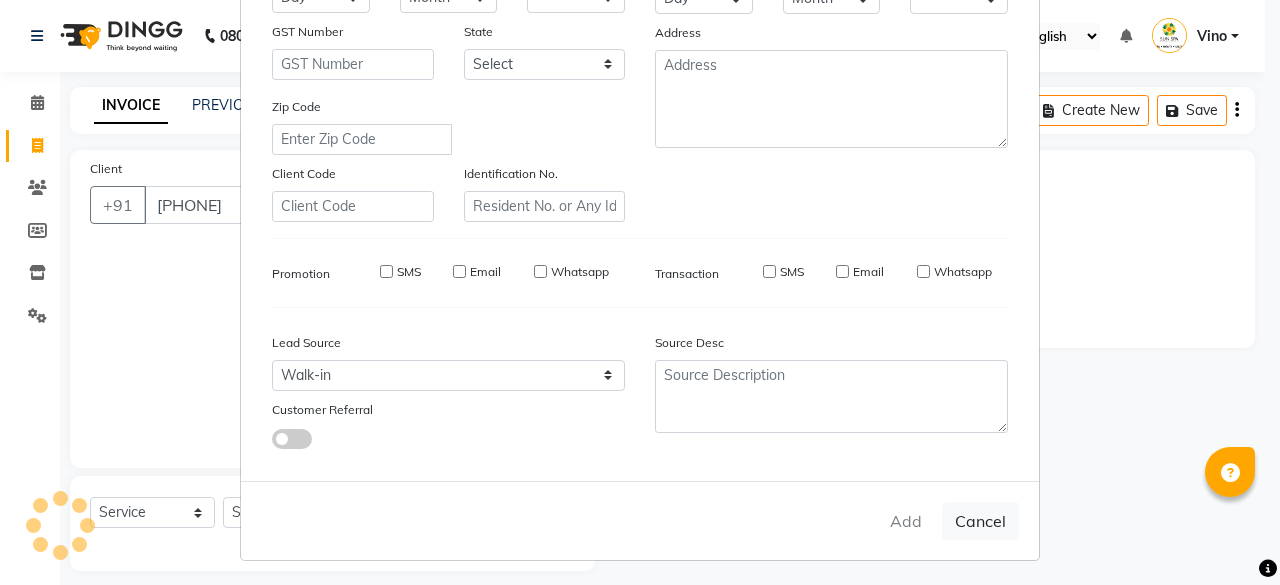 checkbox on "false" 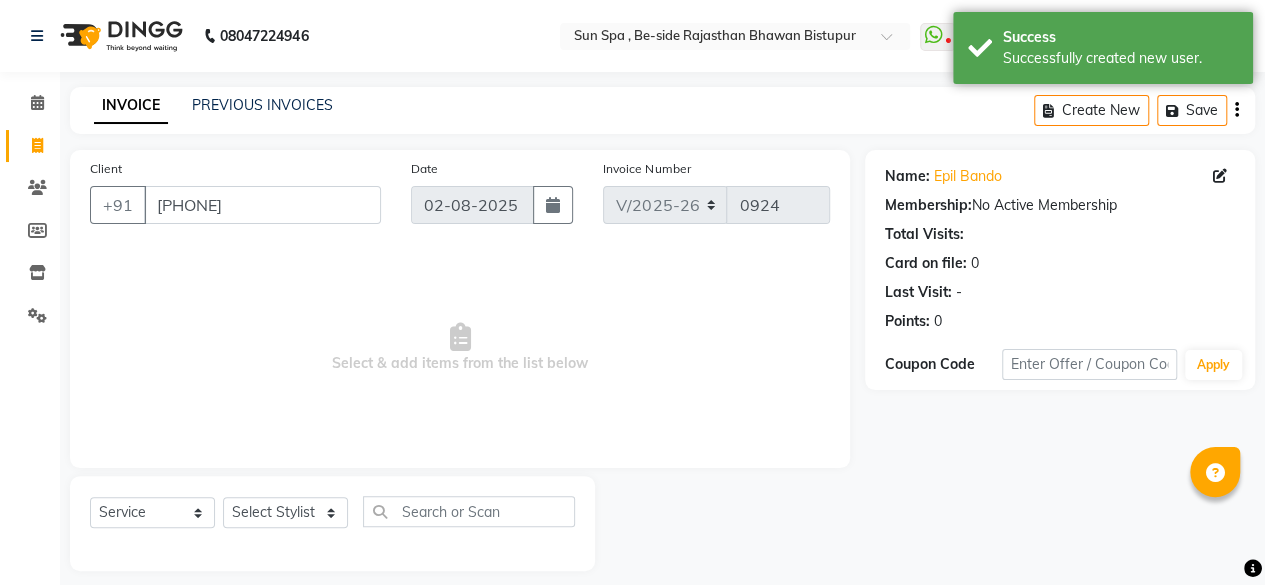 click on "Select & add items from the list below" at bounding box center (460, 348) 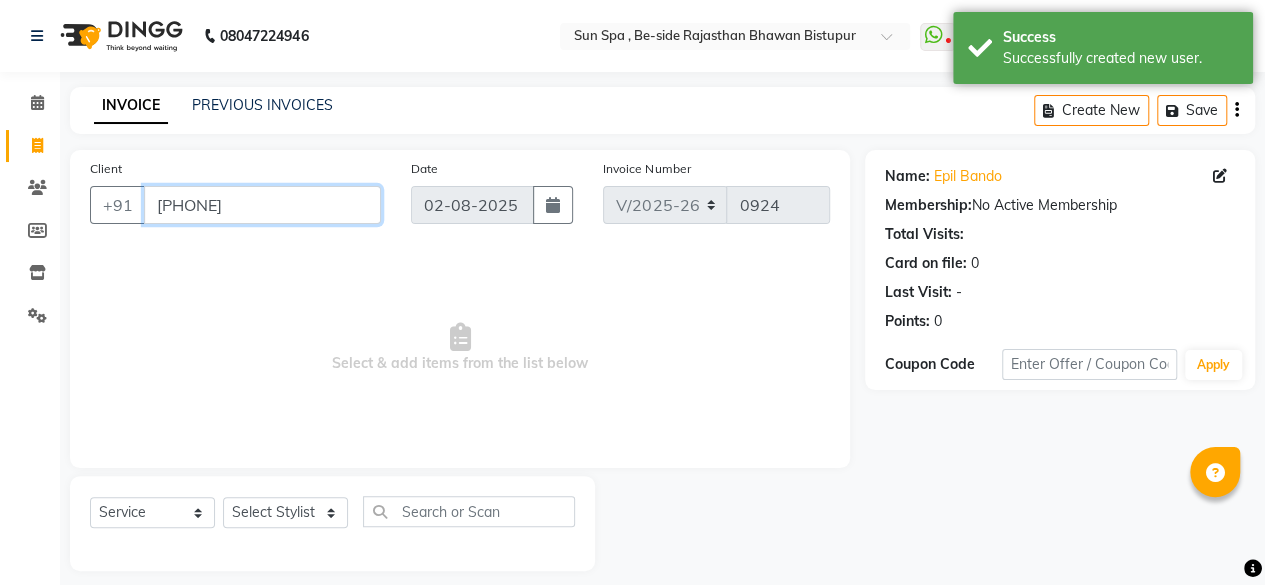 click on "[PHONE]" at bounding box center (262, 205) 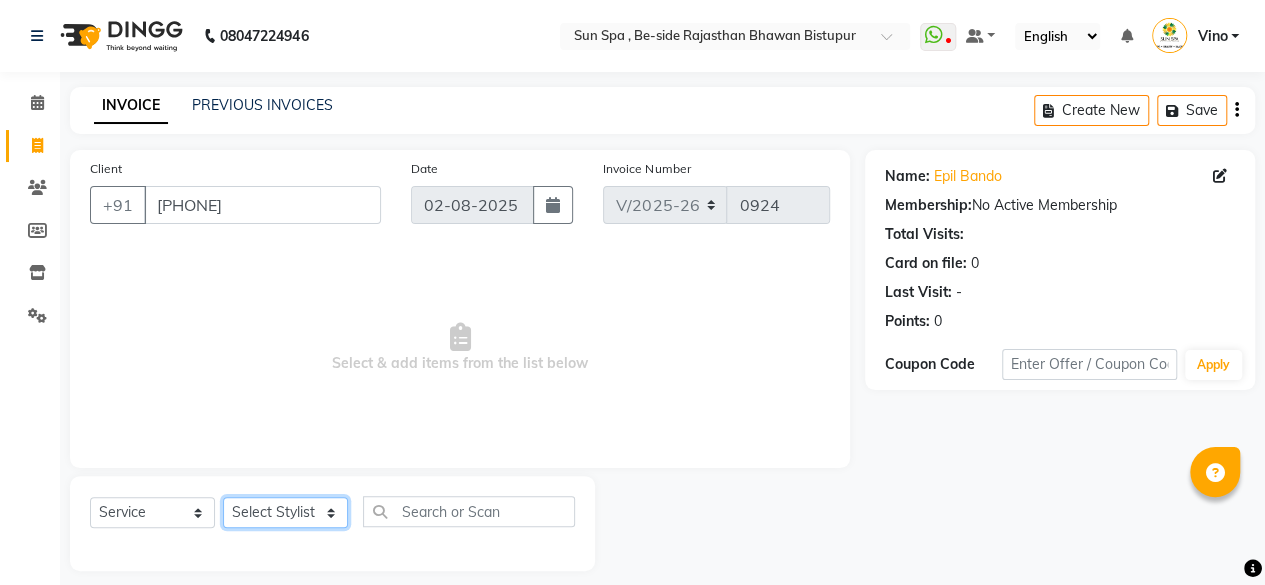 click on "Select Stylist [FIRST] [LAST]  Jitendra  KAJAL tattoo Krishna Laxmi NILOKA shalu Shohe  Toli  Vino" 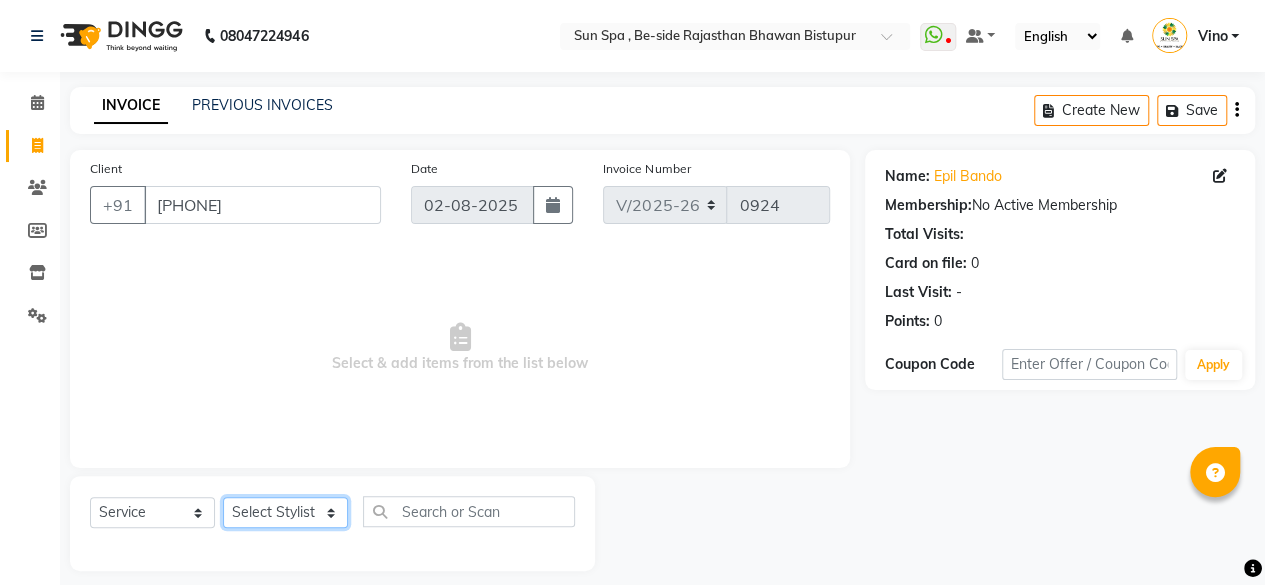 select on "67790" 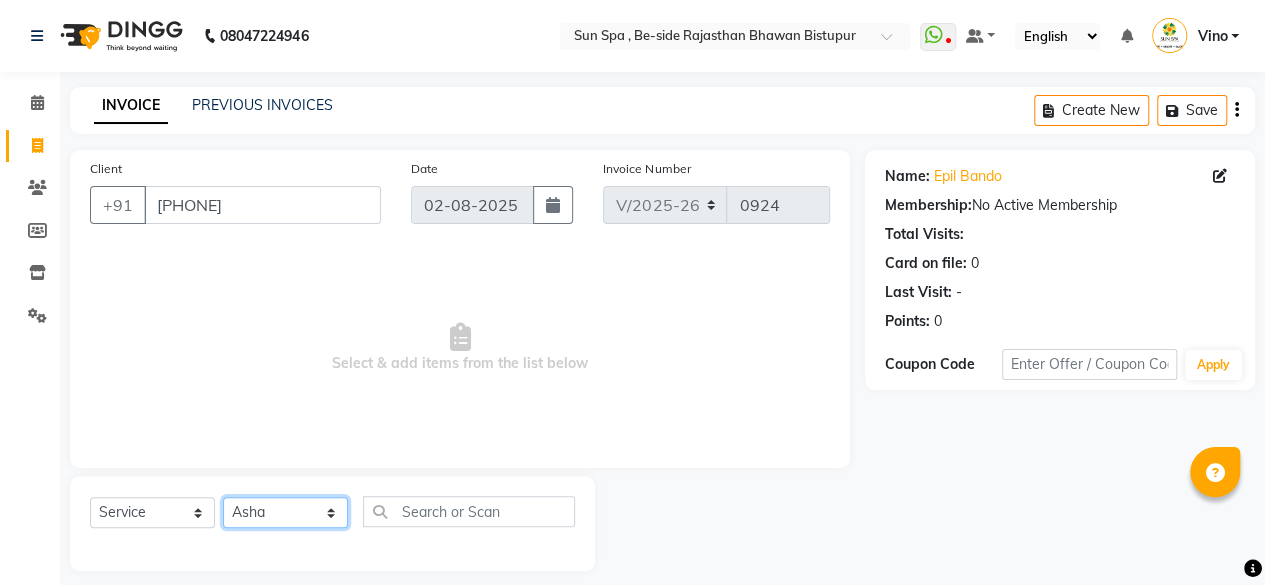 click on "Select Stylist [FIRST] [LAST]  Jitendra  KAJAL tattoo Krishna Laxmi NILOKA shalu Shohe  Toli  Vino" 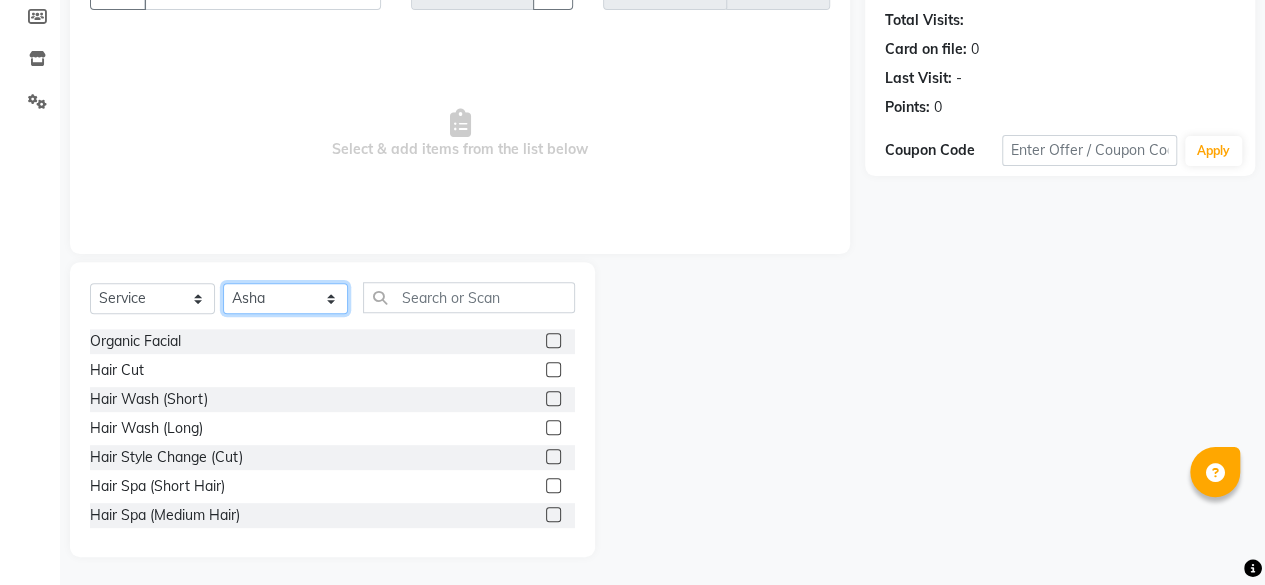 scroll, scrollTop: 215, scrollLeft: 0, axis: vertical 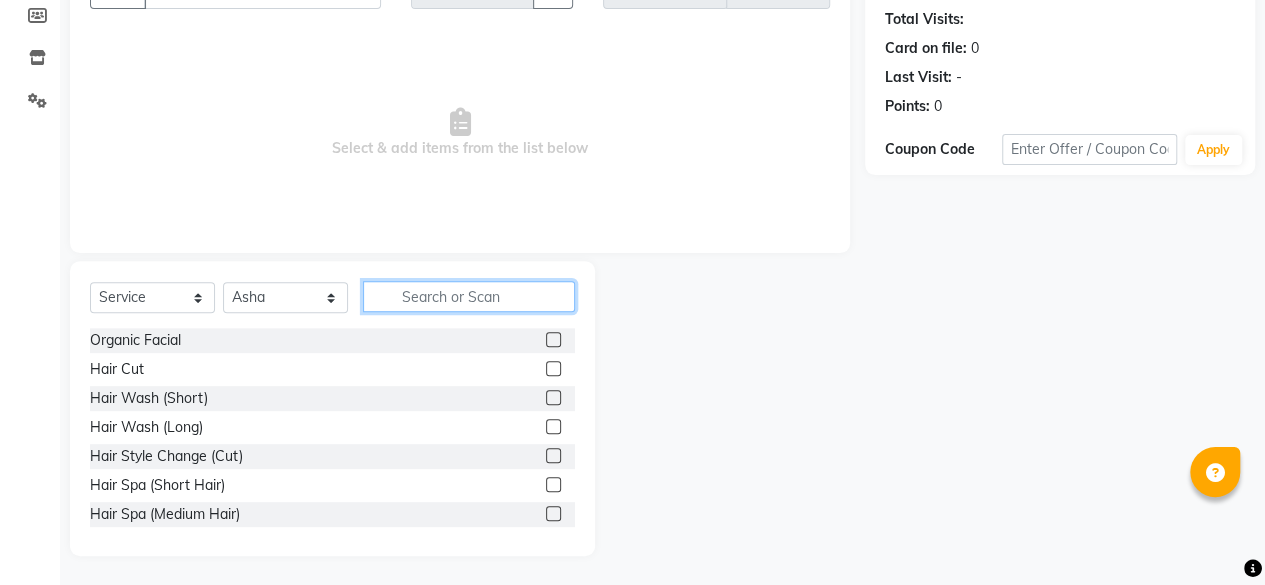 click 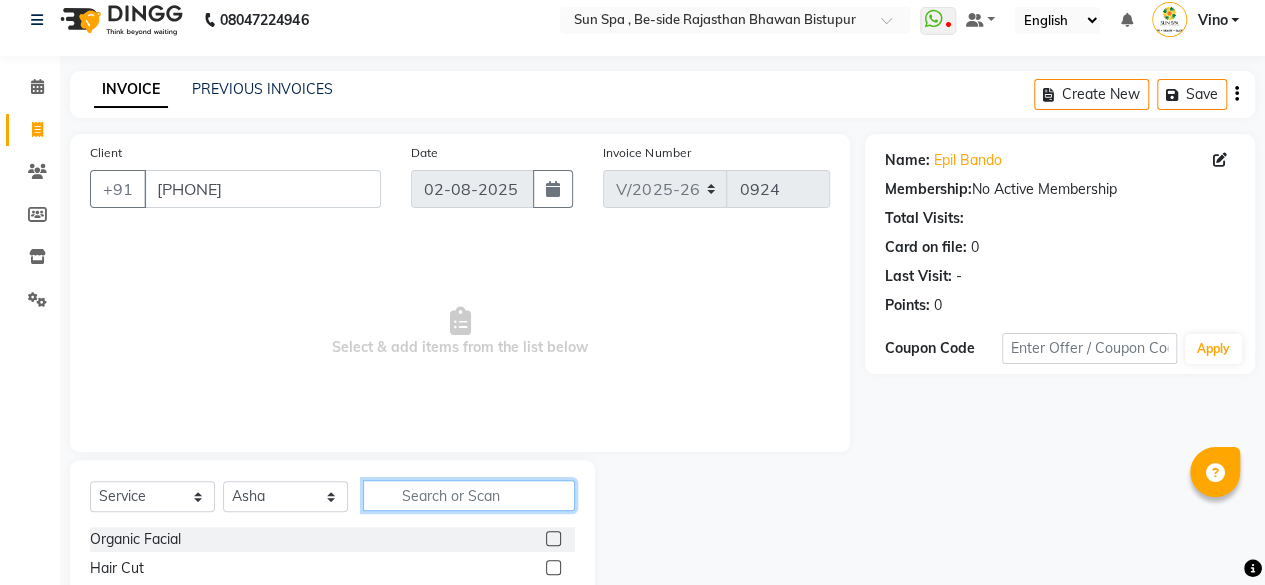 scroll, scrollTop: 15, scrollLeft: 0, axis: vertical 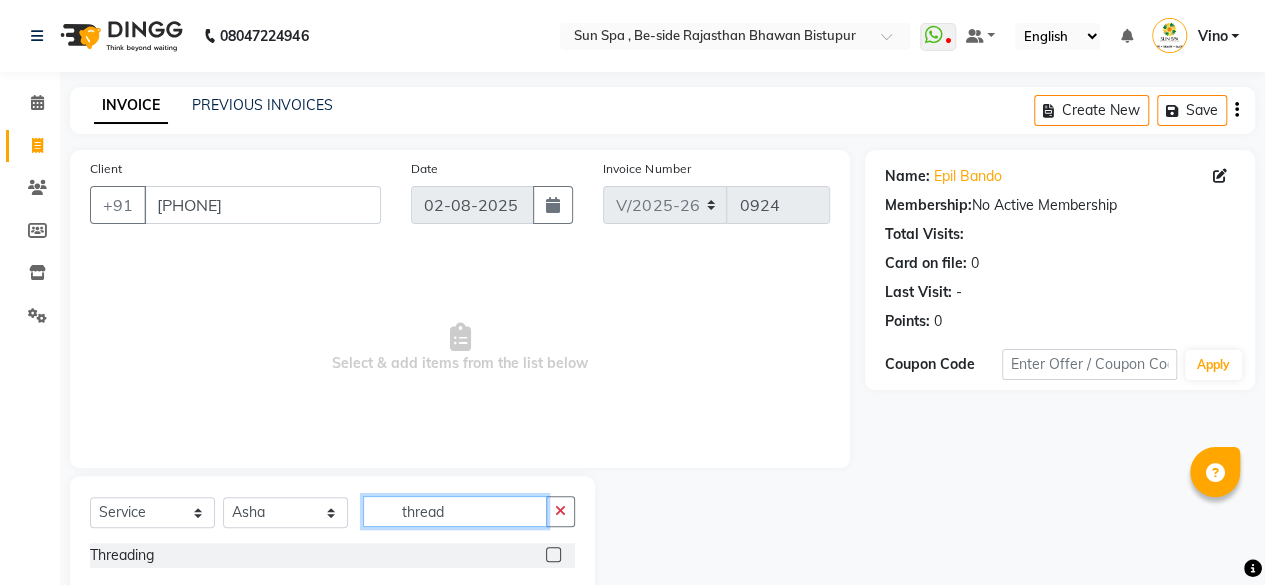 type on "thread" 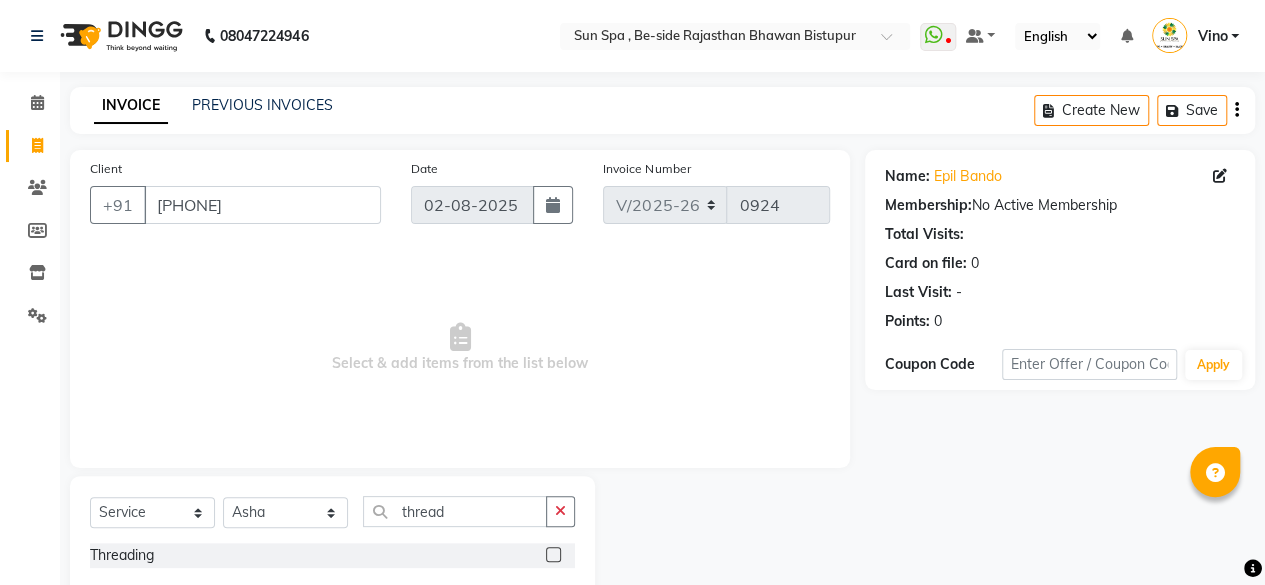click 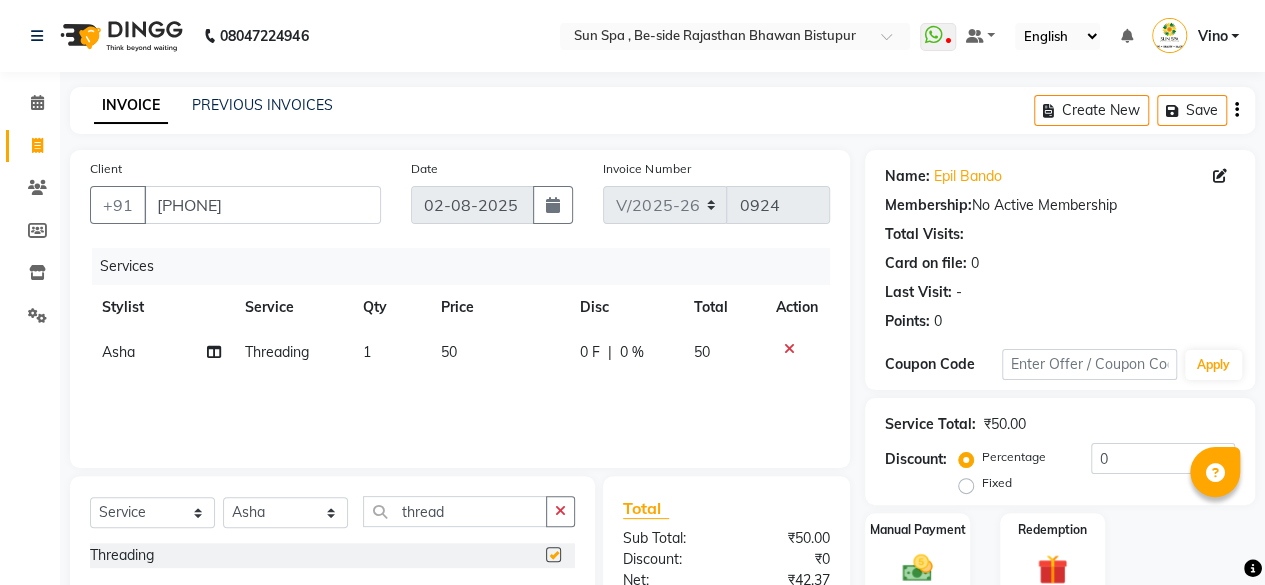 checkbox on "false" 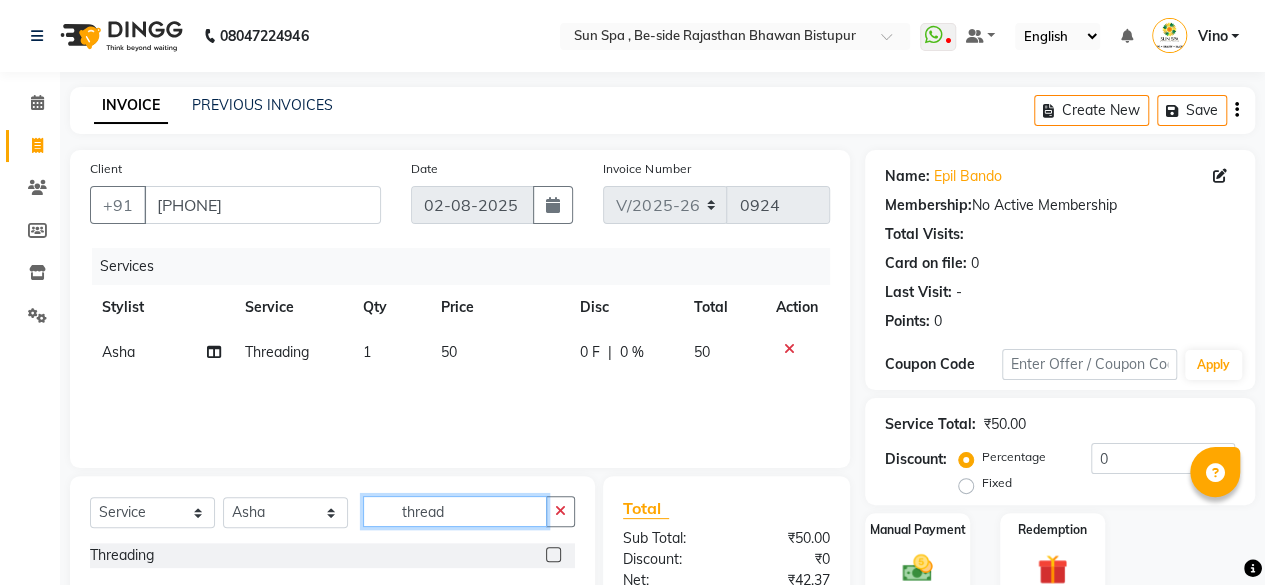click on "thread" 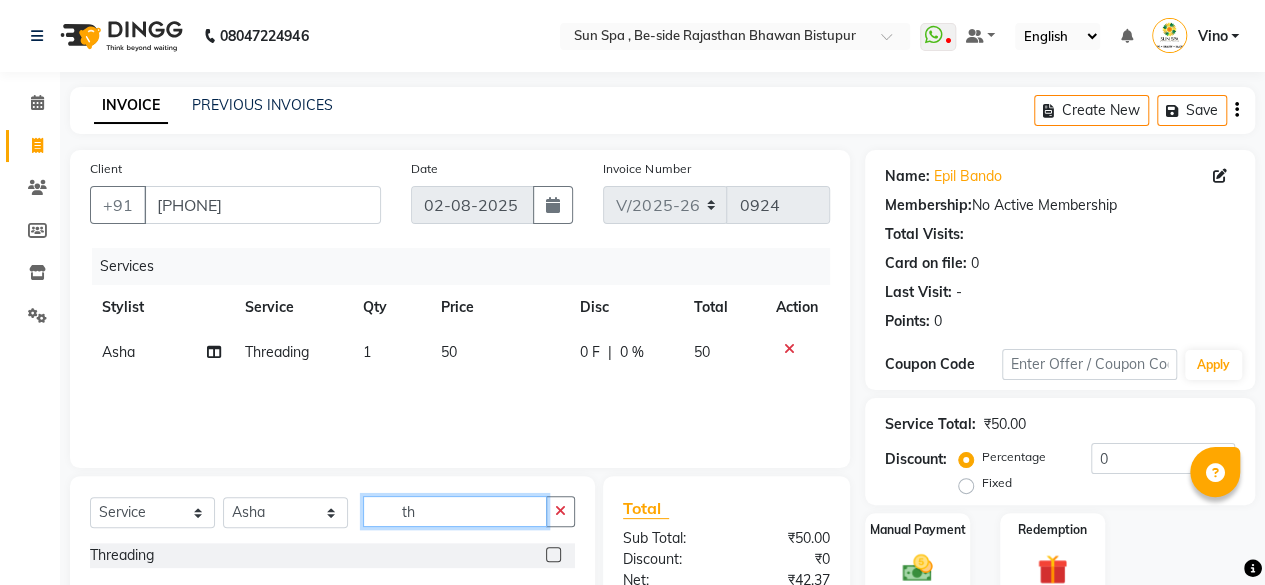 type on "t" 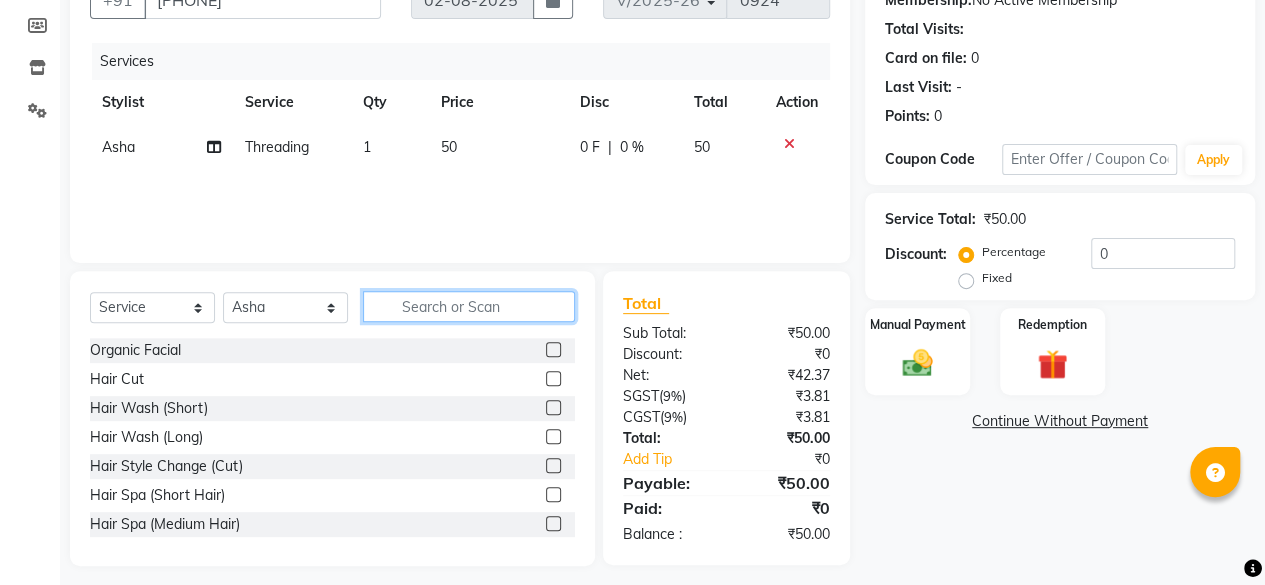 scroll, scrollTop: 215, scrollLeft: 0, axis: vertical 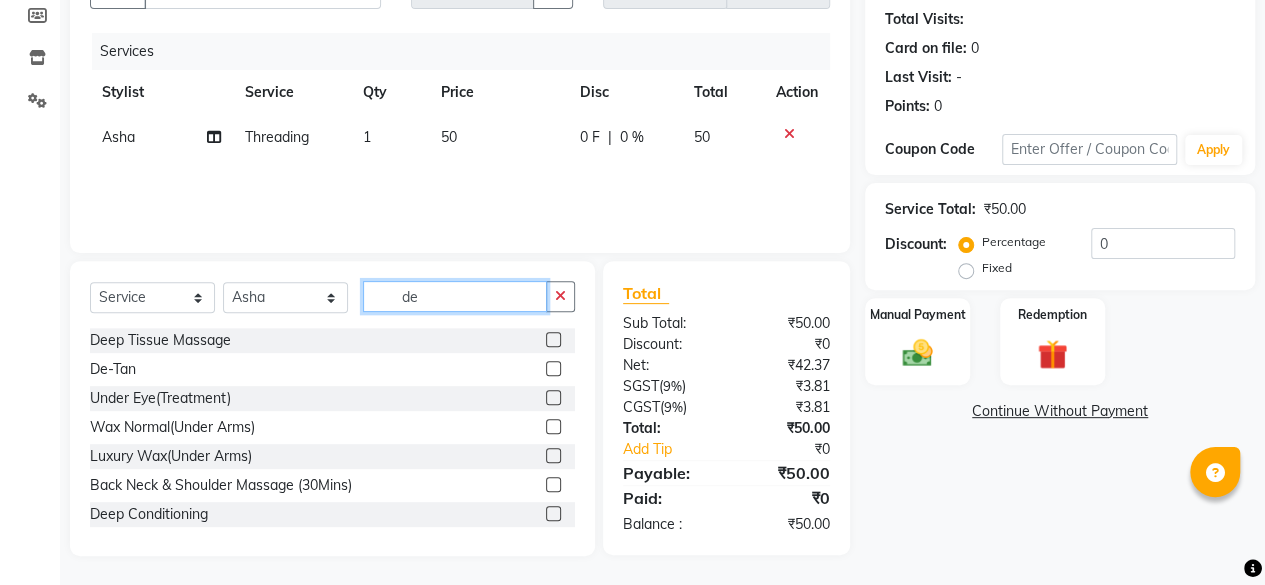 type on "de" 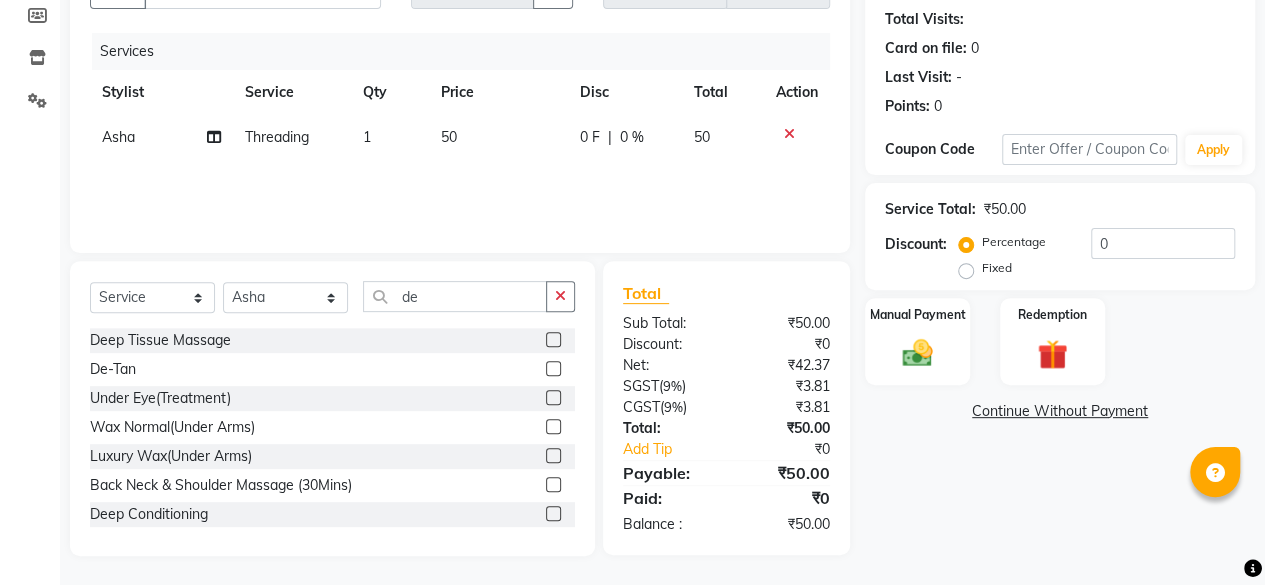 click 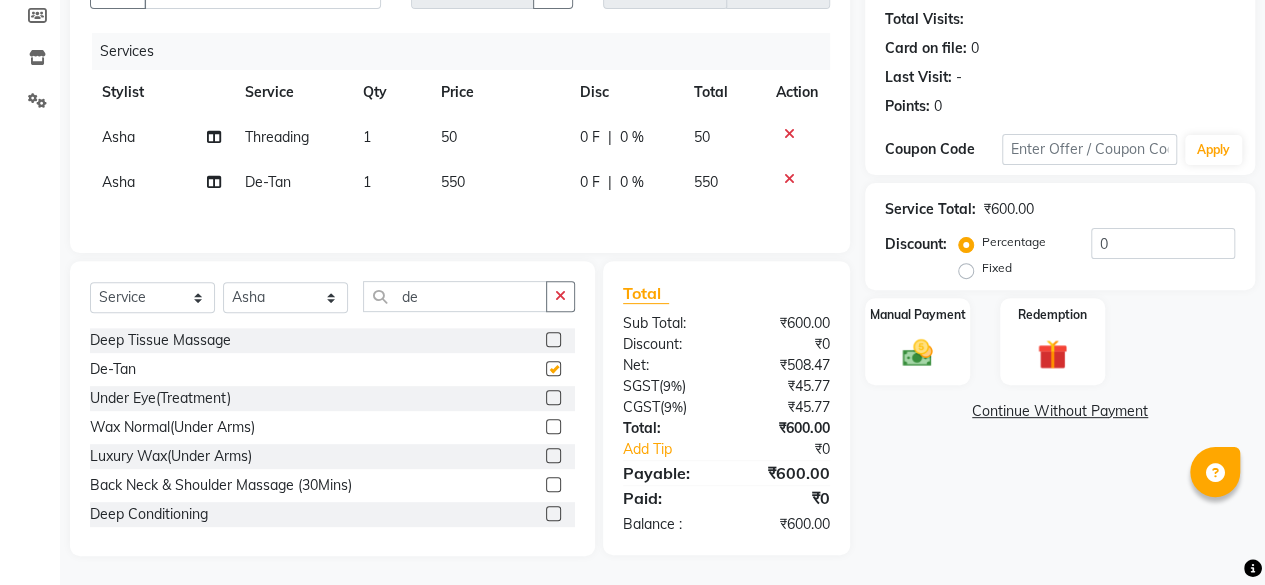 checkbox on "false" 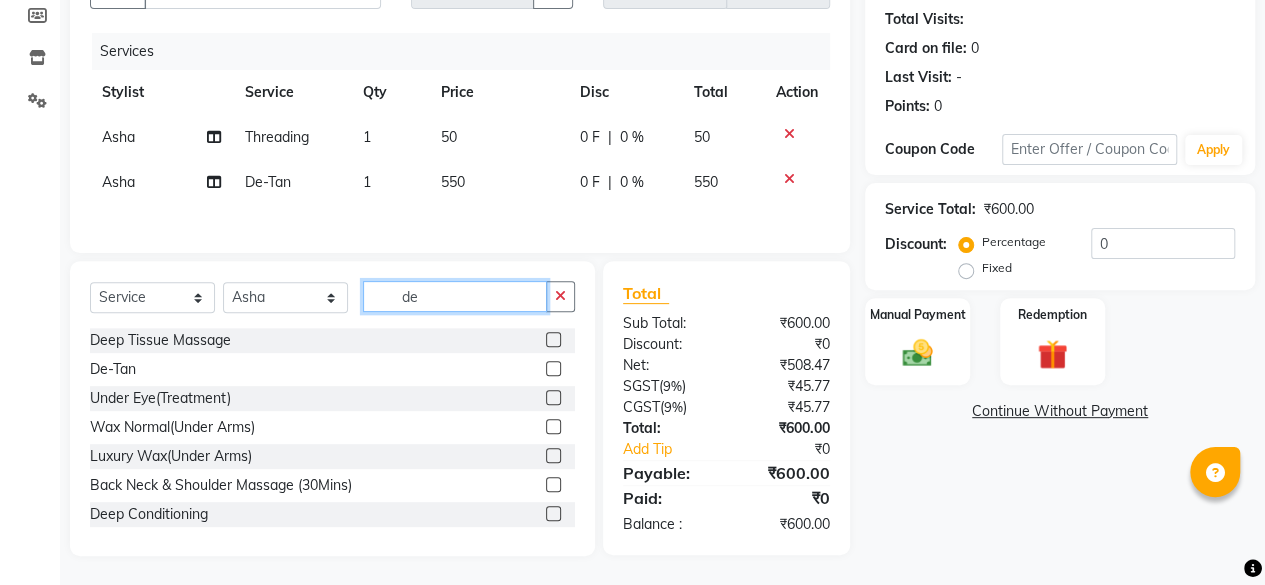 click on "de" 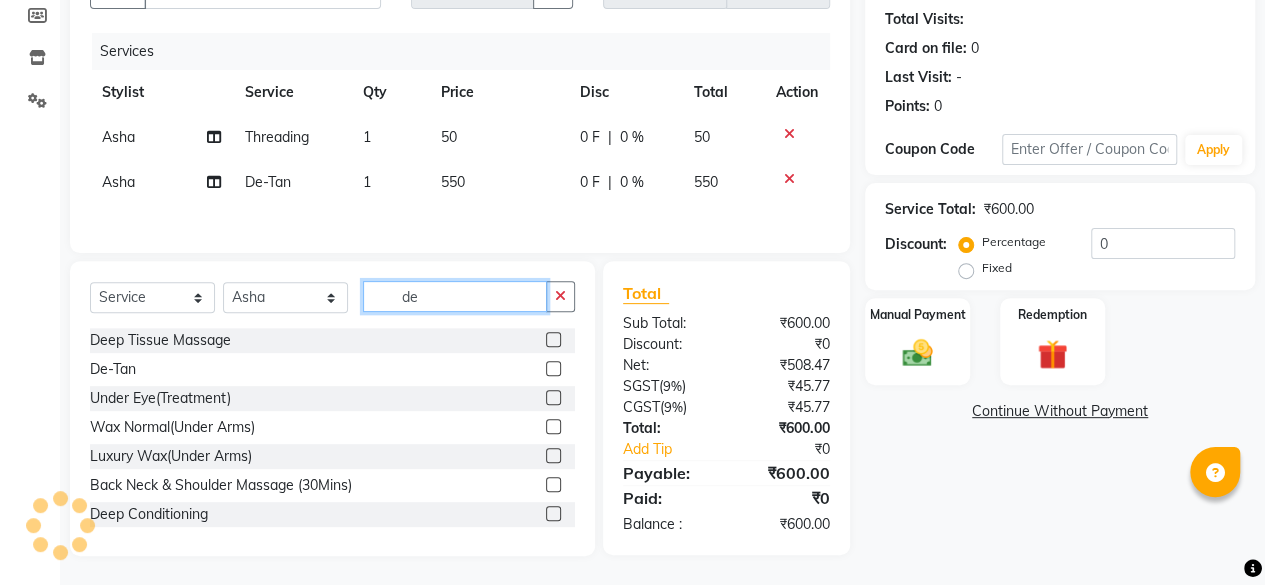 type on "d" 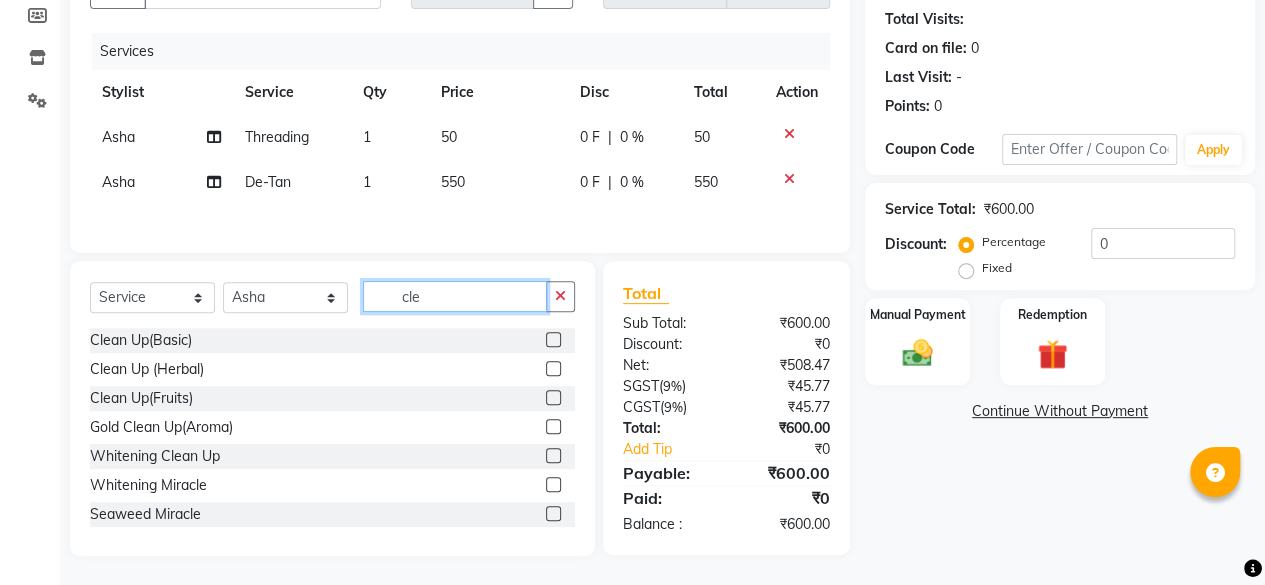type on "cle" 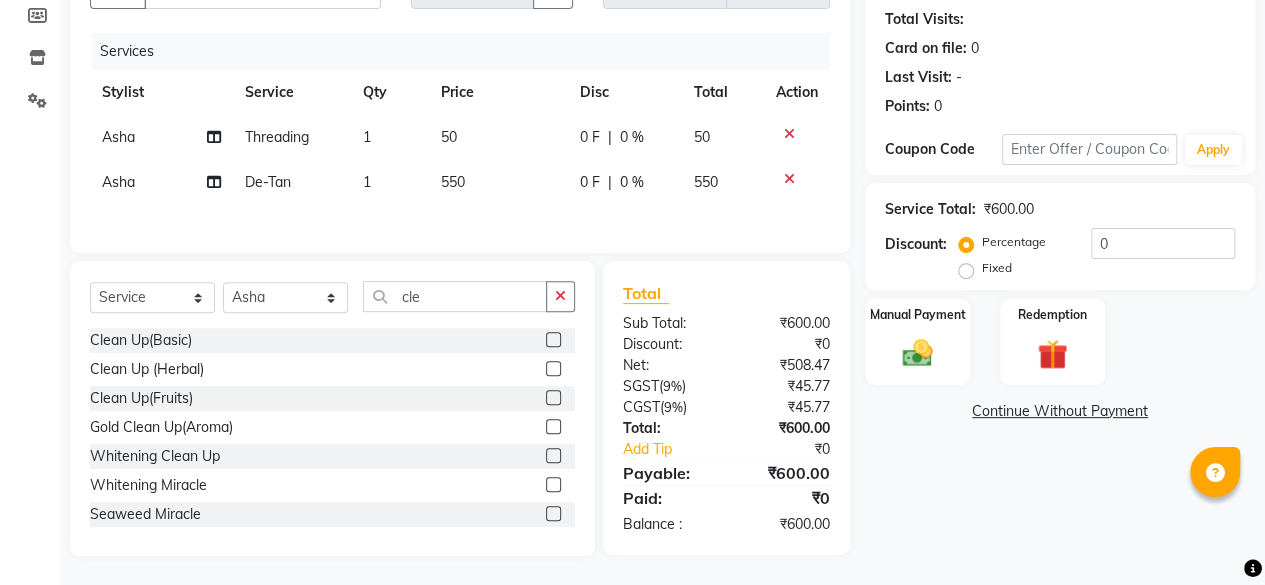 click 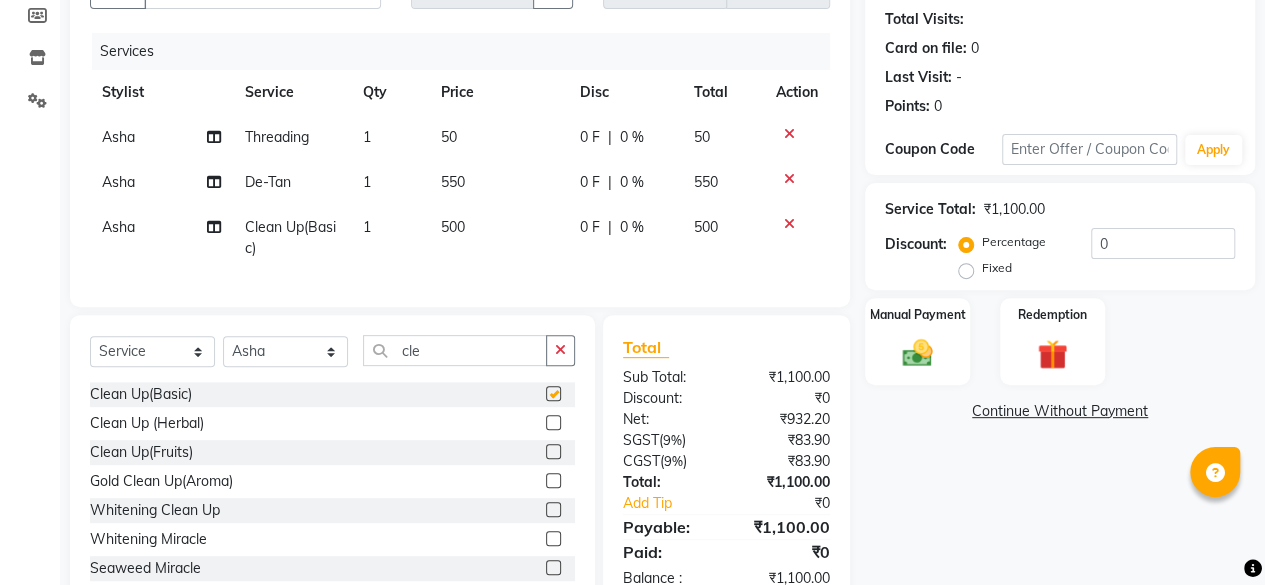 checkbox on "false" 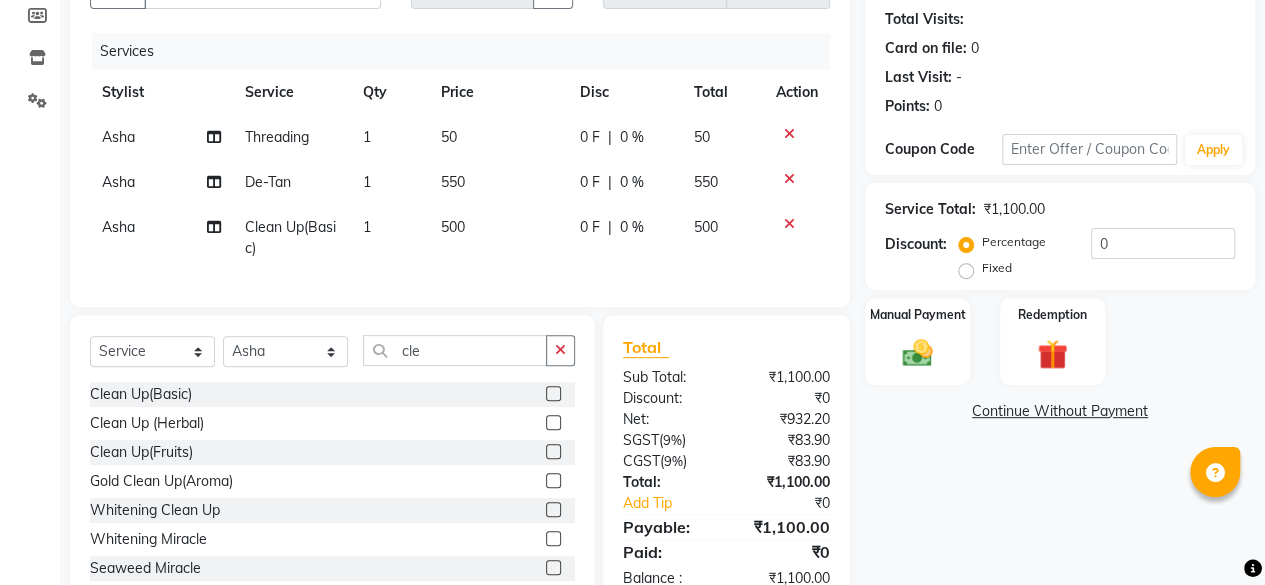 scroll, scrollTop: 184, scrollLeft: 0, axis: vertical 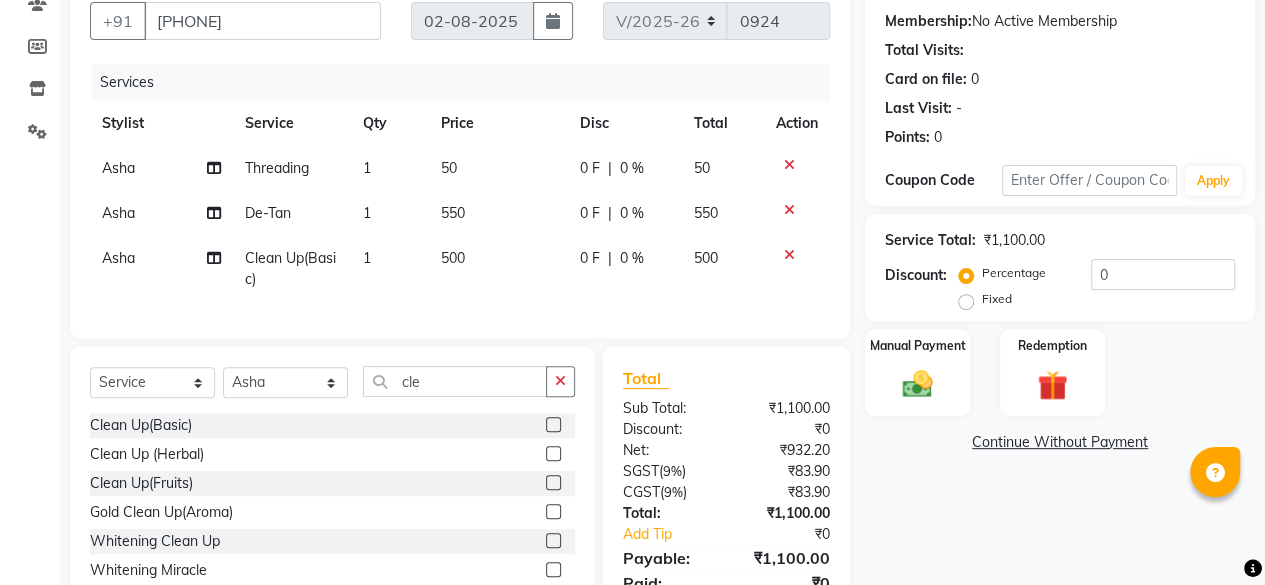 click on "Fixed" 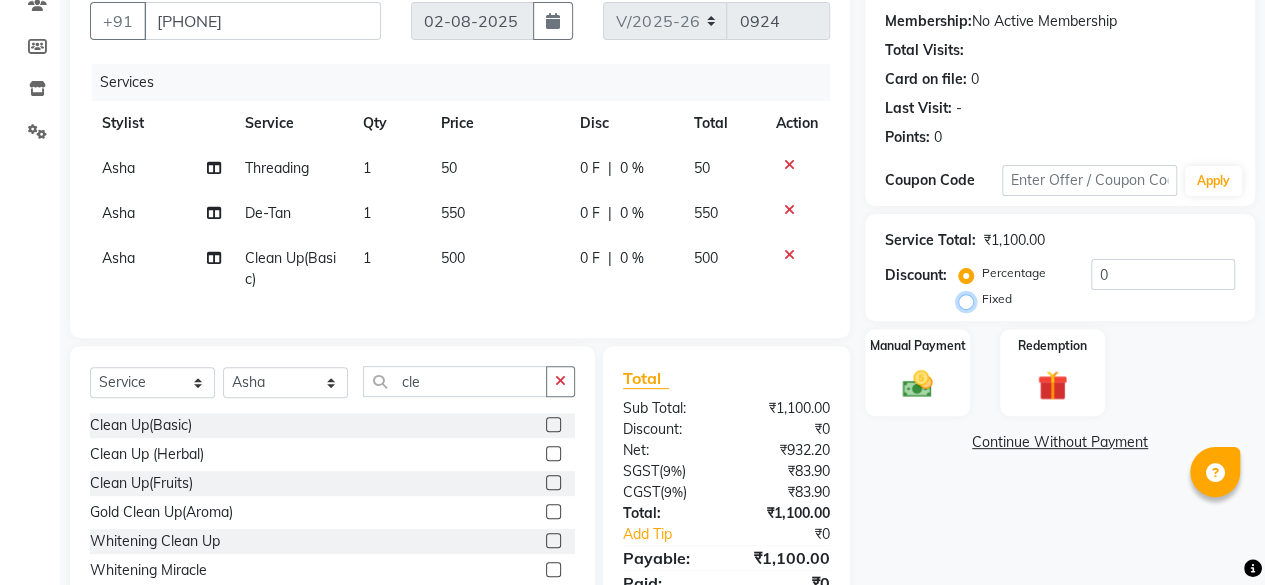 click on "Fixed" at bounding box center [970, 299] 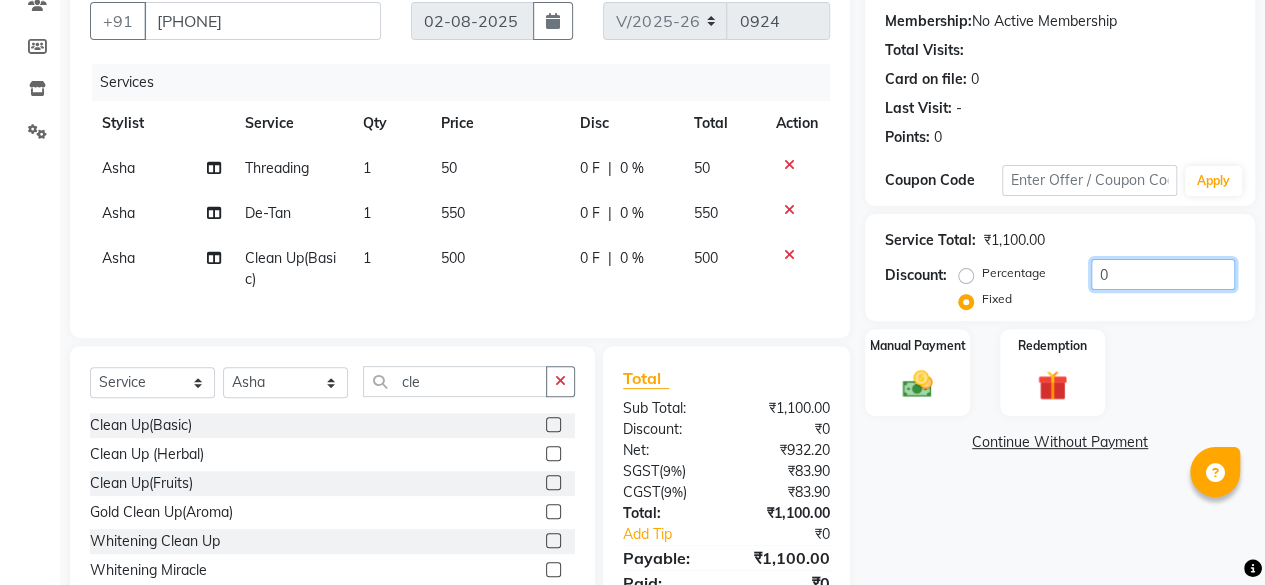 click on "0" 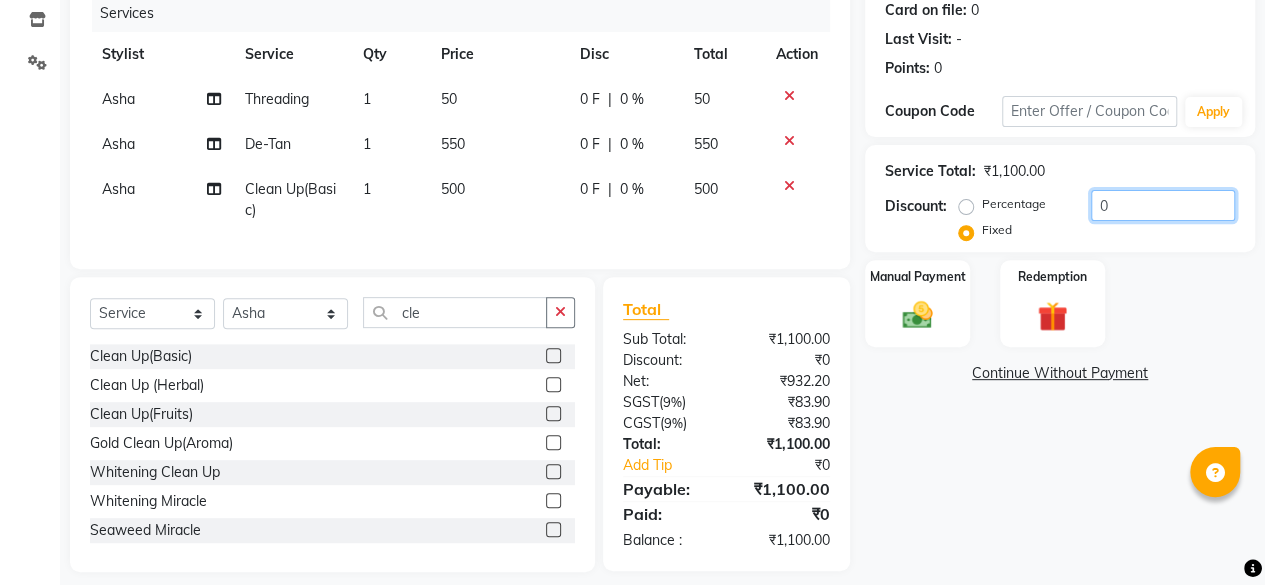 scroll, scrollTop: 284, scrollLeft: 0, axis: vertical 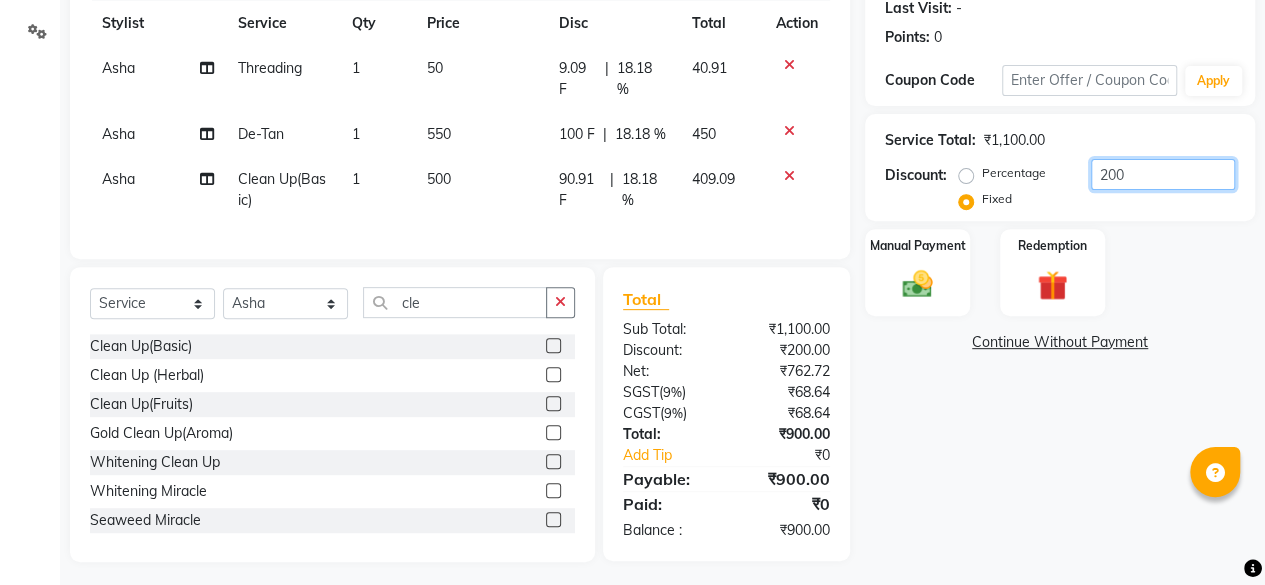 type on "200" 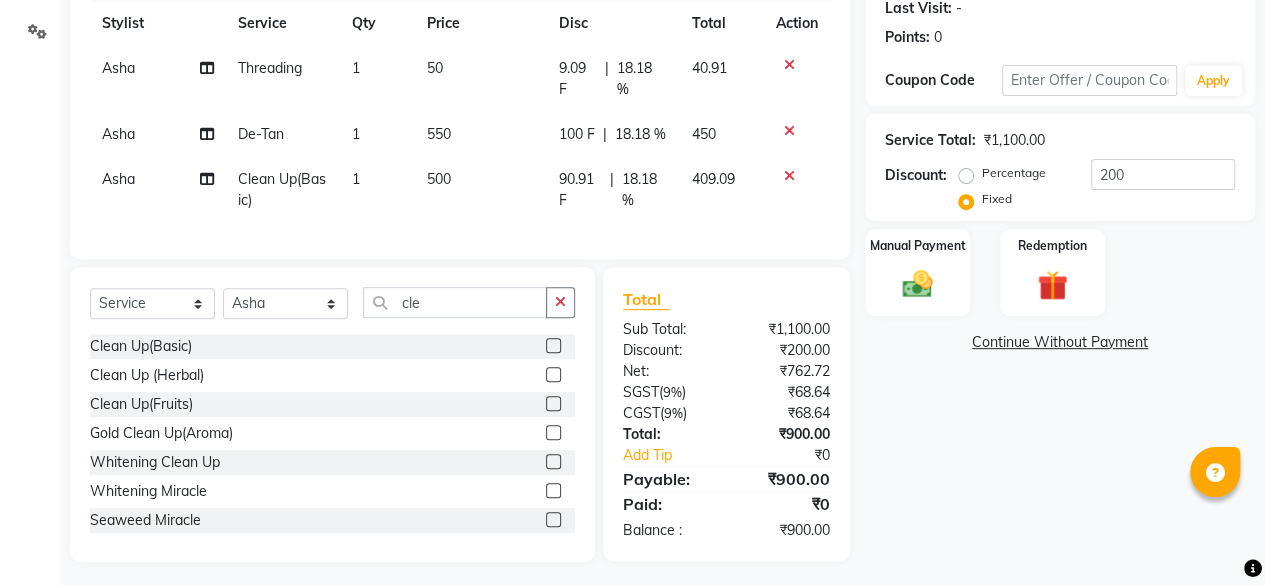 click on "Name: Epil Bando Membership: No Active Membership Total Visits: Card on file: 0 Last Visit: Points: 0 Coupon Code Apply Service Total: ₹[PRICE] Discount: Percentage Fixed 200 Manual Payment Redemption Continue Without Payment" 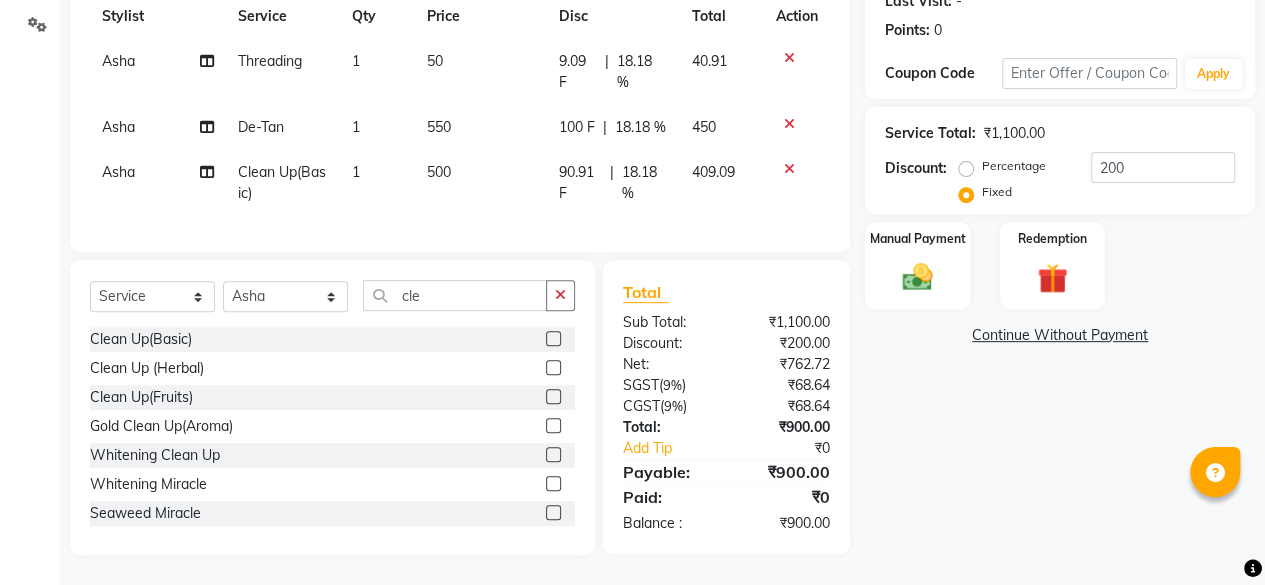 scroll, scrollTop: 100, scrollLeft: 0, axis: vertical 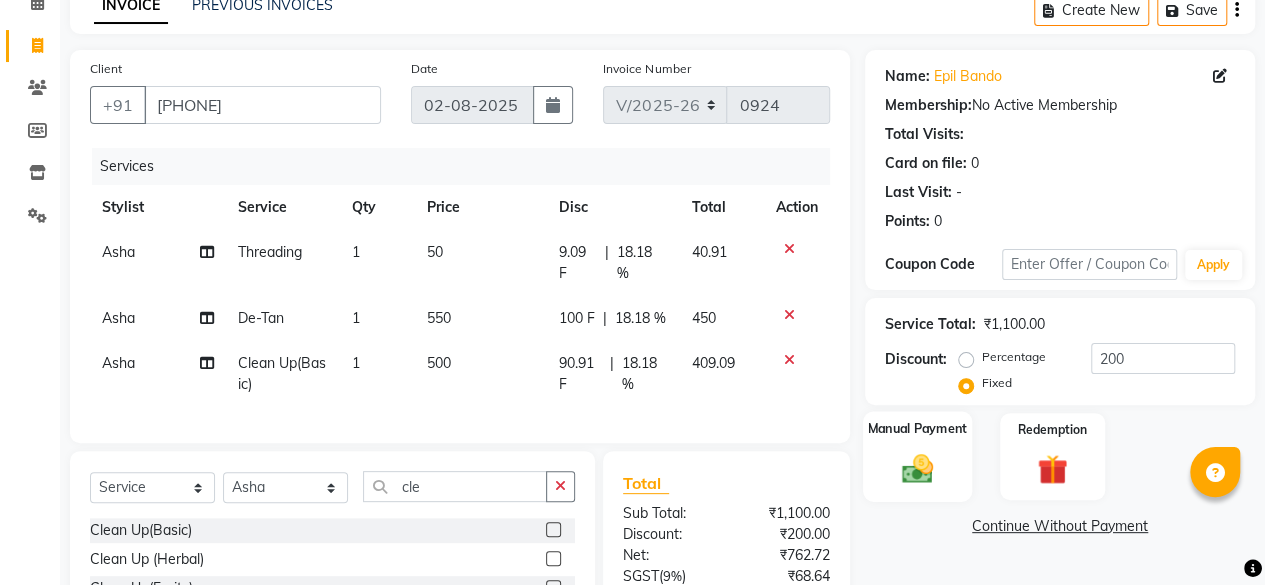 click 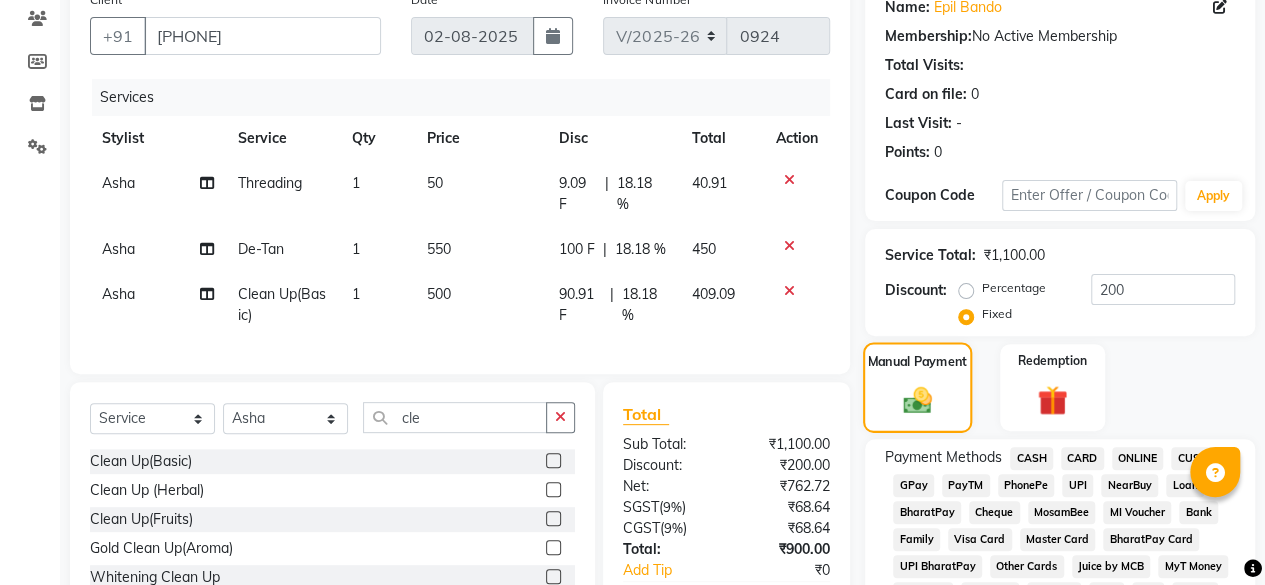 scroll, scrollTop: 200, scrollLeft: 0, axis: vertical 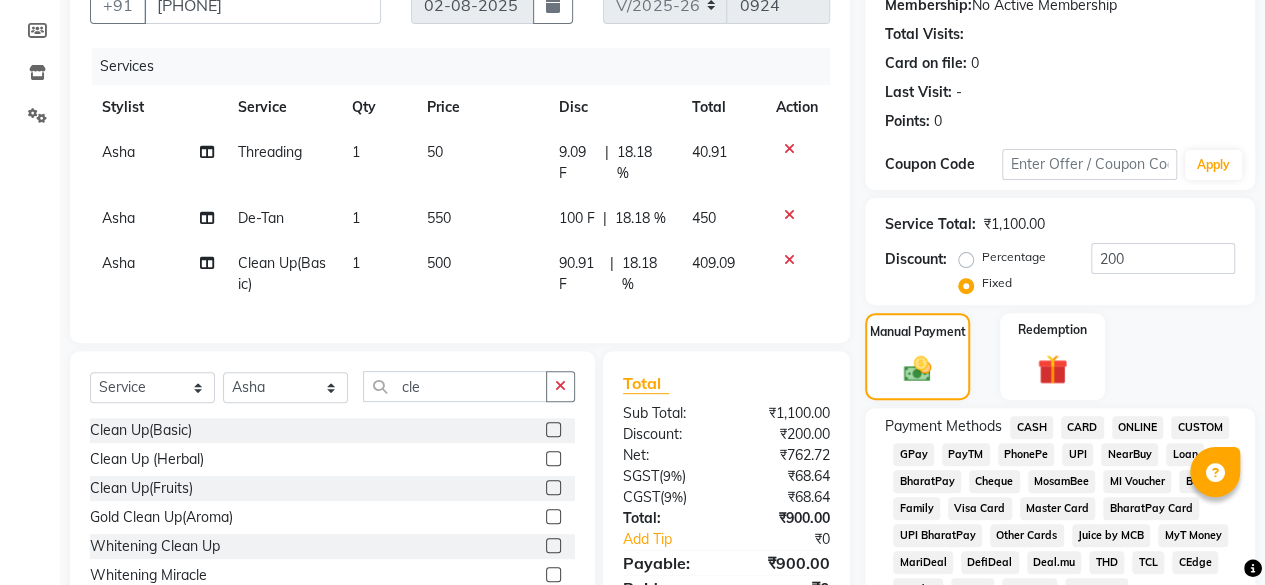 click on "ONLINE" 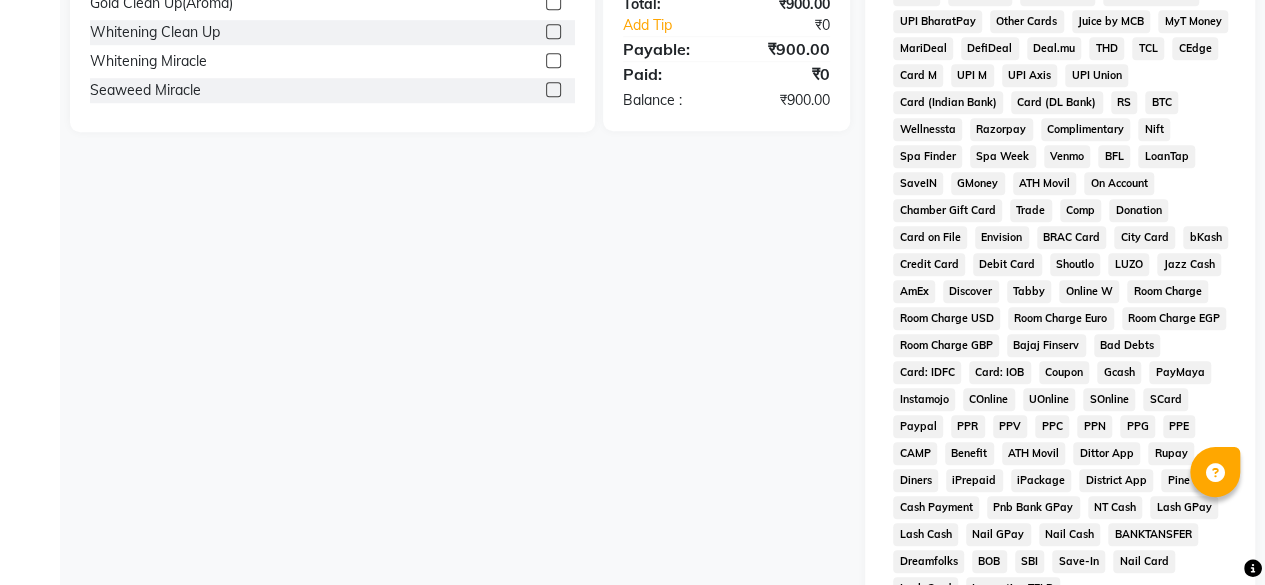 scroll, scrollTop: 923, scrollLeft: 0, axis: vertical 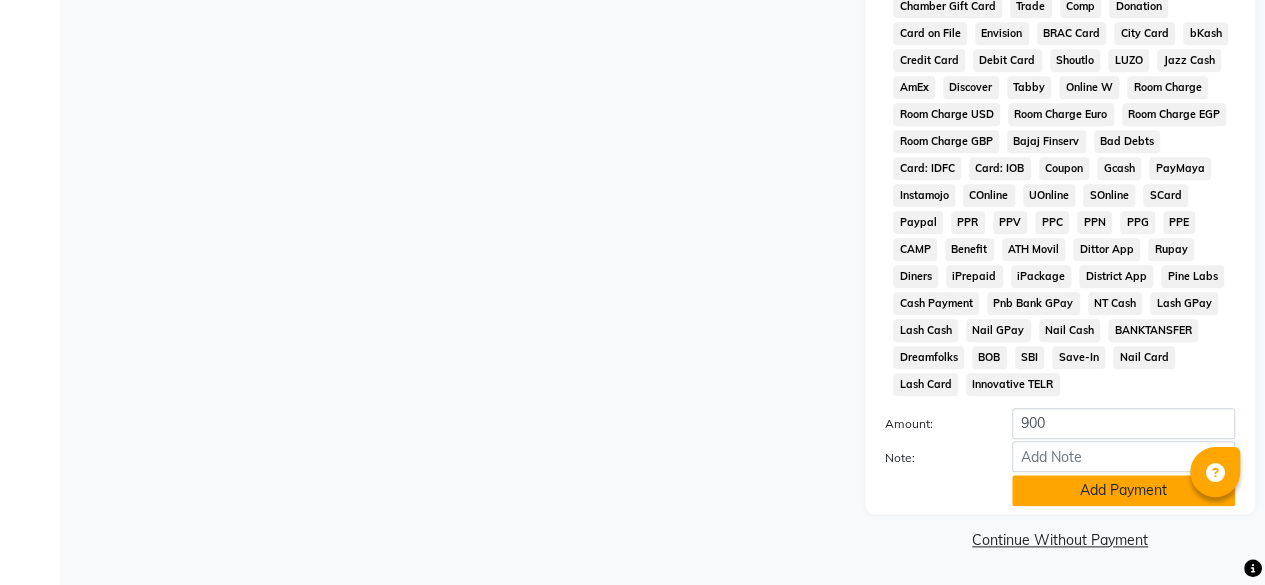 click on "Add Payment" 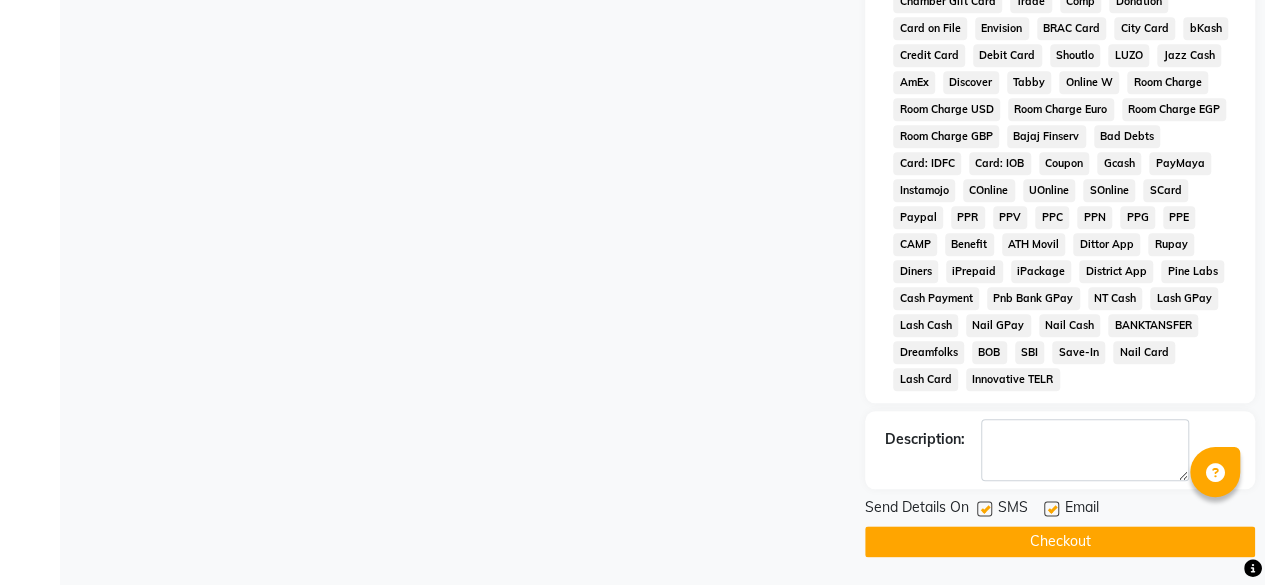 click on "Checkout" 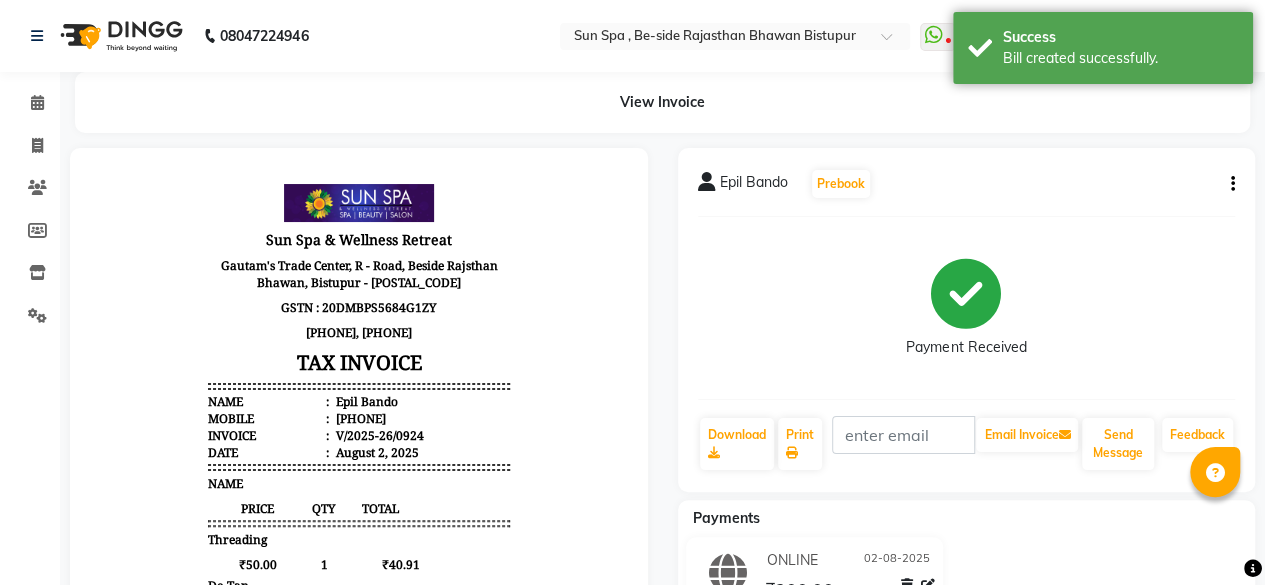 scroll, scrollTop: 0, scrollLeft: 0, axis: both 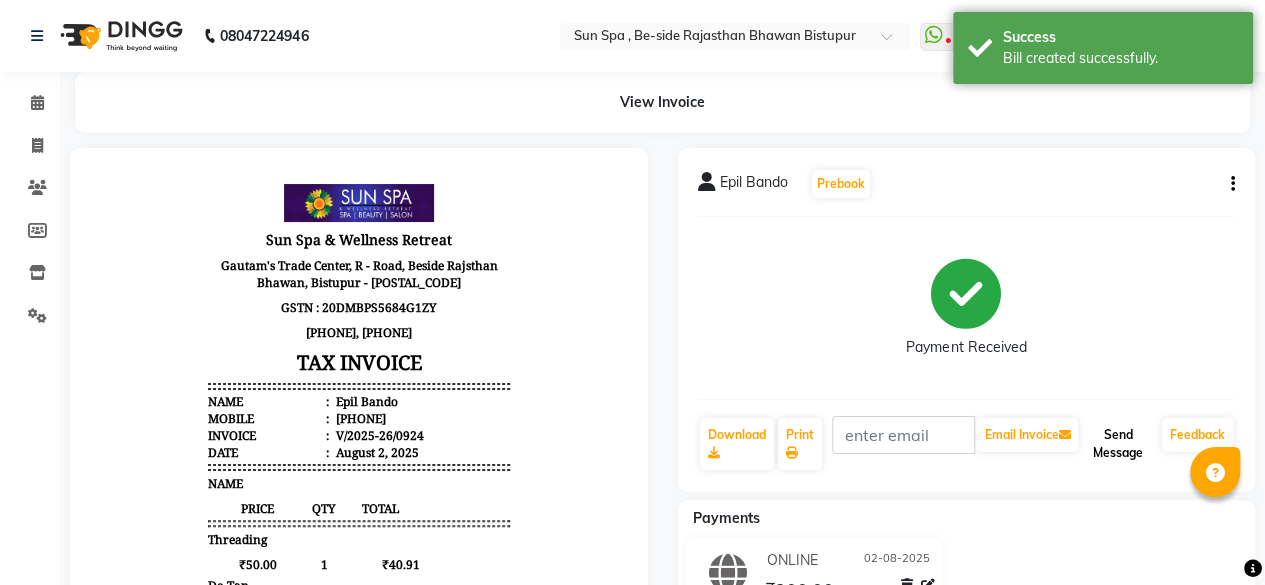 click on "Send Message" 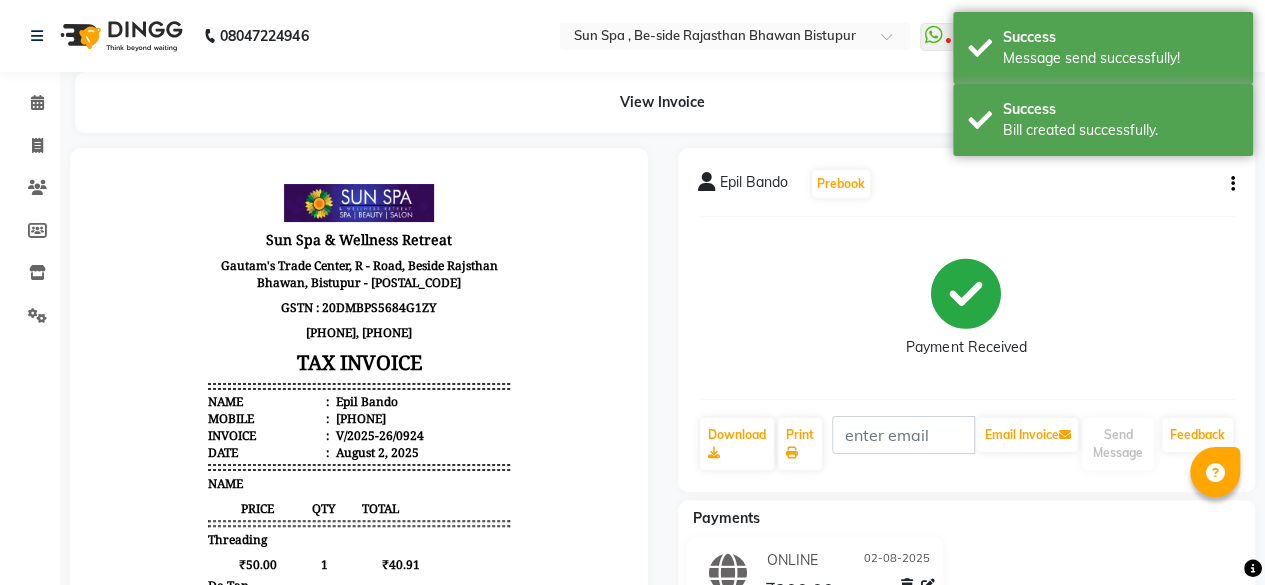select on "service" 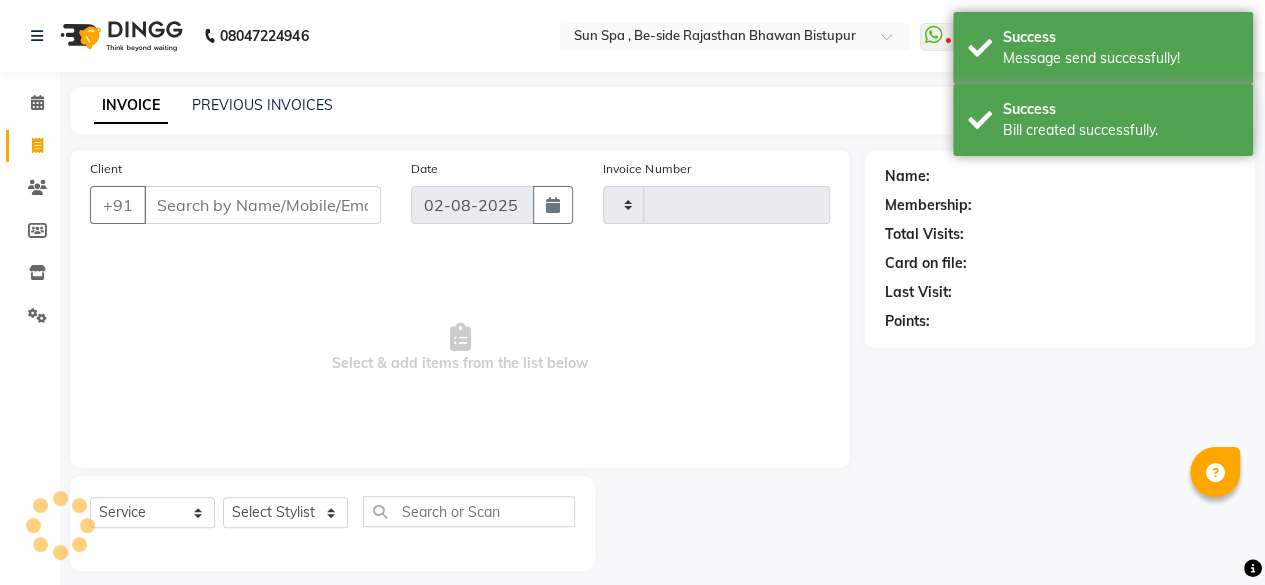 scroll, scrollTop: 15, scrollLeft: 0, axis: vertical 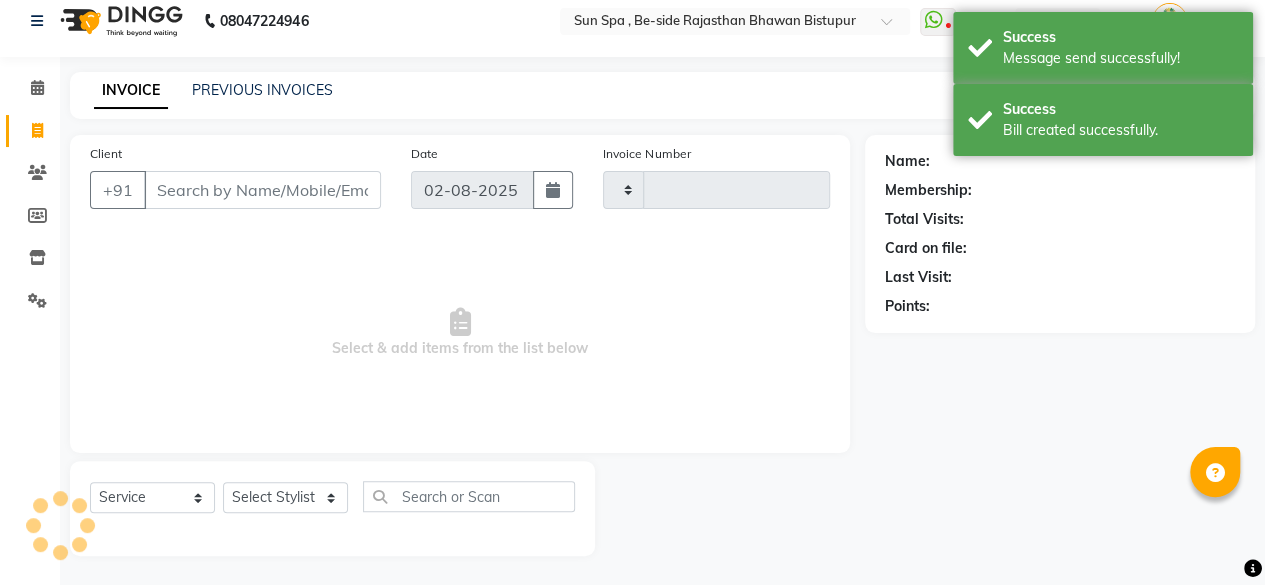 type on "0925" 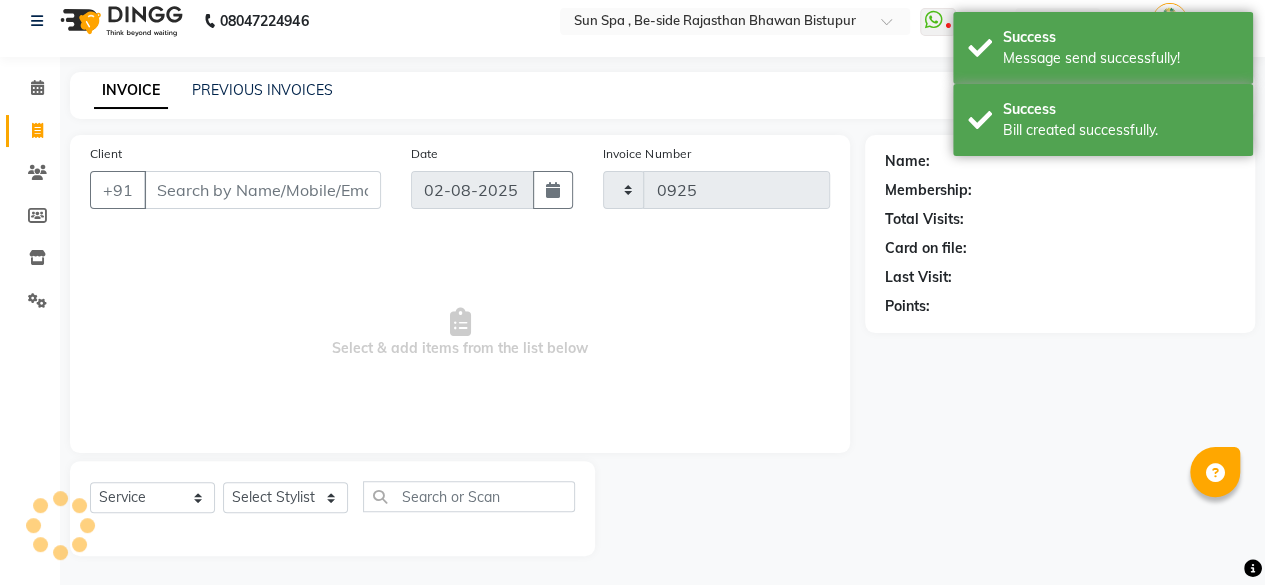select on "5782" 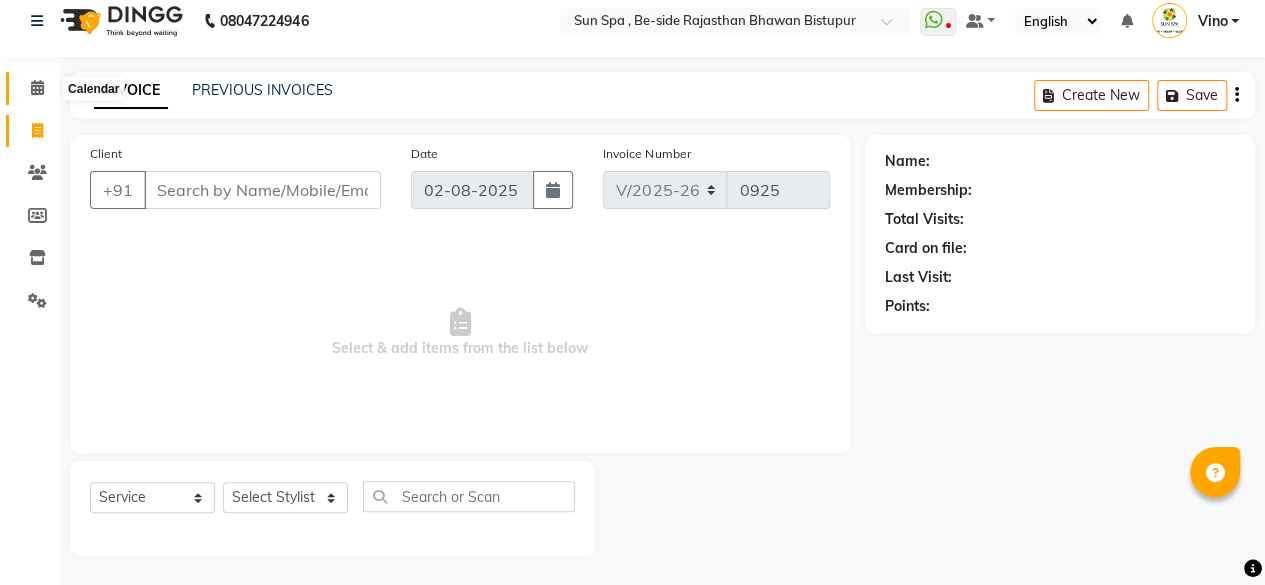 click 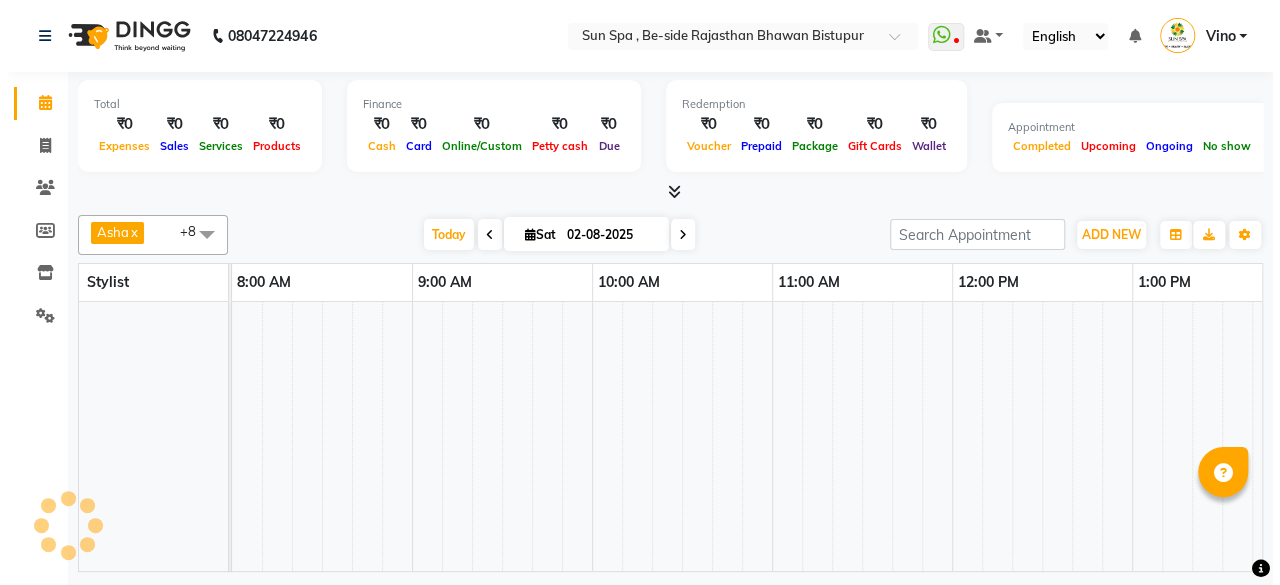 scroll, scrollTop: 0, scrollLeft: 0, axis: both 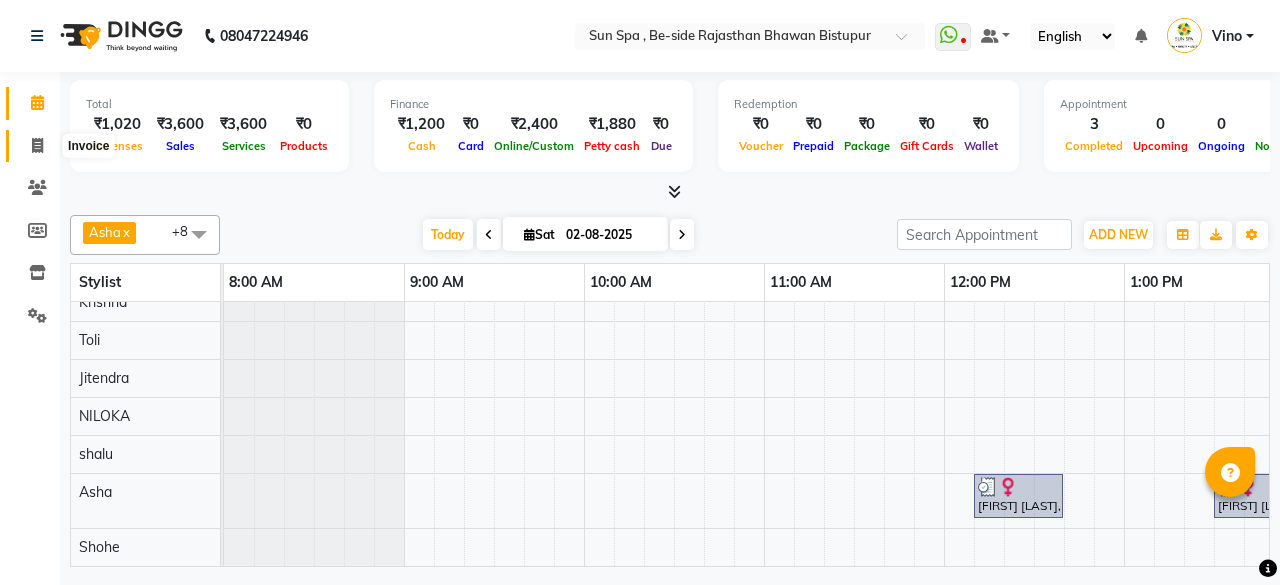 click 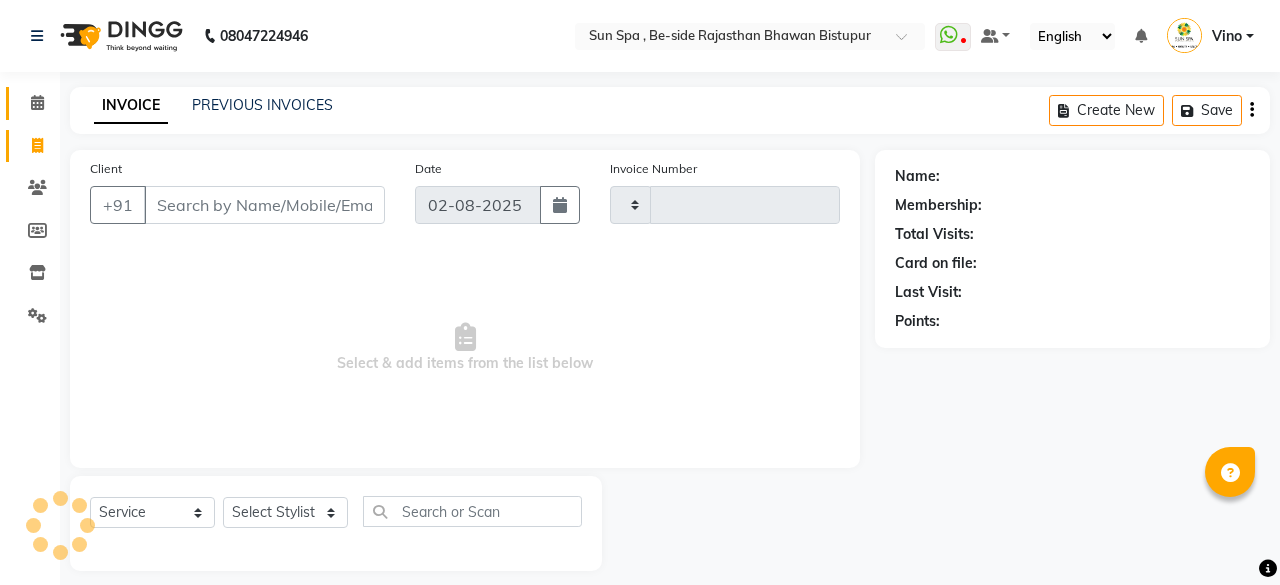 type on "0925" 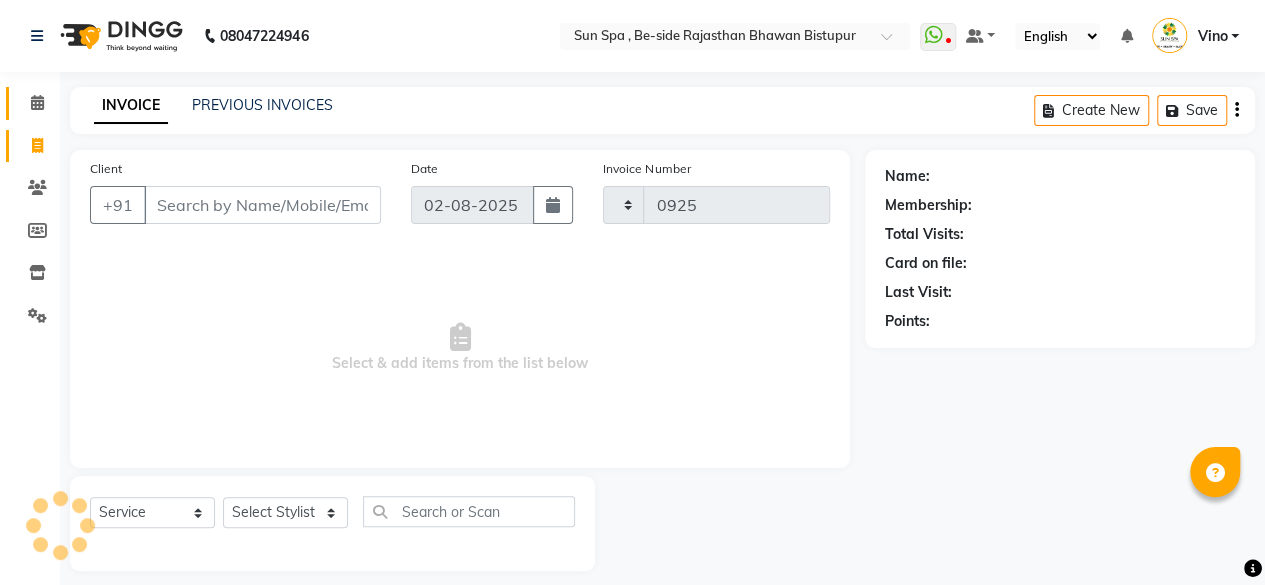 select on "5782" 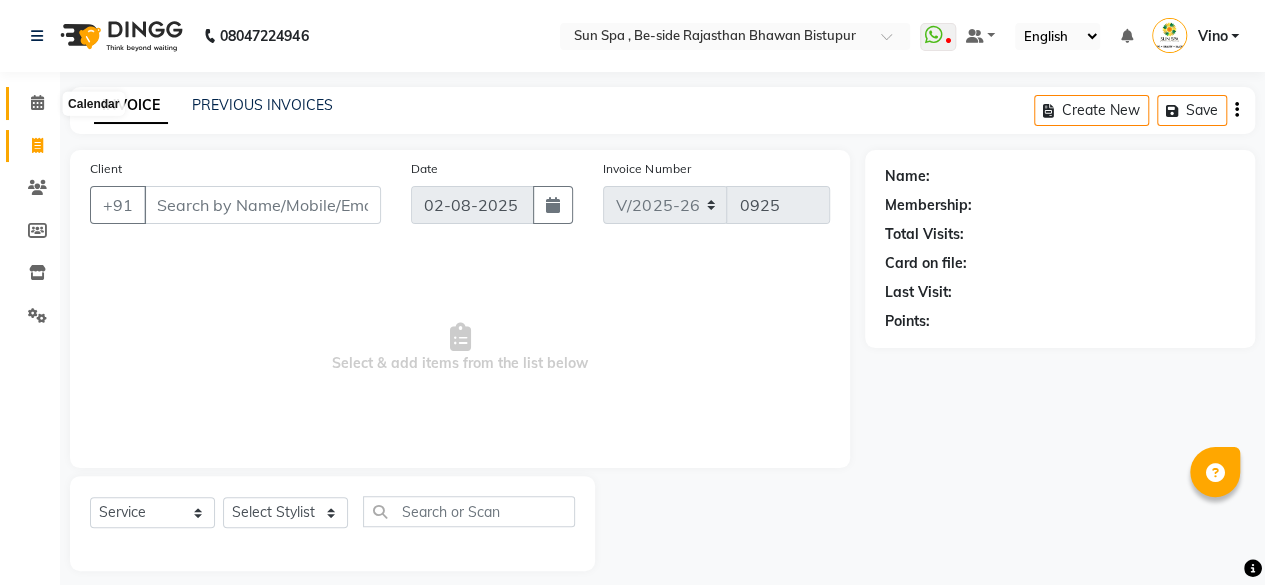 click 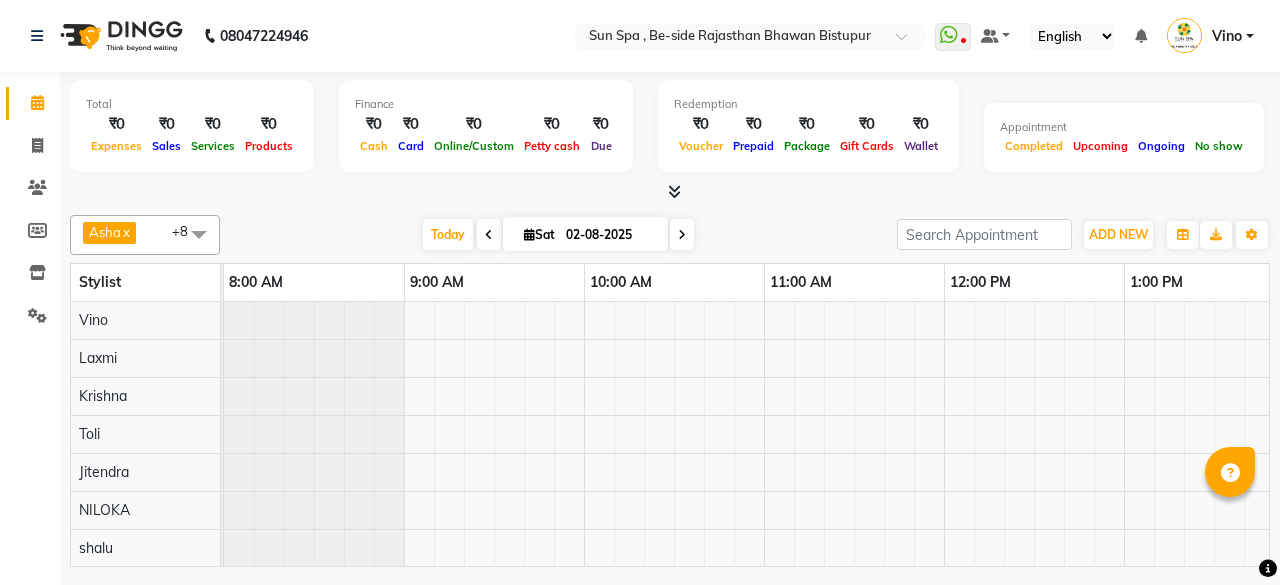 scroll, scrollTop: 0, scrollLeft: 0, axis: both 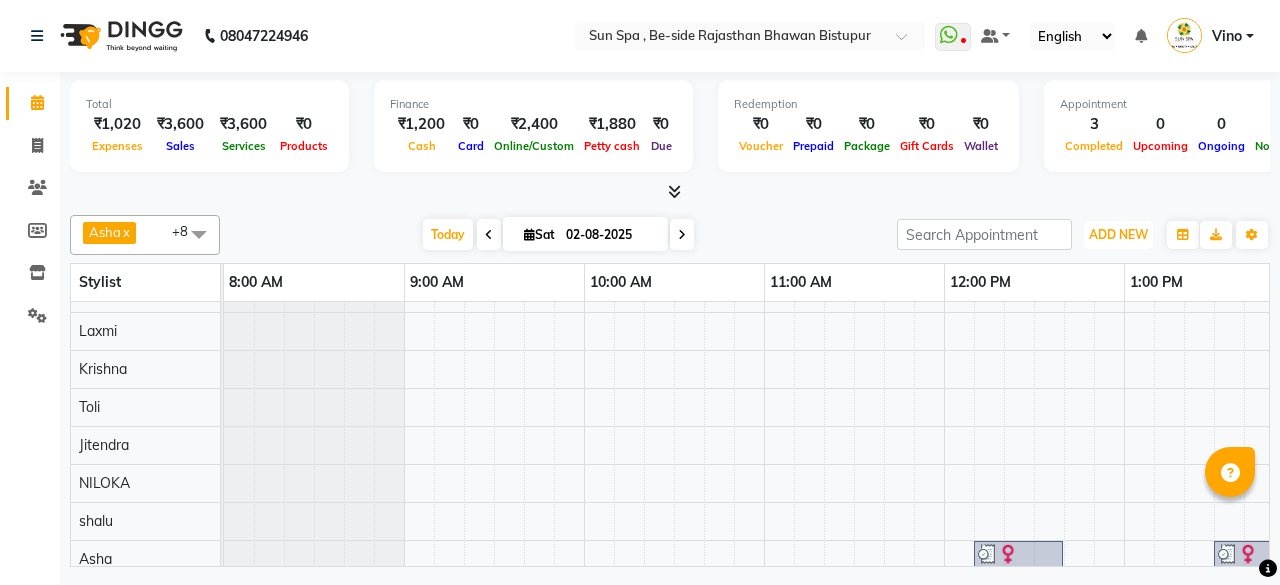 drag, startPoint x: 1107, startPoint y: 229, endPoint x: 1110, endPoint y: 250, distance: 21.213203 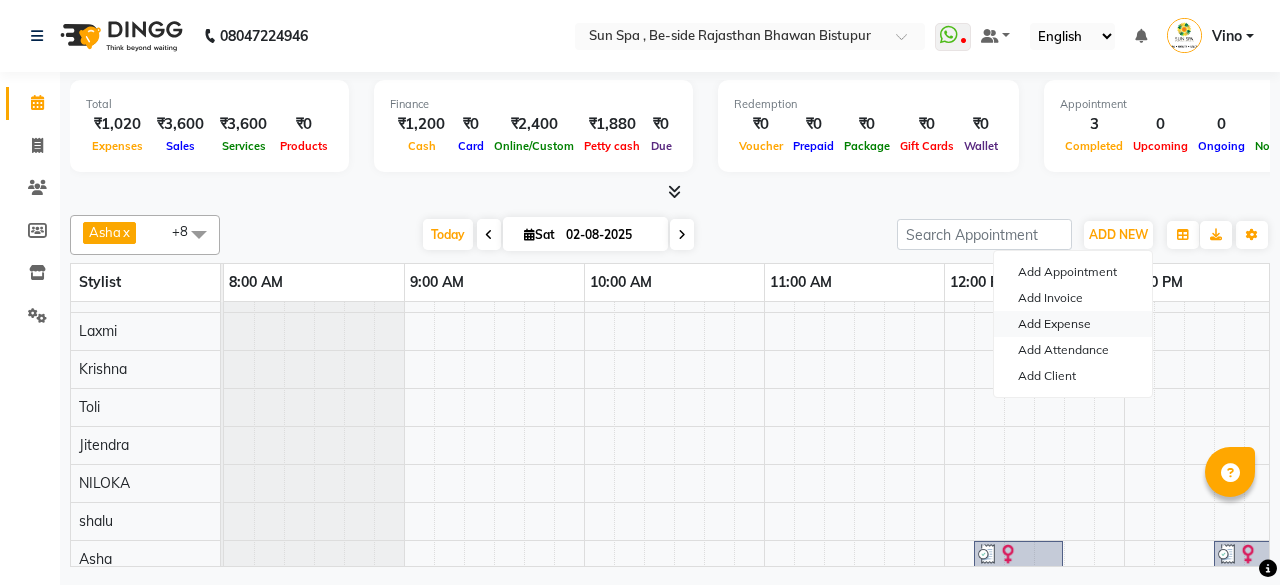 click on "Add Expense" at bounding box center [1073, 324] 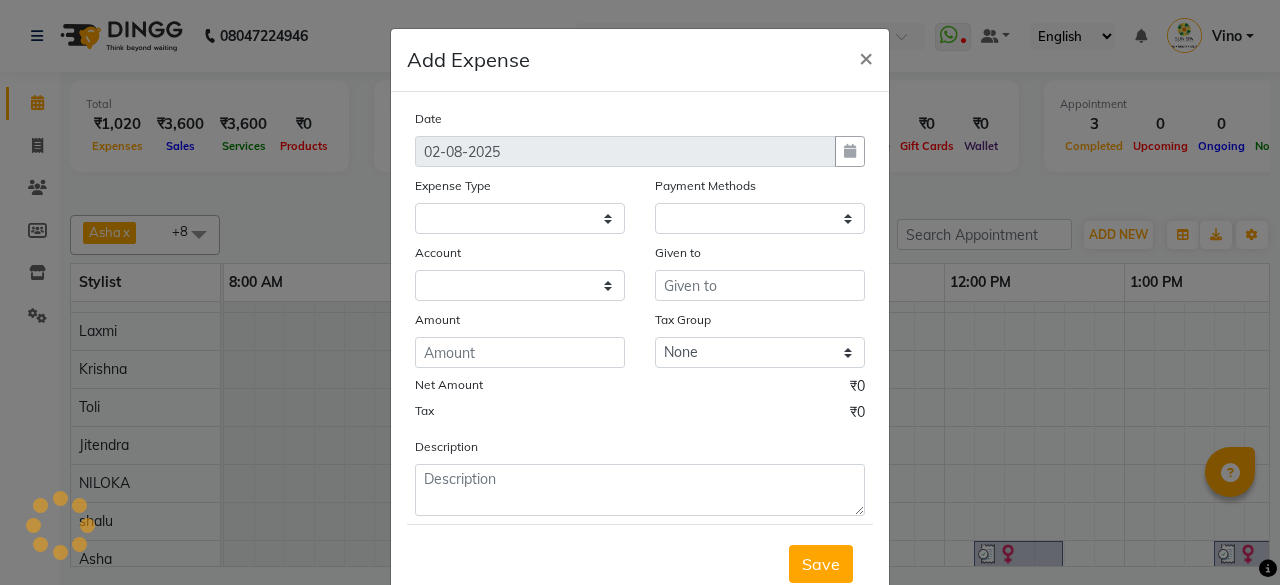 select on "1" 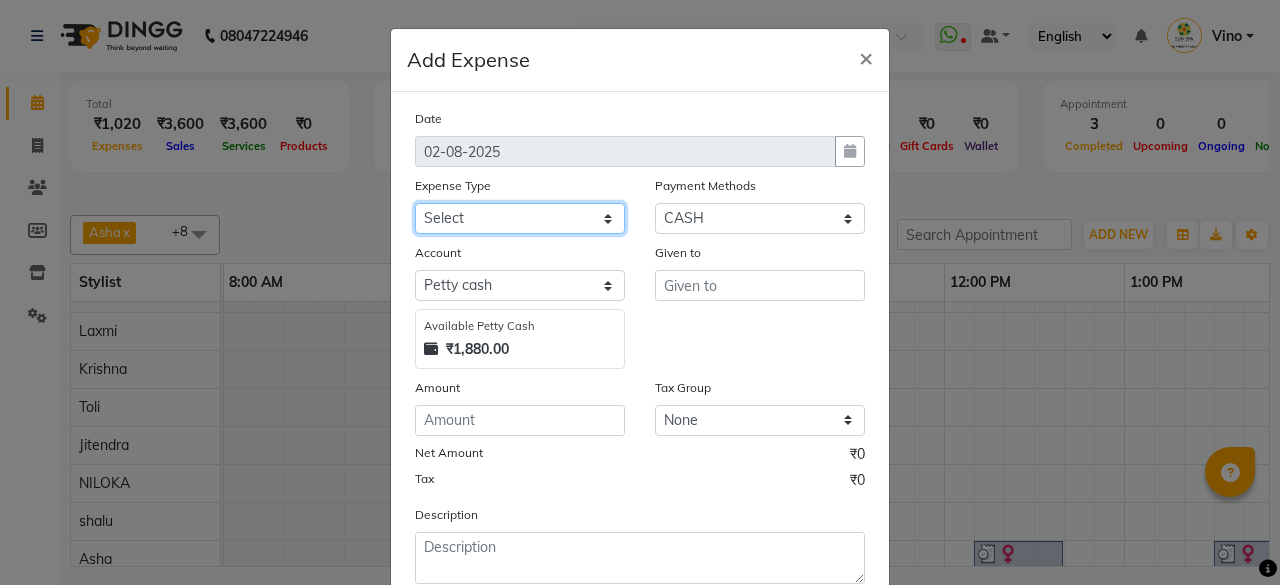 click on "Select Advance Salary Bank charges Car maintenance Cash transfer to bank Cash transfer to hub Client Snacks Events Expance Fuel Incentive JUSTDAIL Loan Repayment Maintenance Marketing Miscellaneous [FIRST] [LAST] Other Pantry Product Room Rent staff Salary Shop Rent Staff Snacks Tax Tea & Refreshment Utilities" 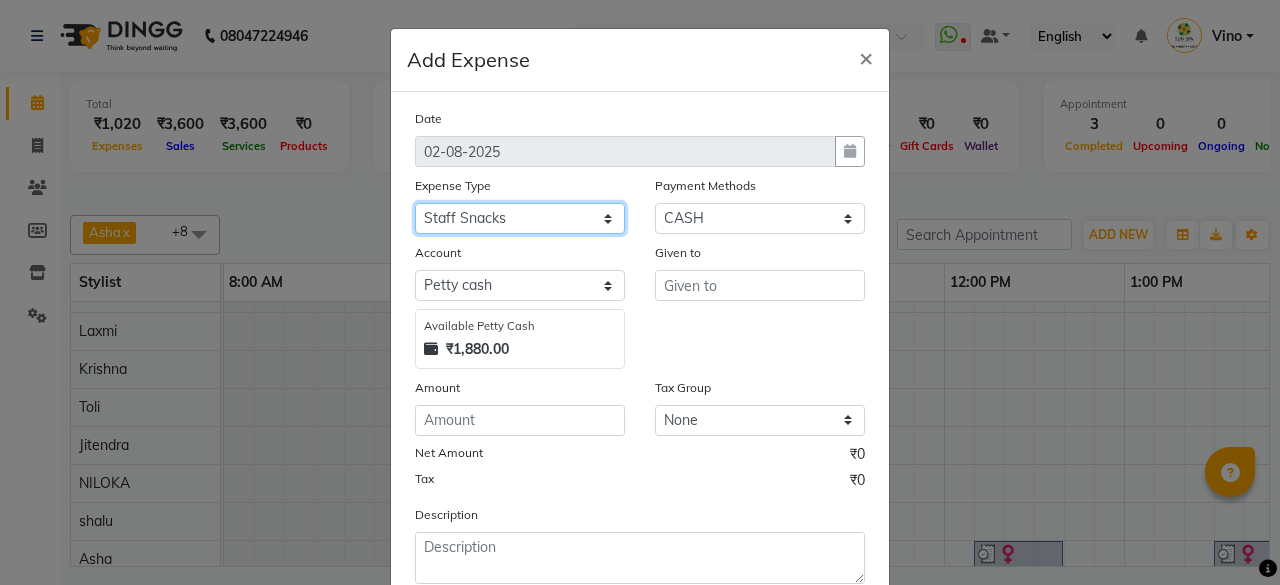 click on "Select Advance Salary Bank charges Car maintenance Cash transfer to bank Cash transfer to hub Client Snacks Events Expance Fuel Incentive JUSTDAIL Loan Repayment Maintenance Marketing Miscellaneous [FIRST] [LAST] Other Pantry Product Room Rent staff Salary Shop Rent Staff Snacks Tax Tea & Refreshment Utilities" 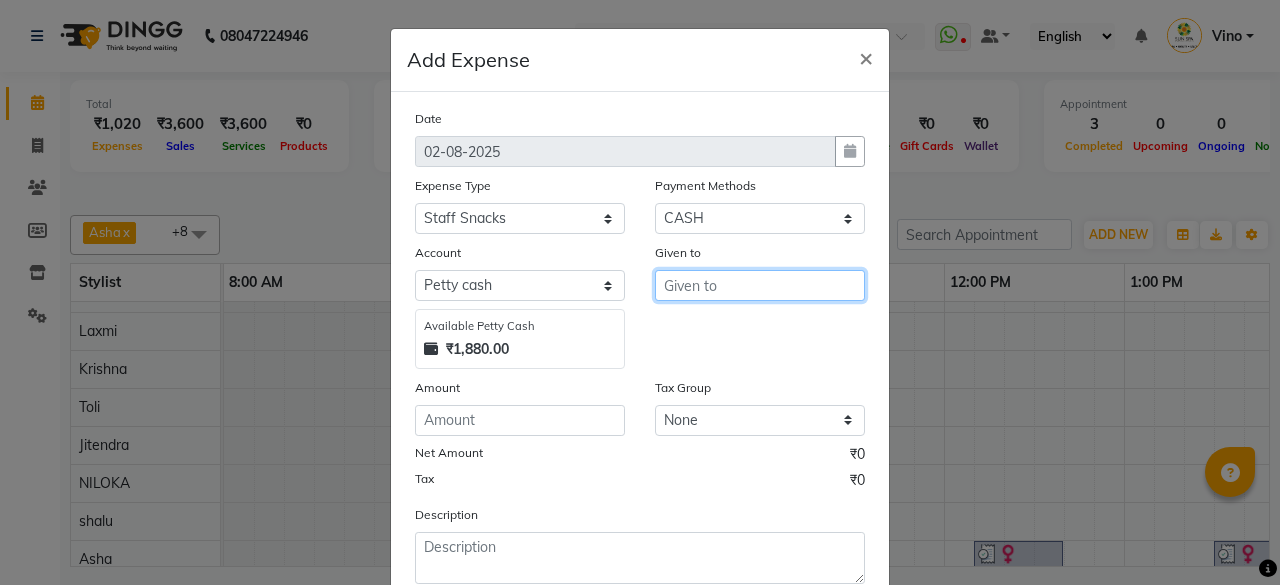 click at bounding box center (760, 285) 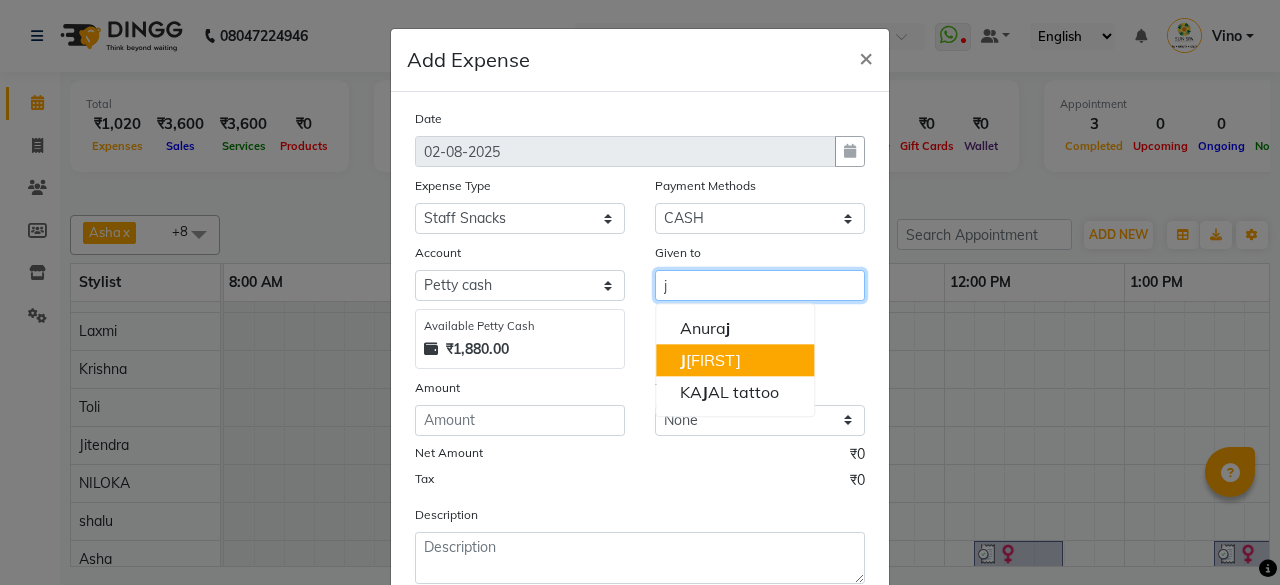 click on "J [FIRST]" at bounding box center [735, 360] 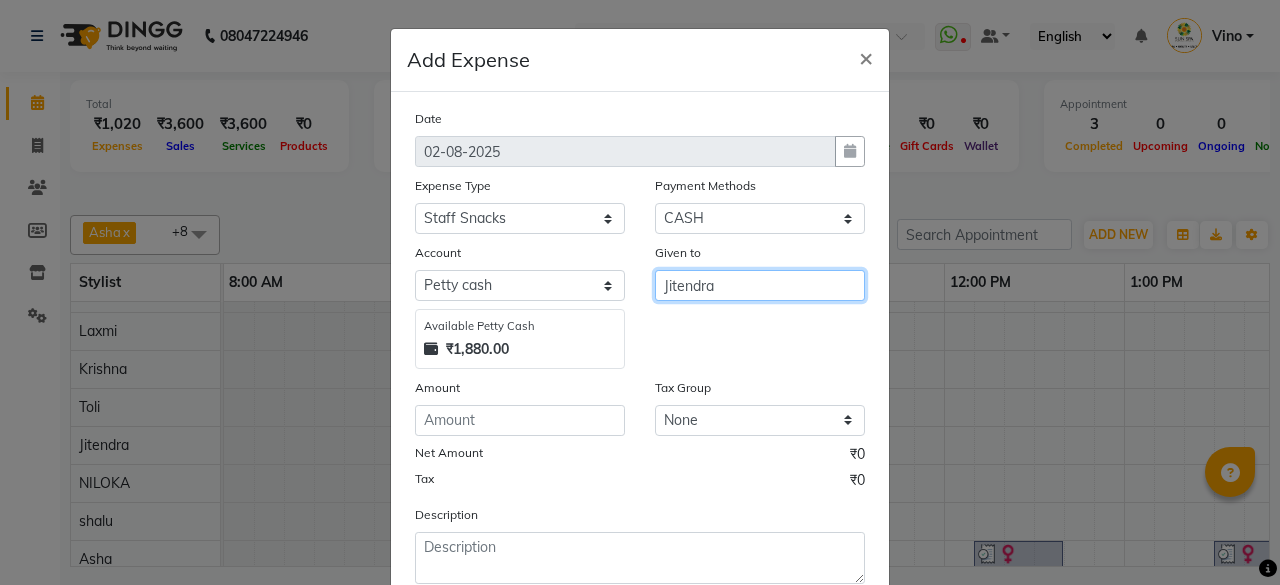 type on "Jitendra" 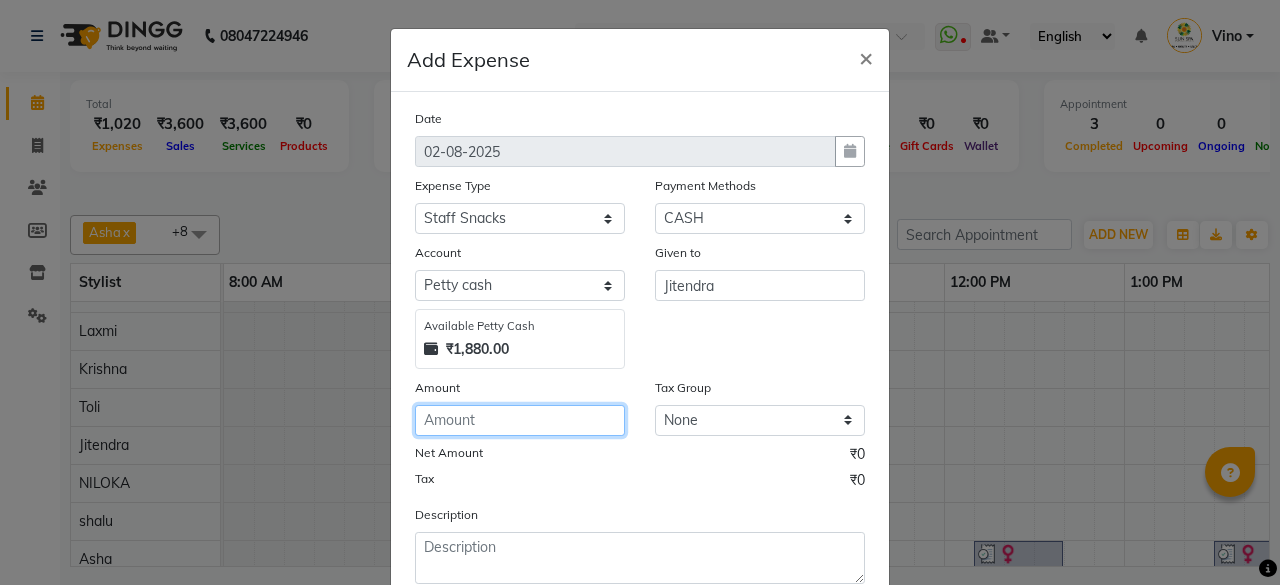 click 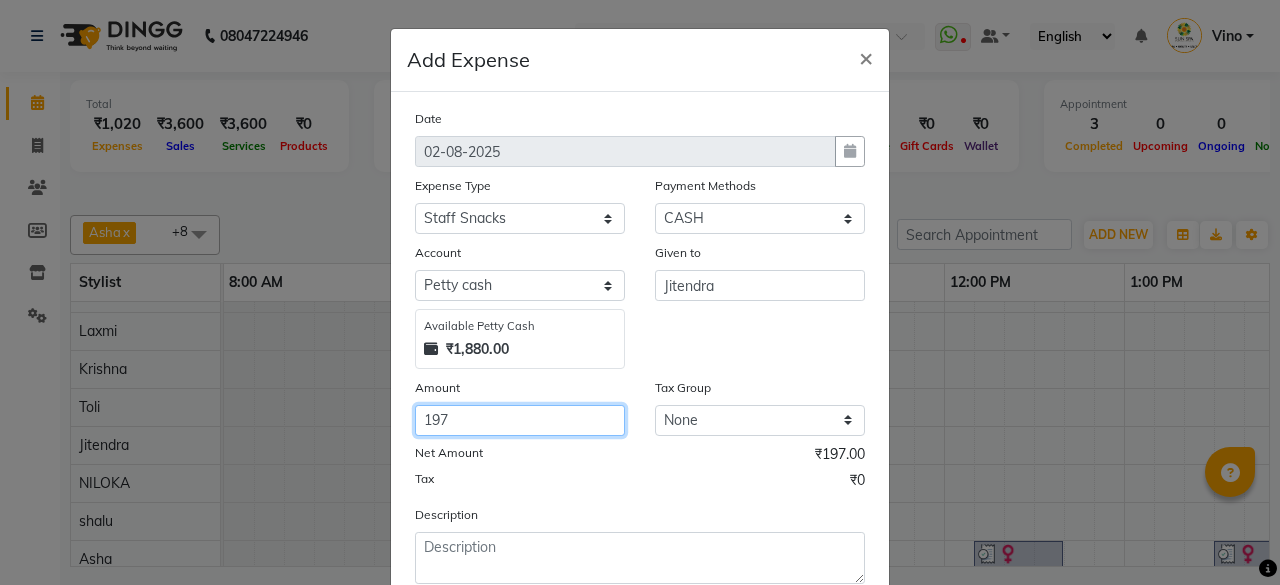 scroll, scrollTop: 100, scrollLeft: 0, axis: vertical 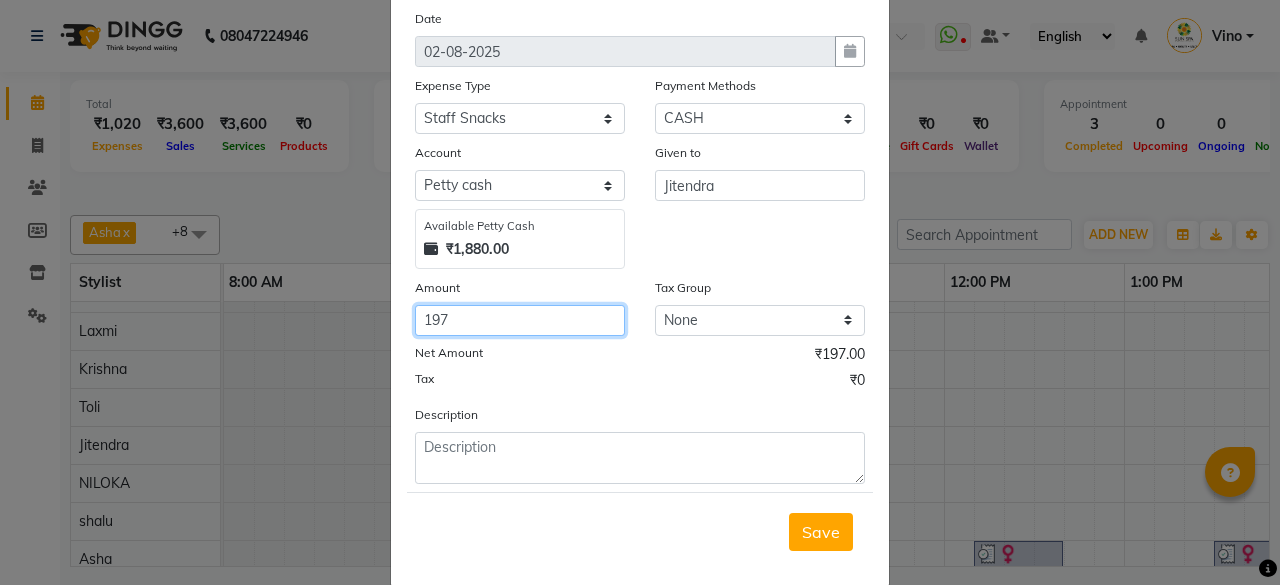 click on "197" 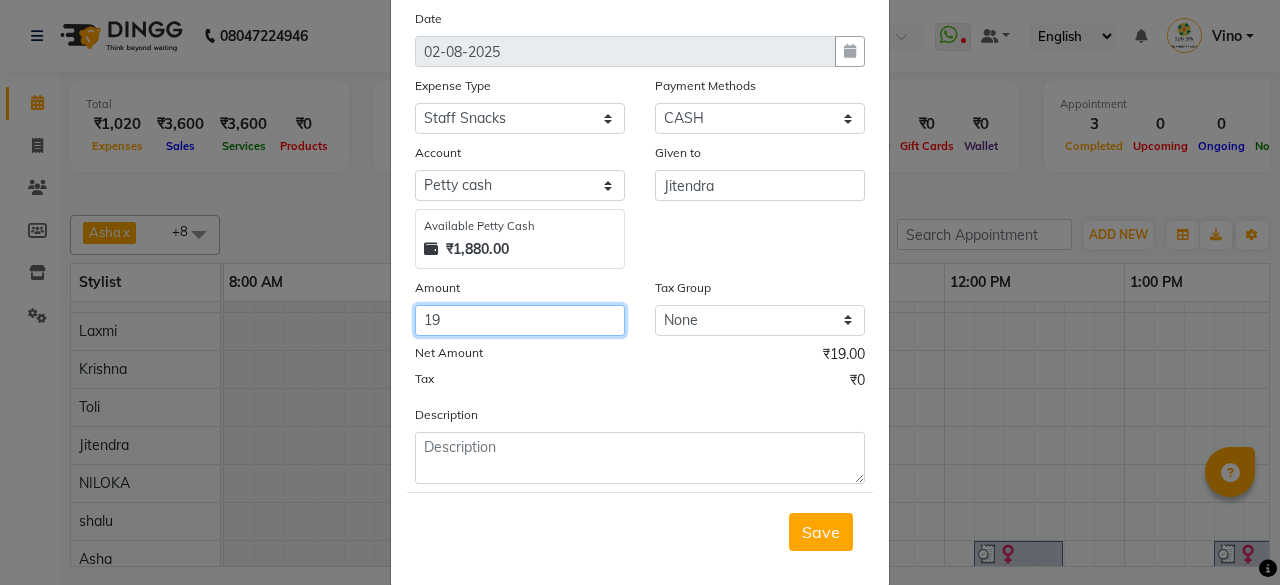 type on "1" 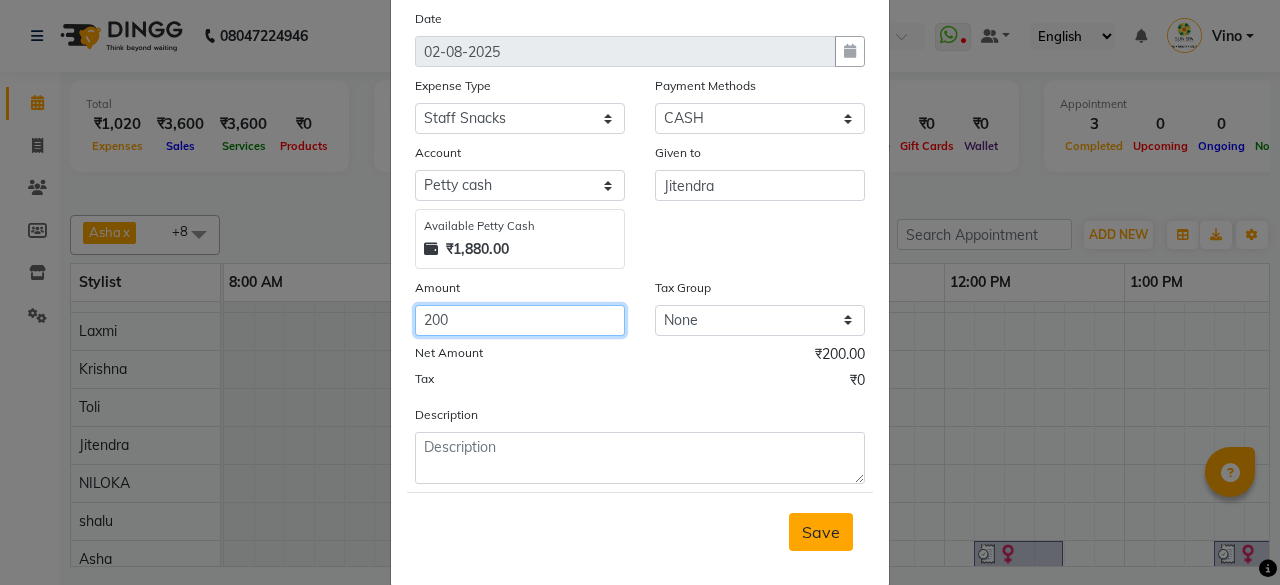 type on "200" 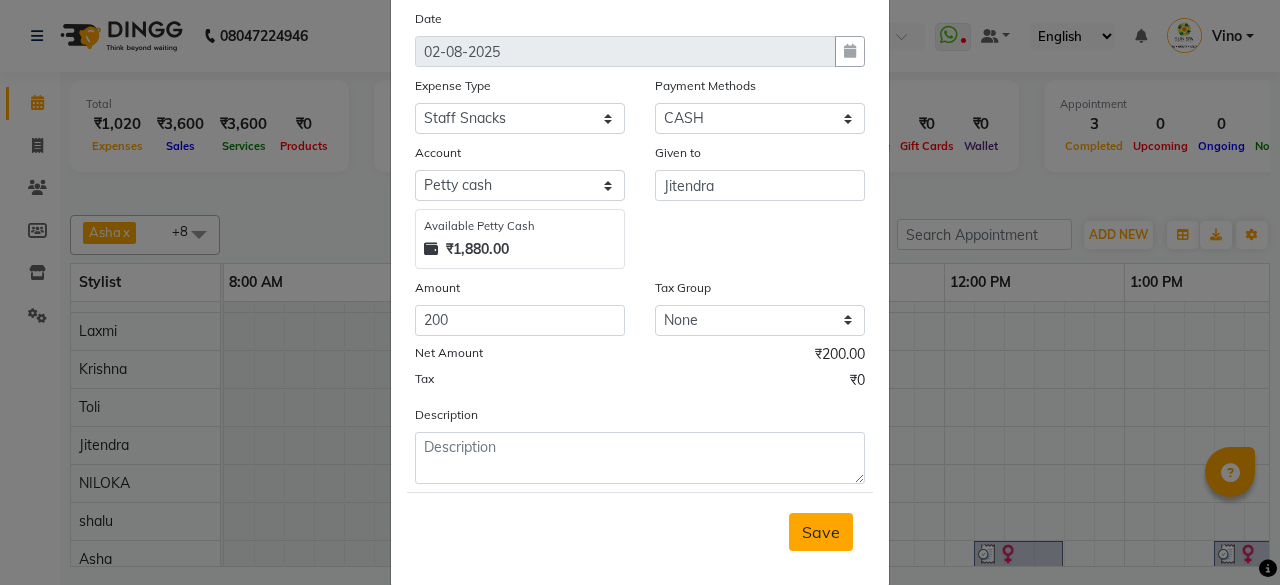 click on "Save" at bounding box center (821, 532) 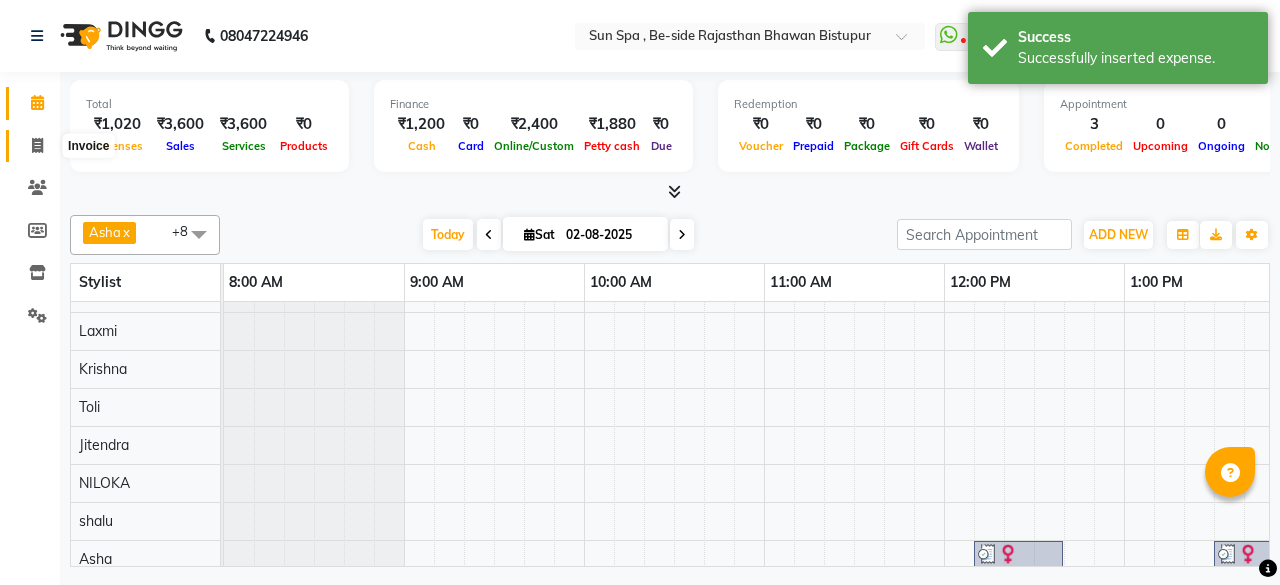 drag, startPoint x: 40, startPoint y: 147, endPoint x: 31, endPoint y: 141, distance: 10.816654 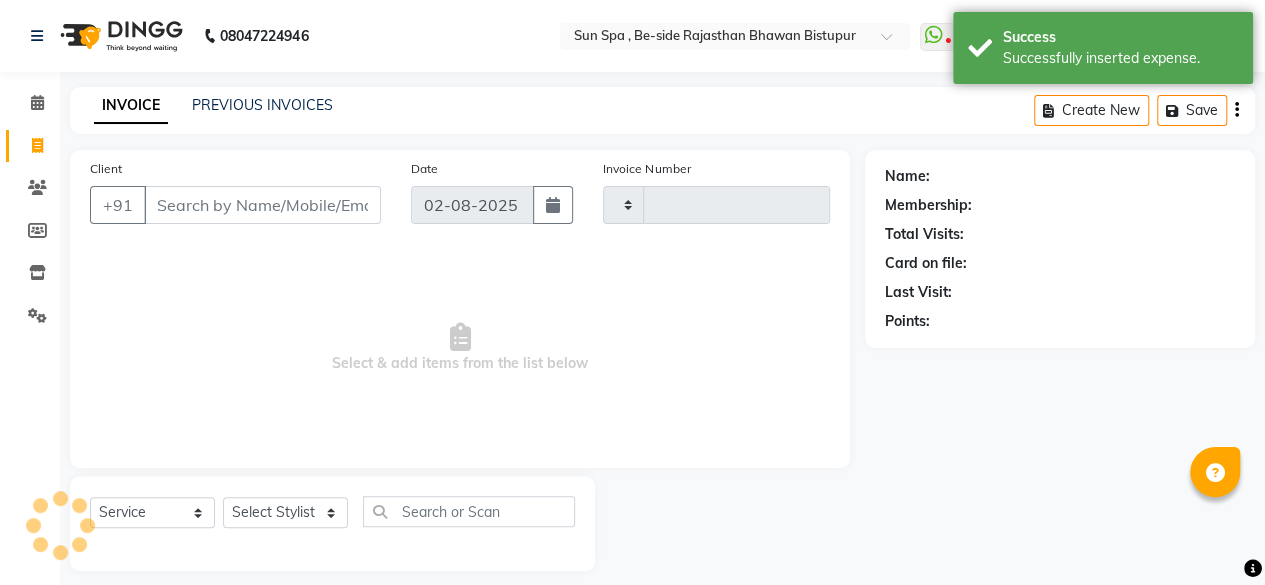 type on "0925" 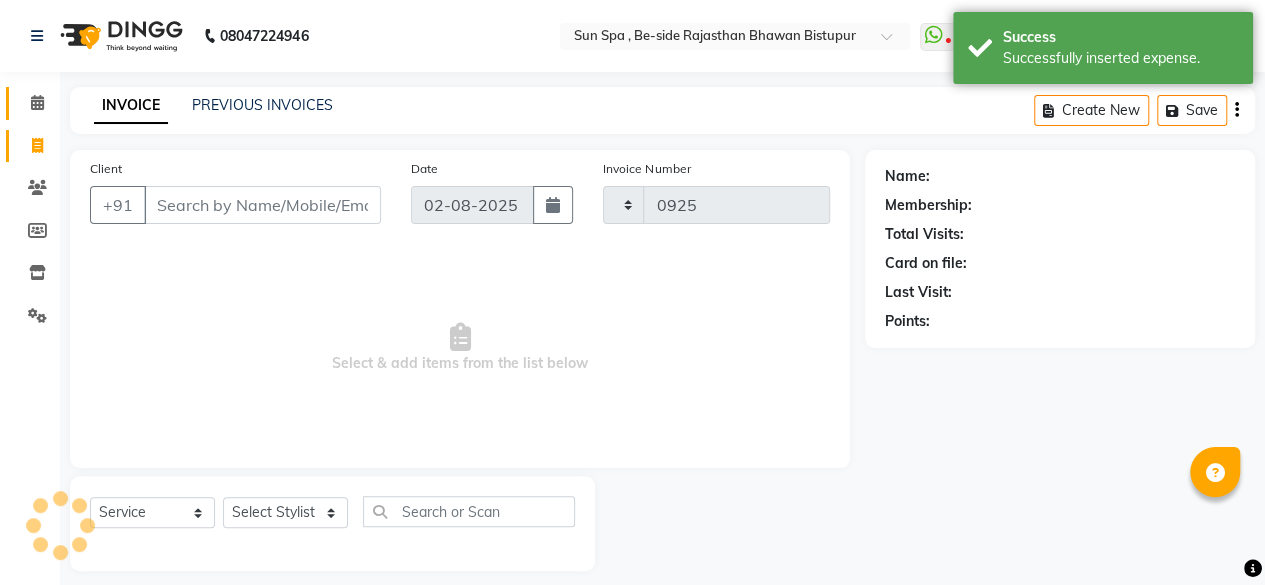 select on "5782" 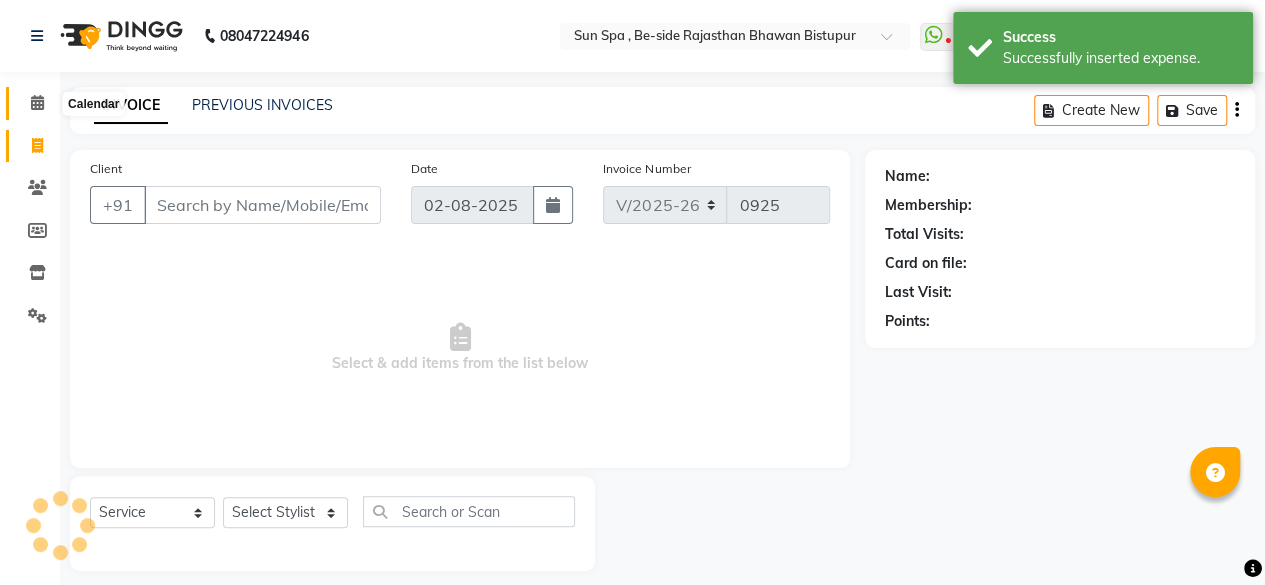 click 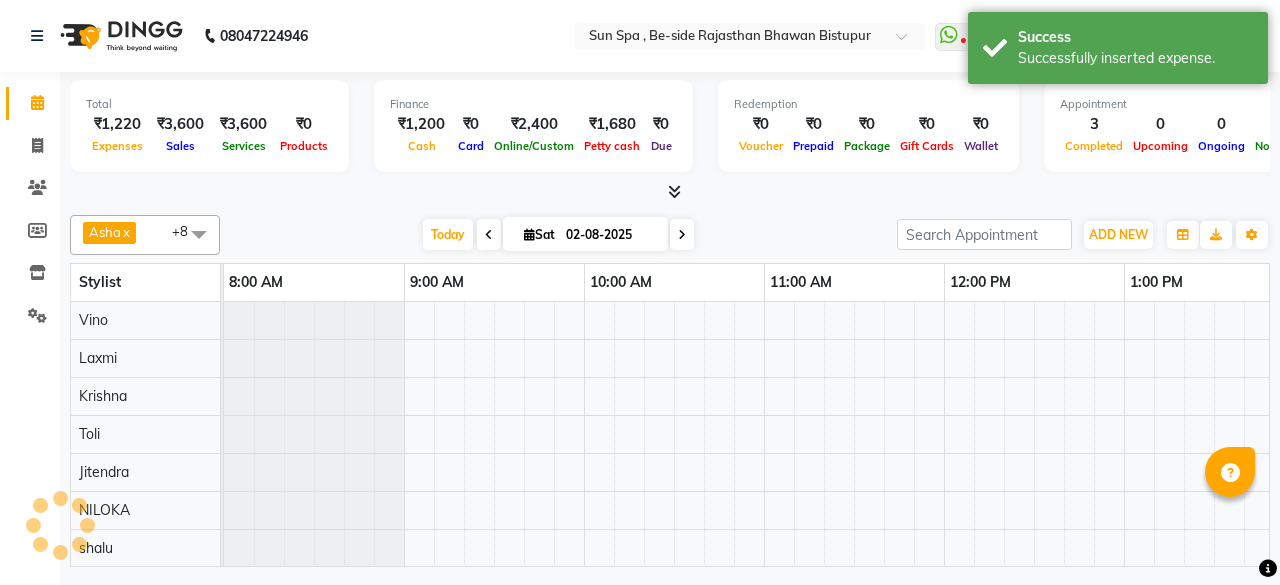 scroll, scrollTop: 27, scrollLeft: 0, axis: vertical 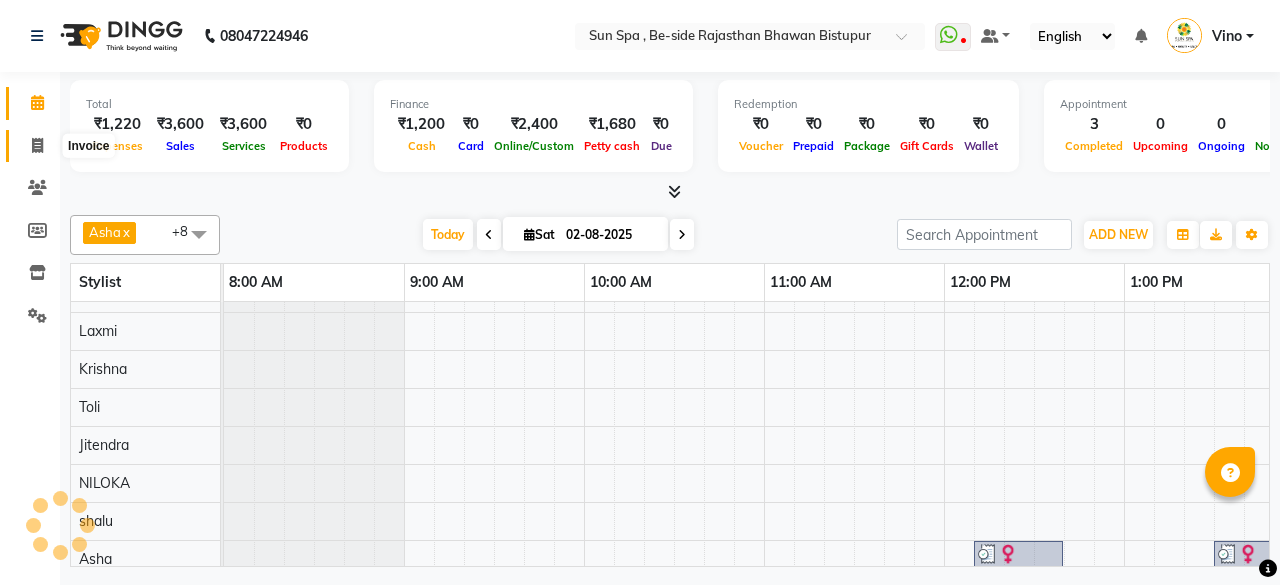 click 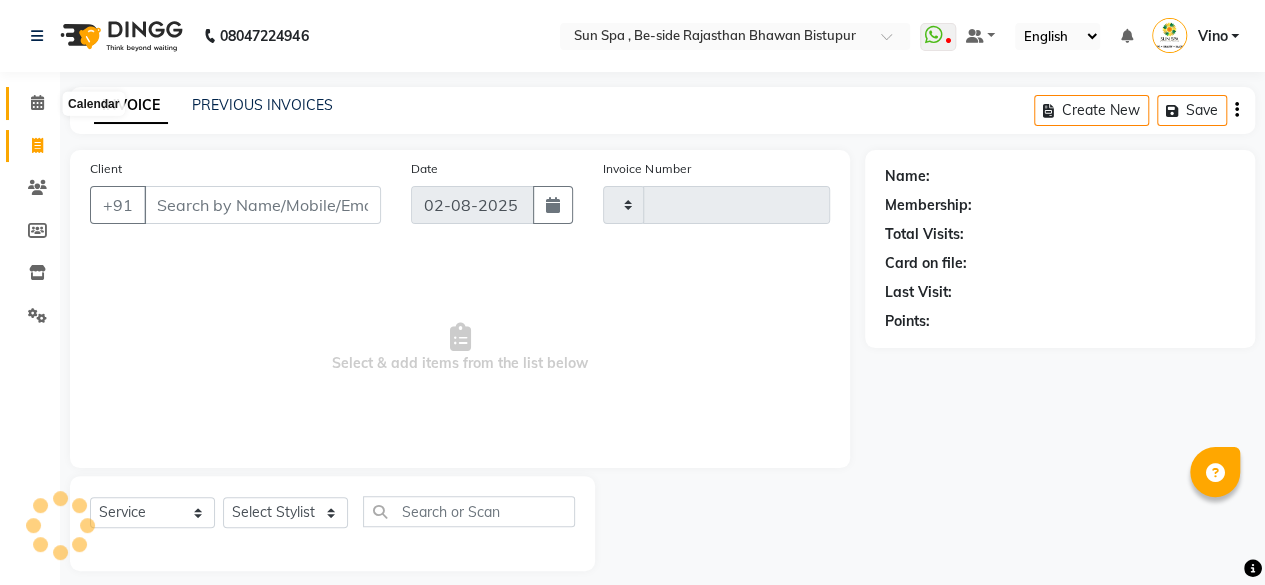 click 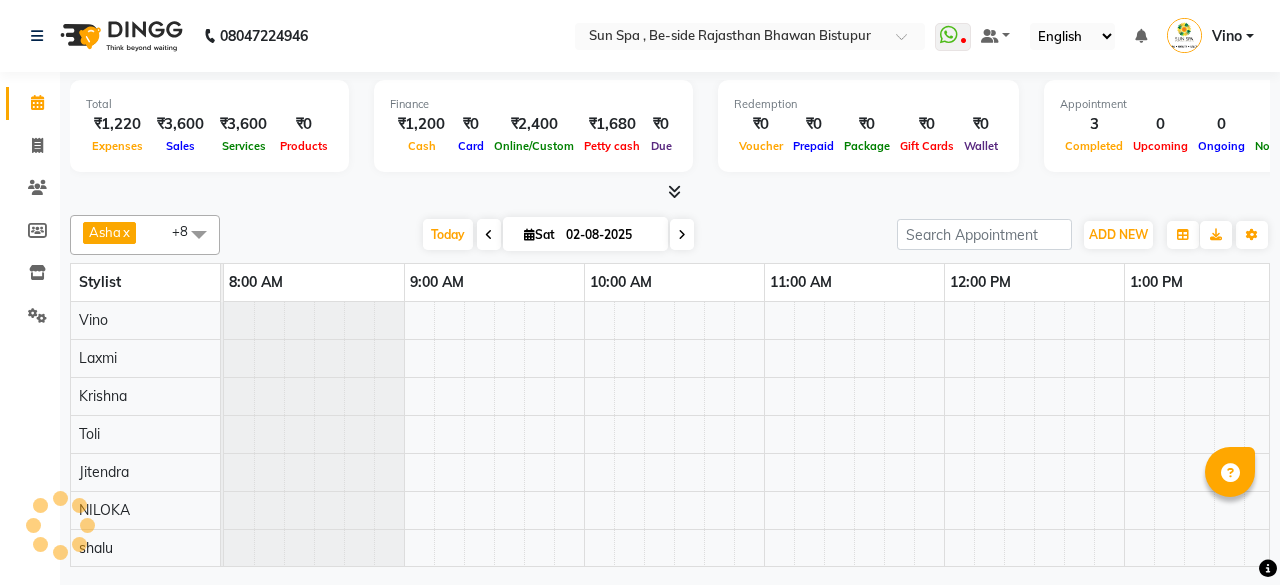 scroll, scrollTop: 0, scrollLeft: 0, axis: both 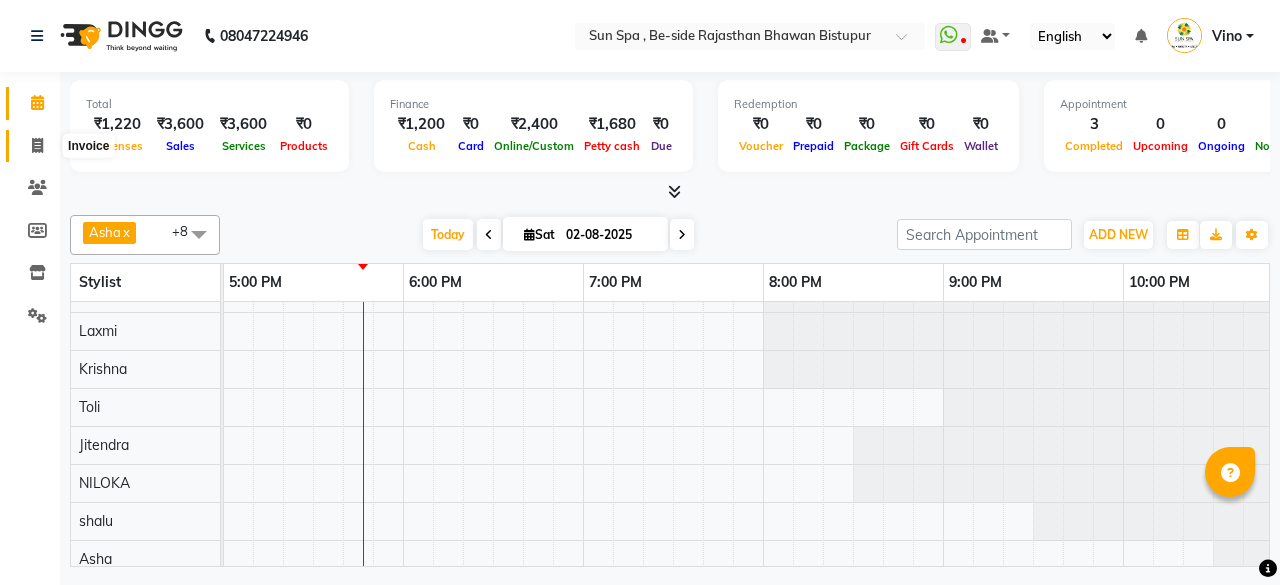 click 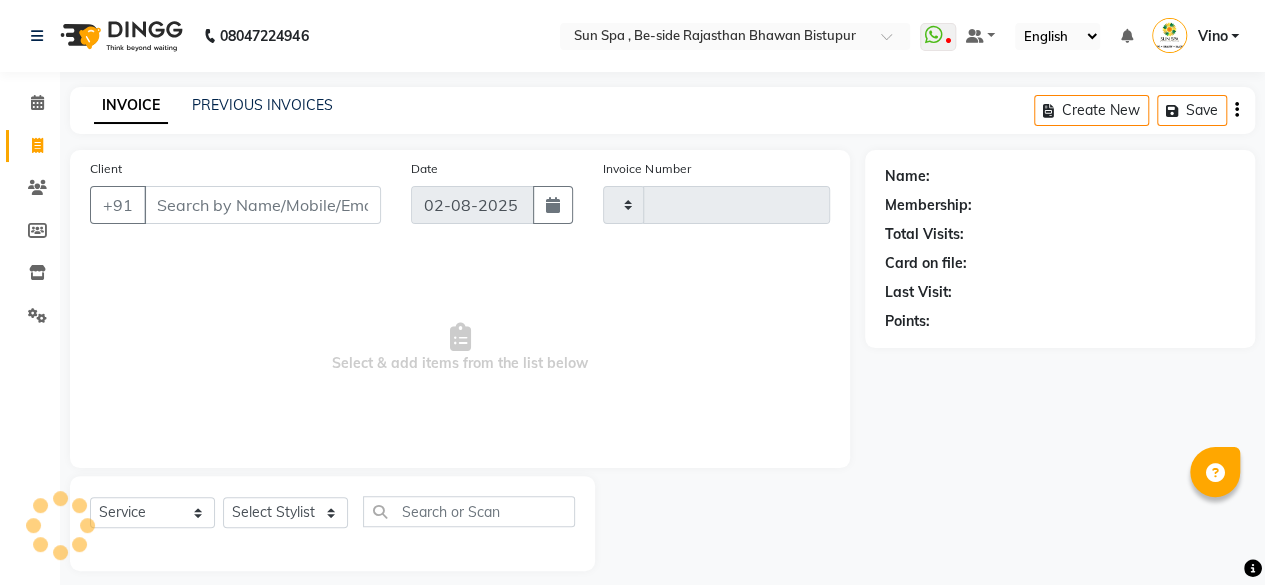 type on "0925" 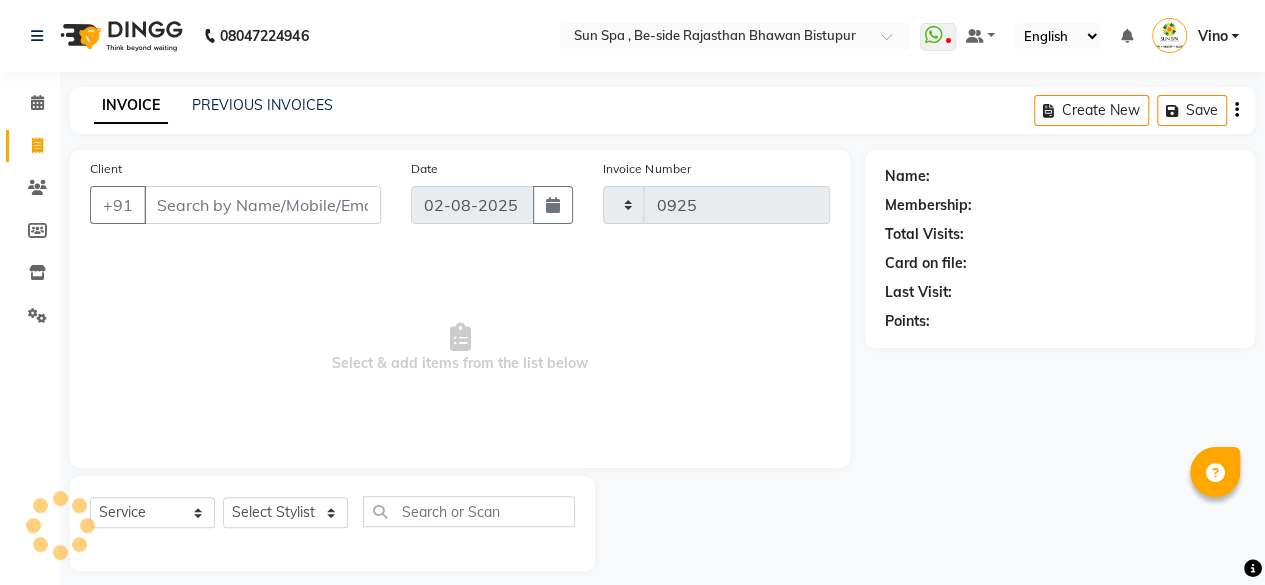 select on "5782" 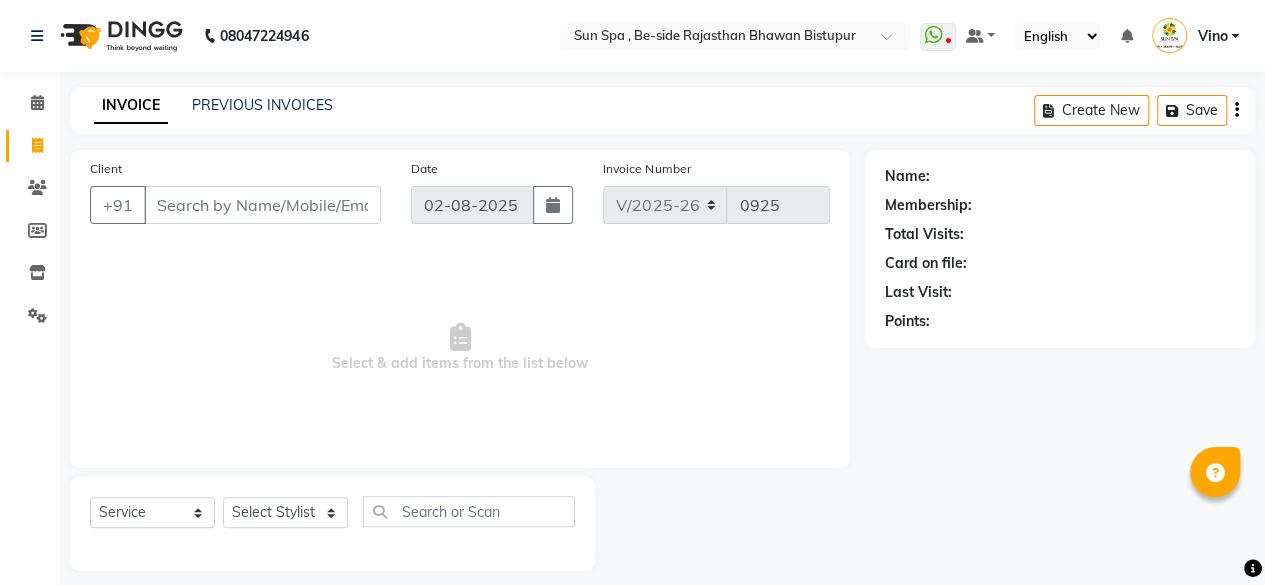 click on "Client" at bounding box center [262, 205] 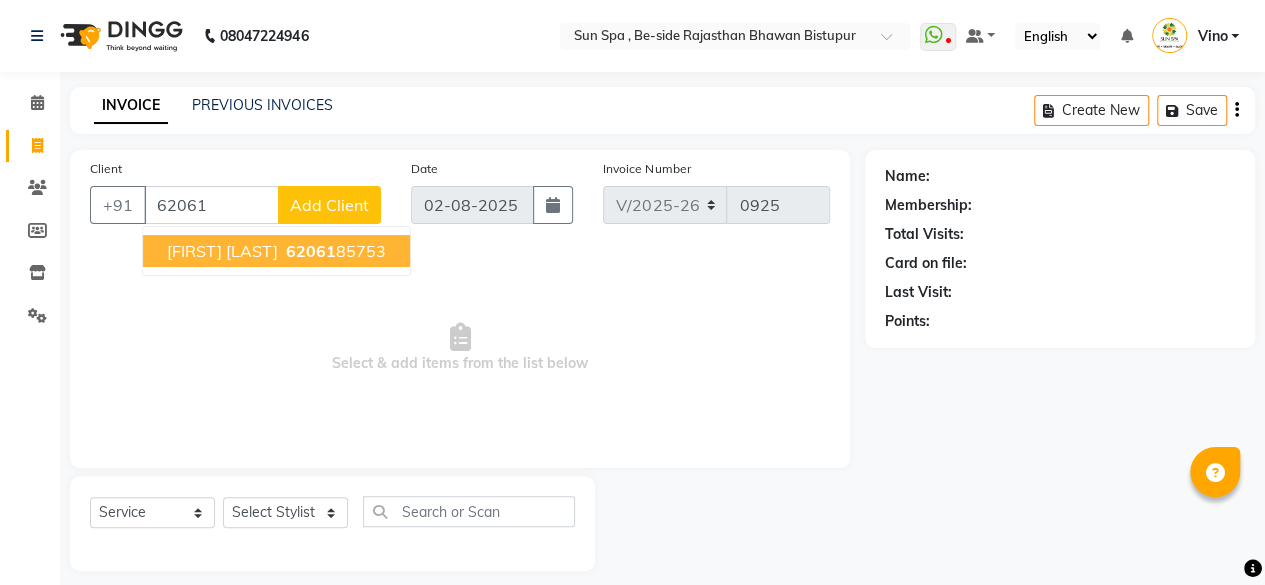 click on "62061" at bounding box center [311, 251] 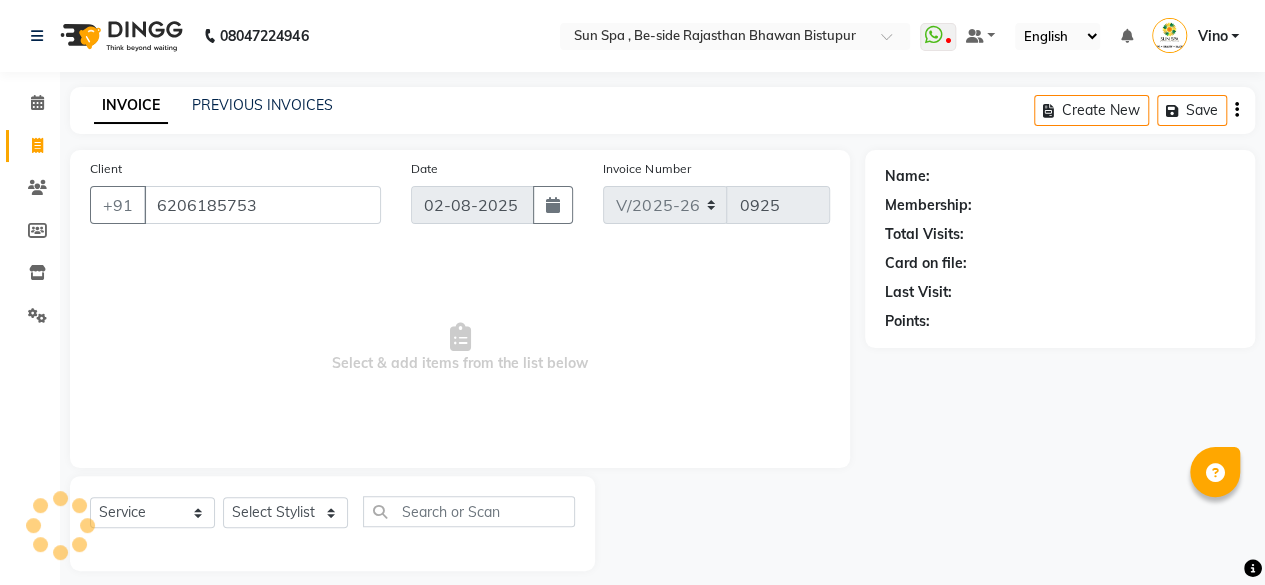 type on "6206185753" 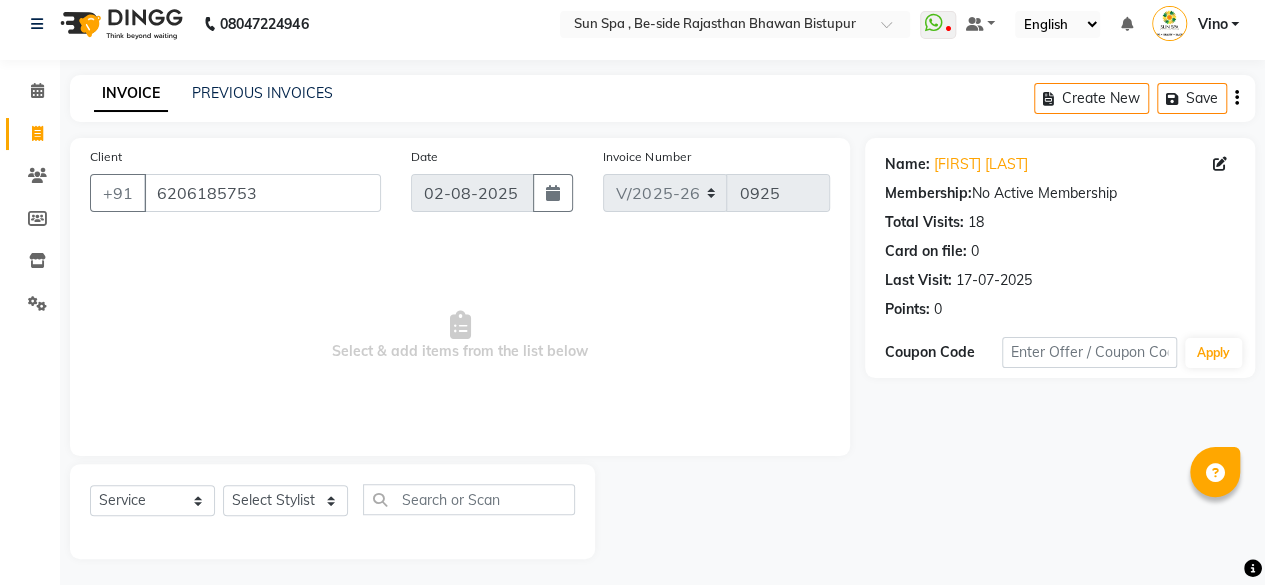 scroll, scrollTop: 15, scrollLeft: 0, axis: vertical 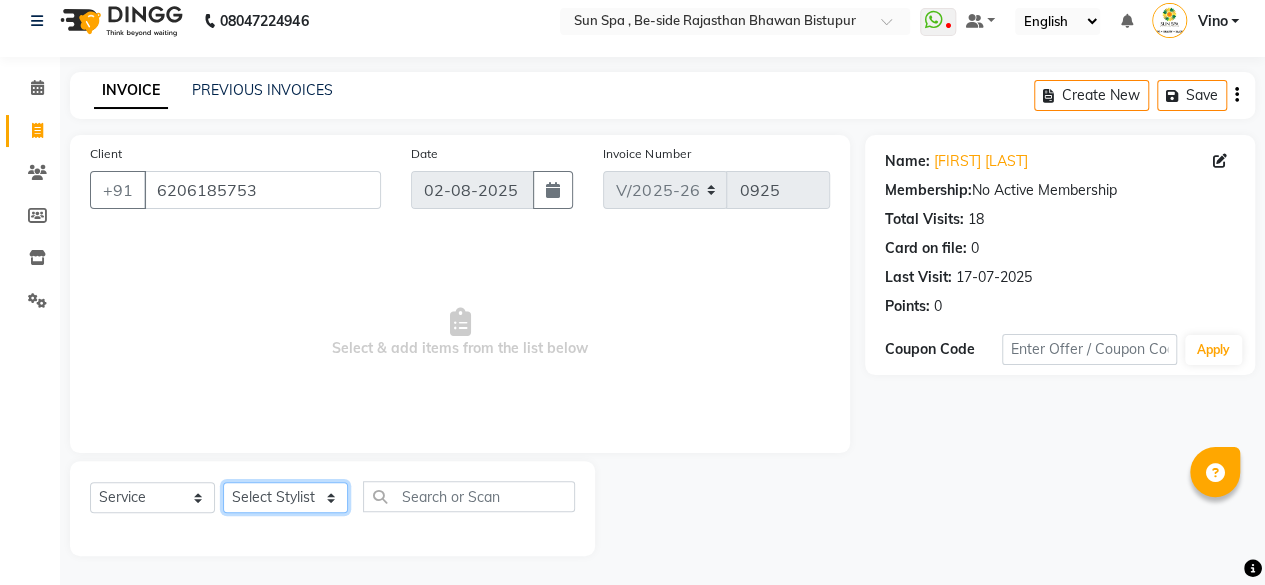 click on "Select Stylist [FIRST] [LAST]  Jitendra  KAJAL tattoo Krishna Laxmi NILOKA shalu Shohe  Toli  Vino" 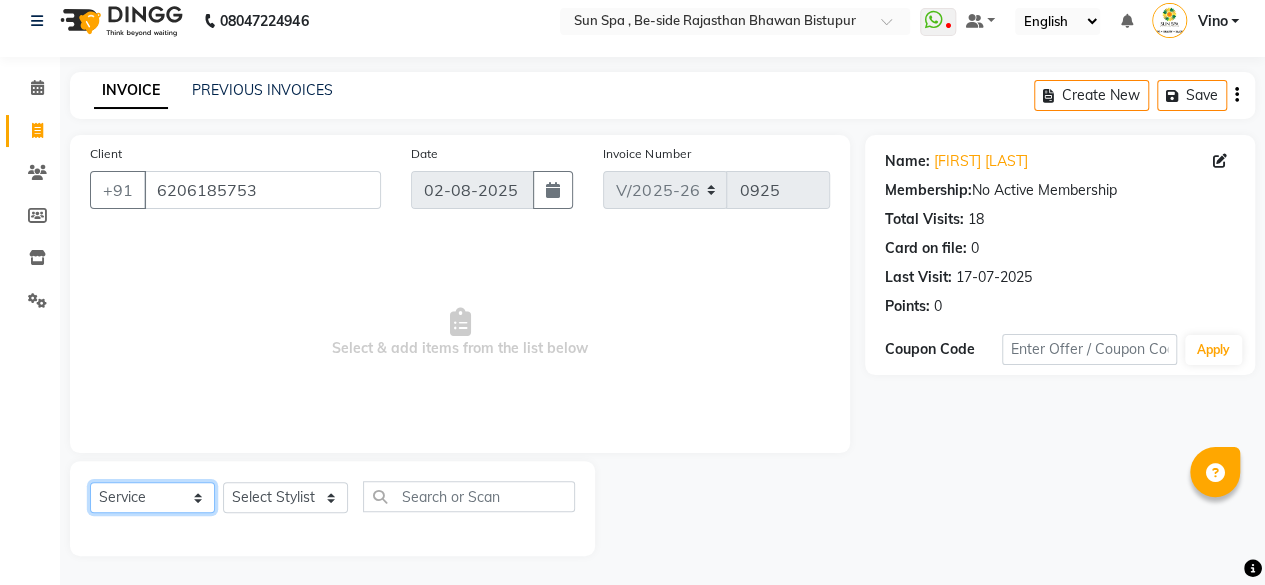 click on "Select  Service  Product  Membership  Package Voucher Prepaid Gift Card" 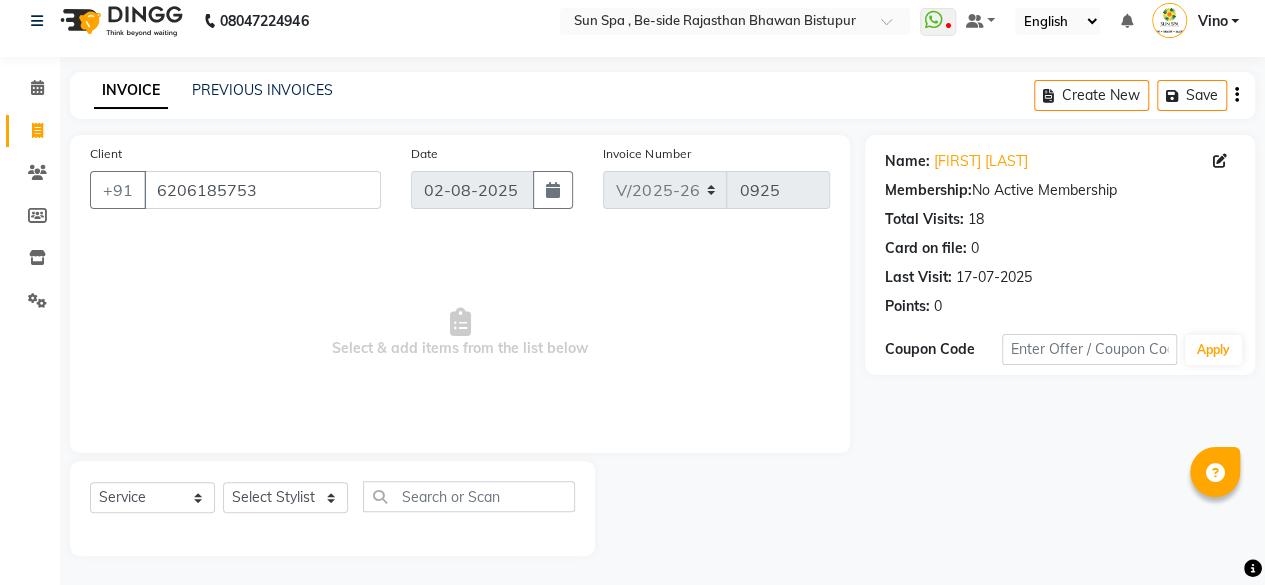 click on "Client +91 [PHONE] Date 02-08-2025 Invoice Number V/2025 V/2025-26 0925  Select & add items from the list below" 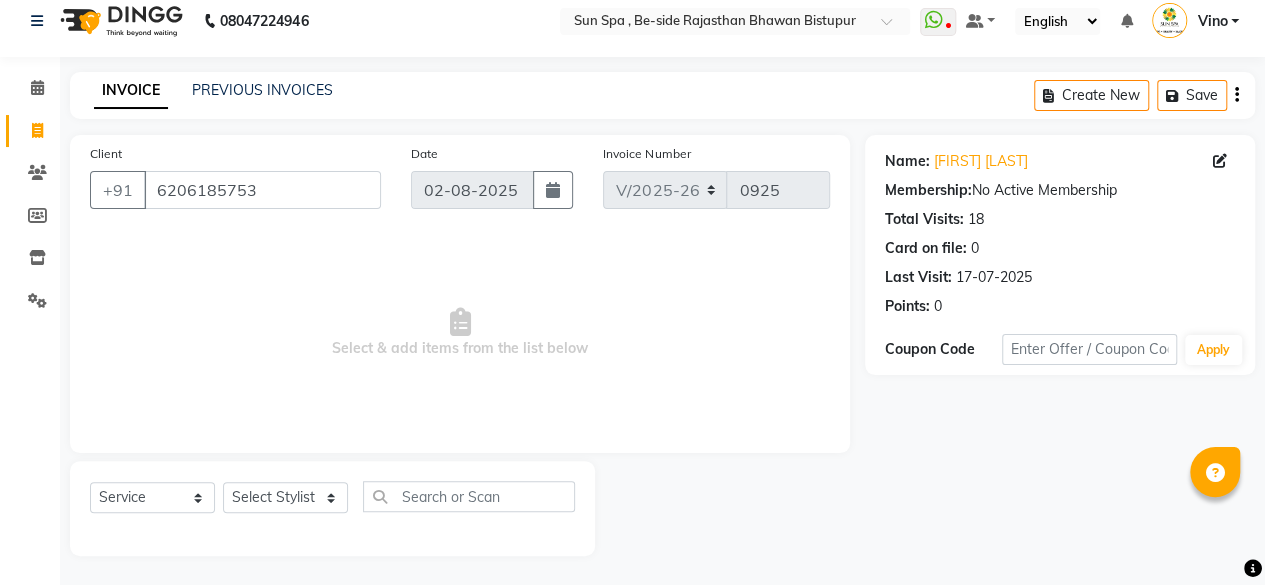 click on "Calendar  Invoice  Clients  Members  Inventory  Settings Completed InProgress Upcoming Dropped Tentative Check-In Confirm Bookings Segments Page Builder" 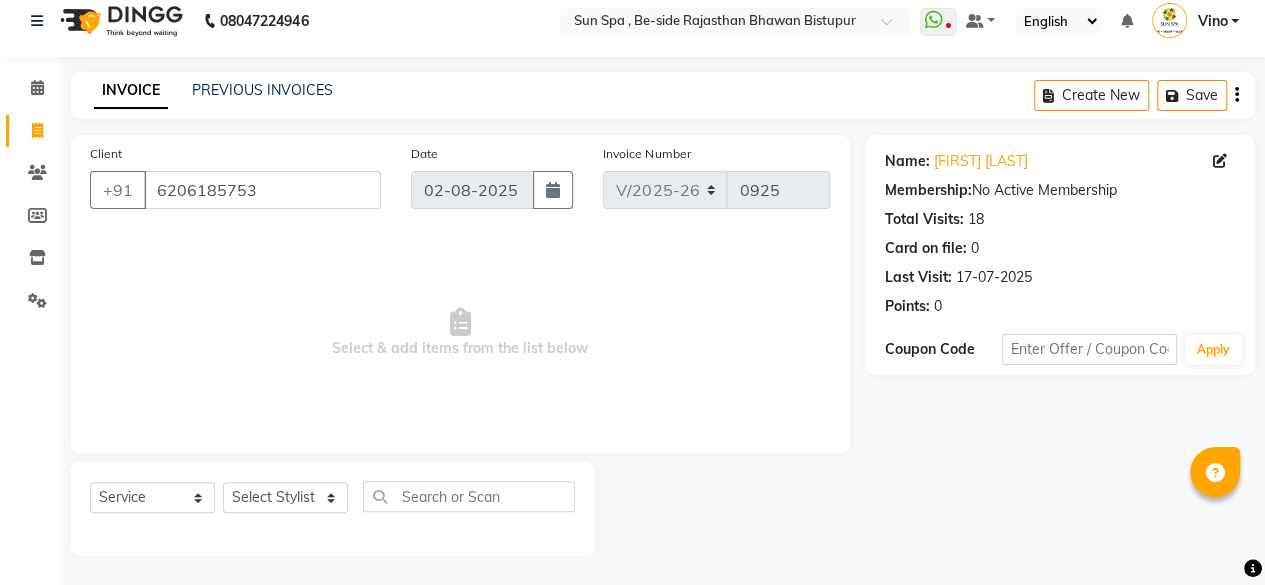 click on "Calendar  Invoice  Clients  Members  Inventory  Settings Completed InProgress Upcoming Dropped Tentative Check-In Confirm Bookings Segments Page Builder" 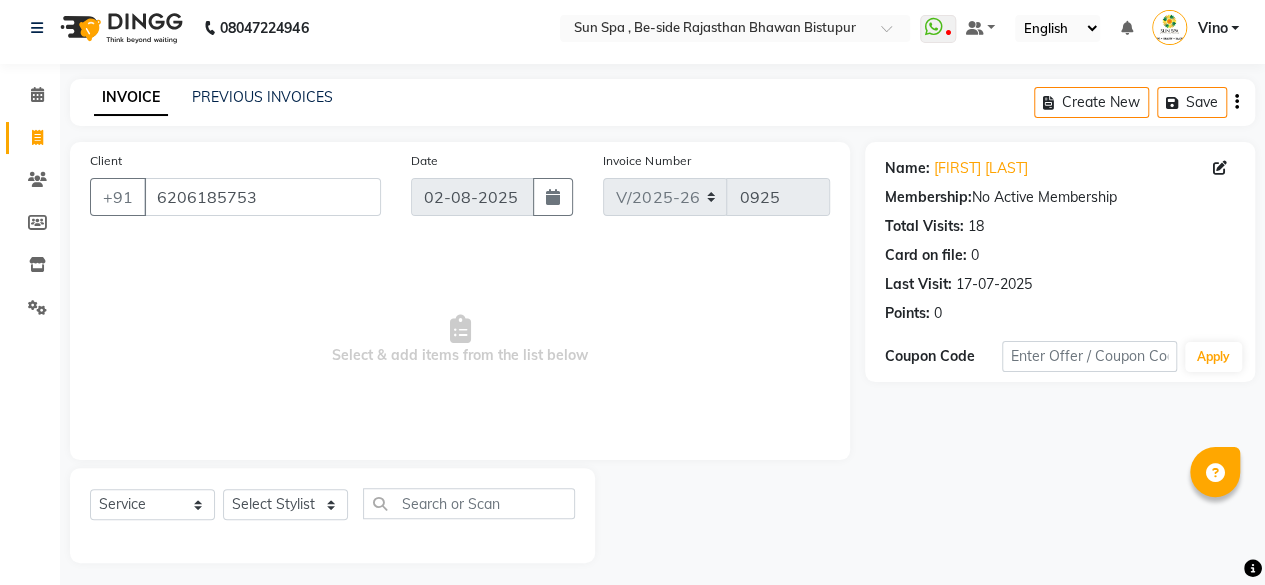 scroll, scrollTop: 6, scrollLeft: 0, axis: vertical 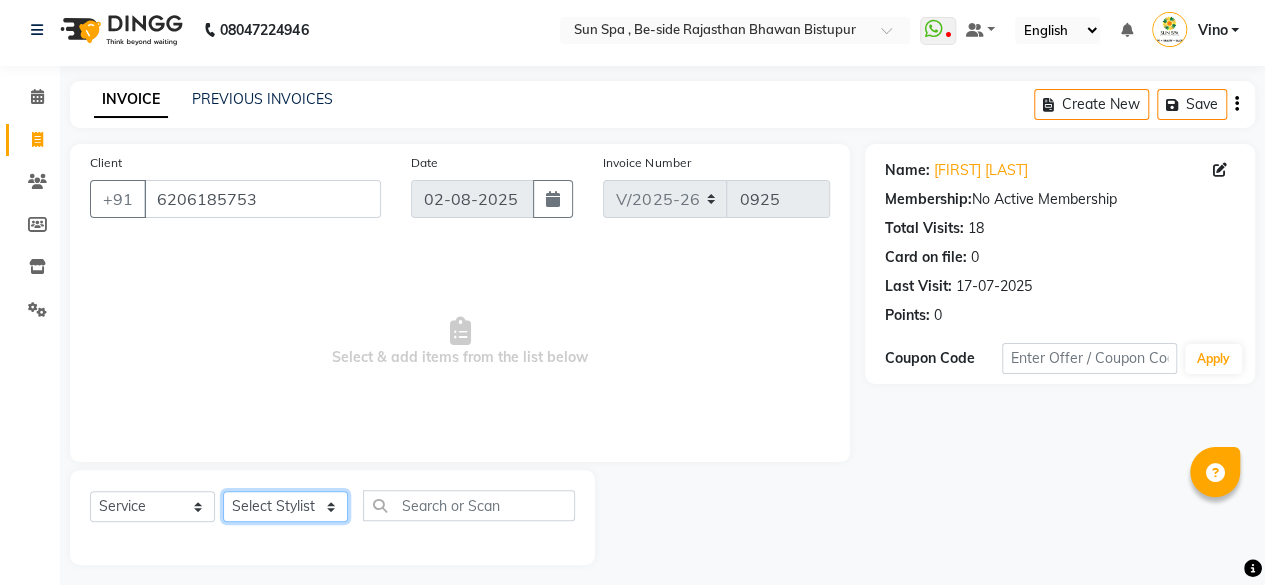 click on "Select Stylist [FIRST] [LAST]  Jitendra  KAJAL tattoo Krishna Laxmi NILOKA shalu Shohe  Toli  Vino" 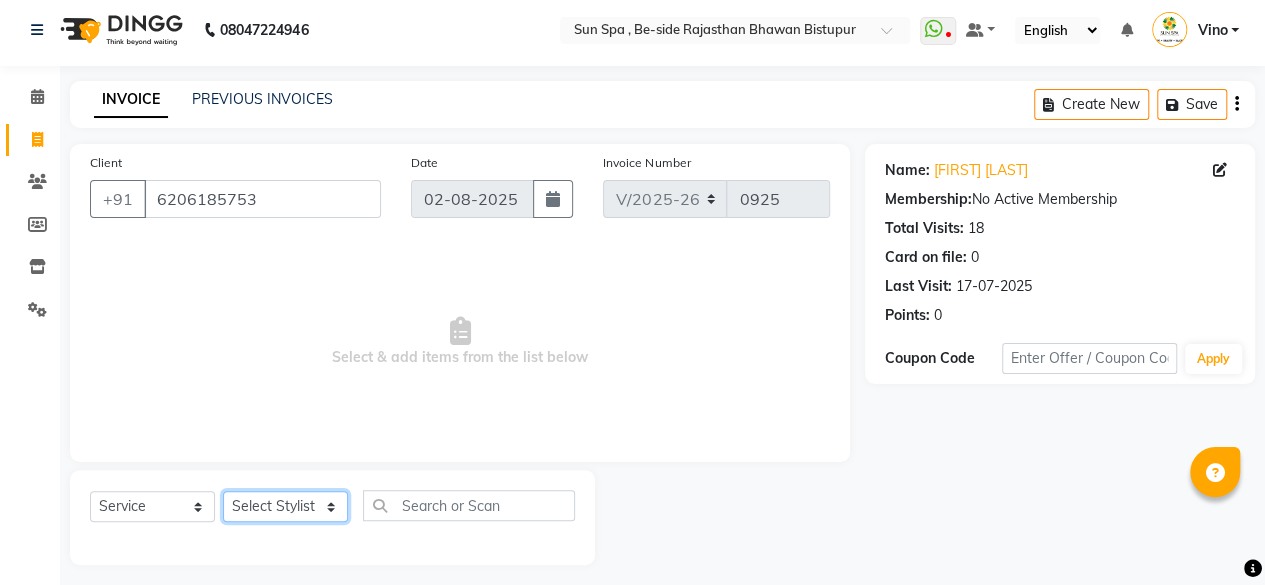 select on "40021" 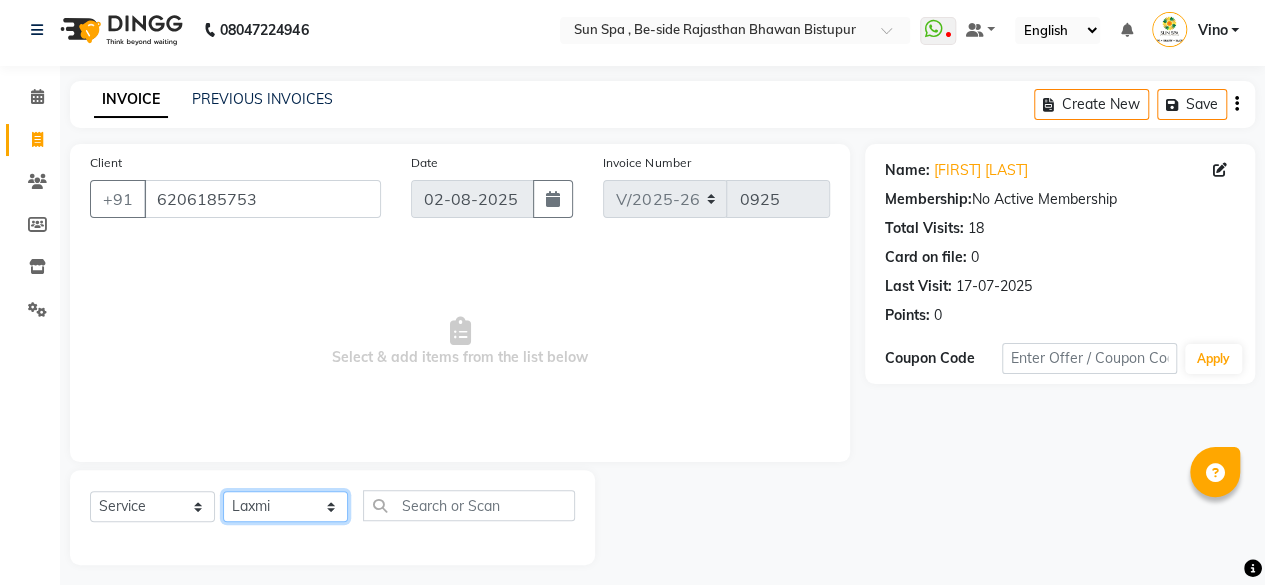 click on "Select Stylist [FIRST] [LAST]  Jitendra  KAJAL tattoo Krishna Laxmi NILOKA shalu Shohe  Toli  Vino" 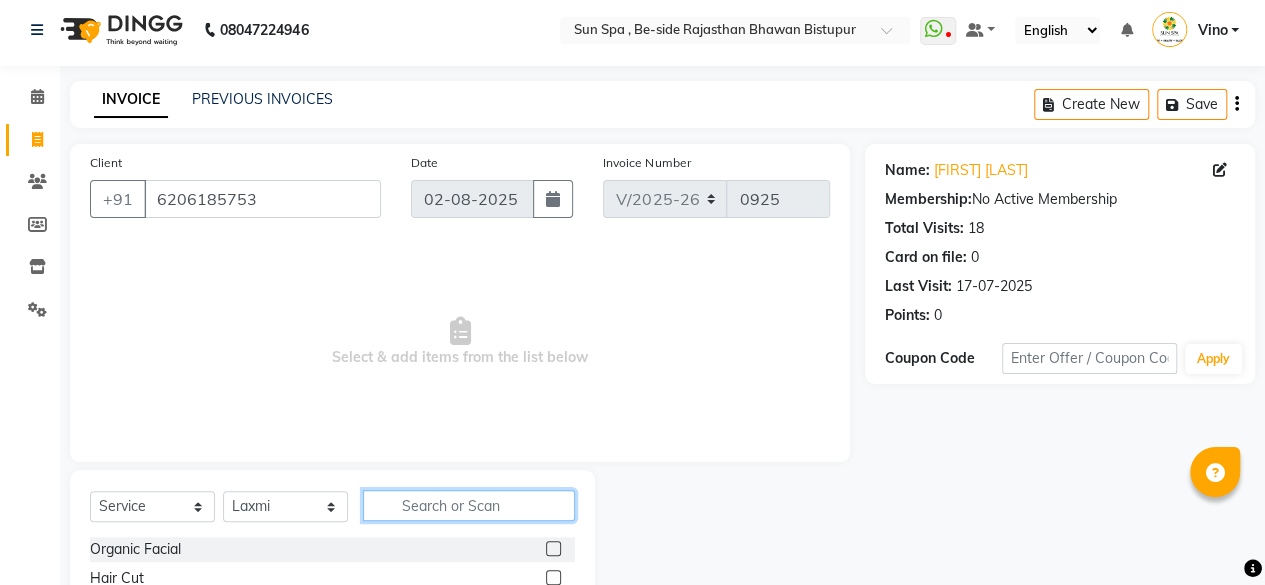 click 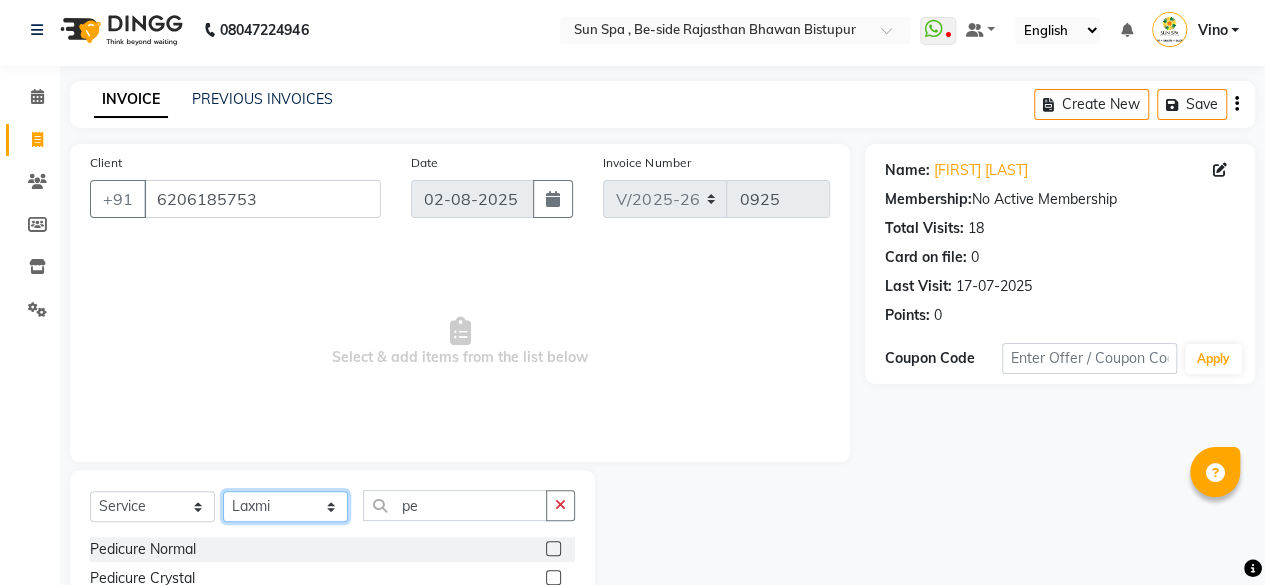 click on "Select Stylist [FIRST] [LAST]  Jitendra  KAJAL tattoo Krishna Laxmi NILOKA shalu Shohe  Toli  Vino" 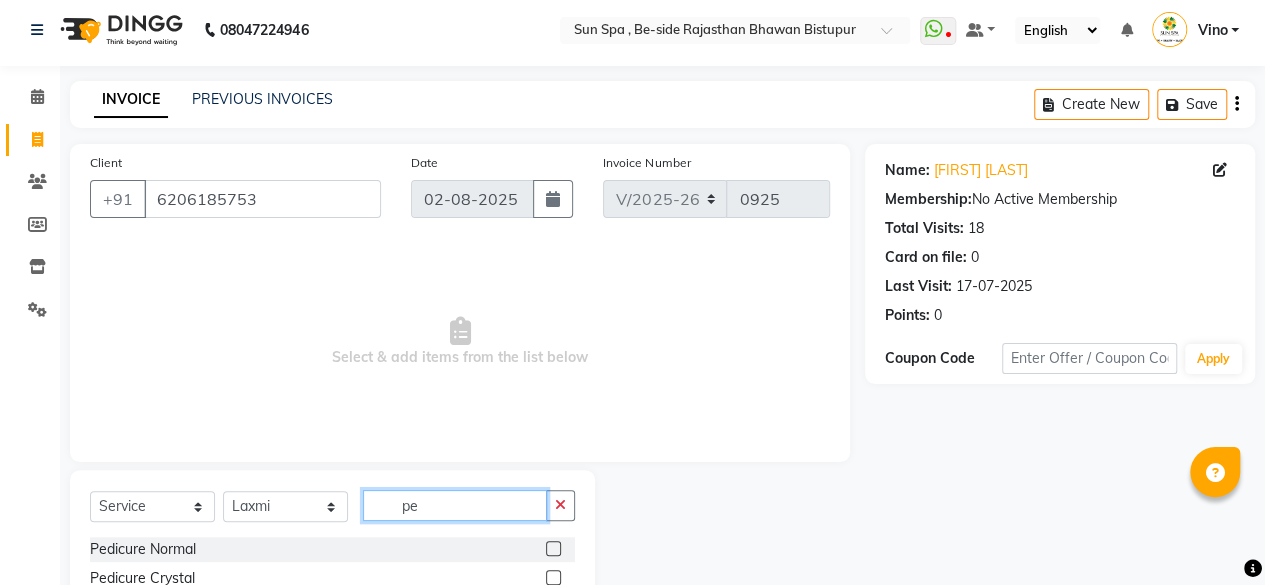 click on "pe" 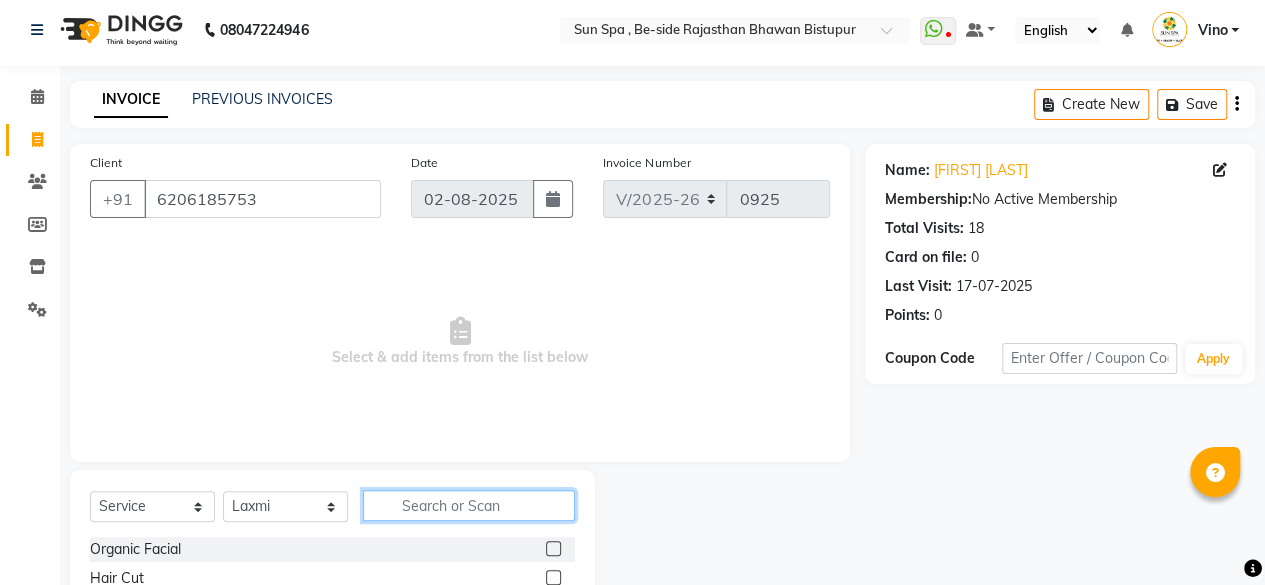 click 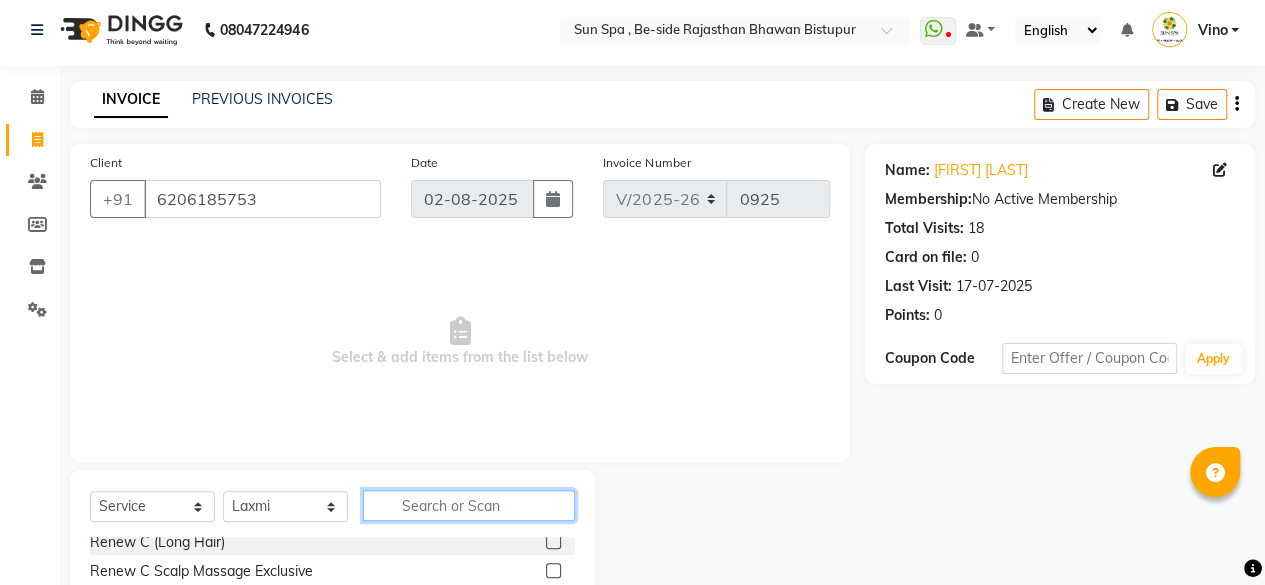 scroll, scrollTop: 300, scrollLeft: 0, axis: vertical 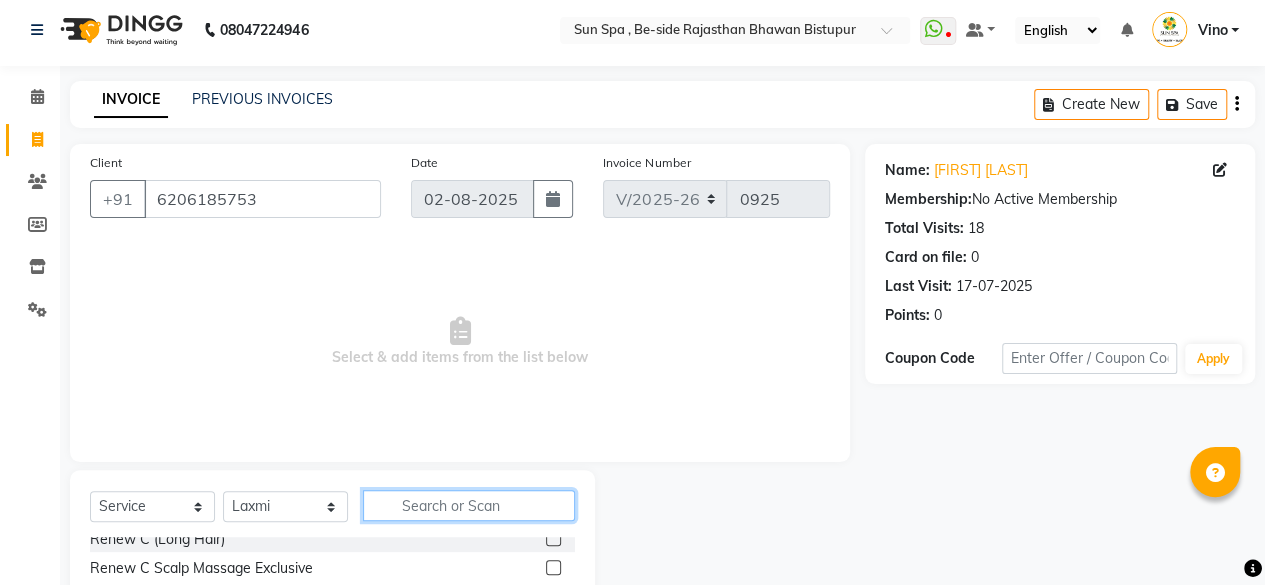 click 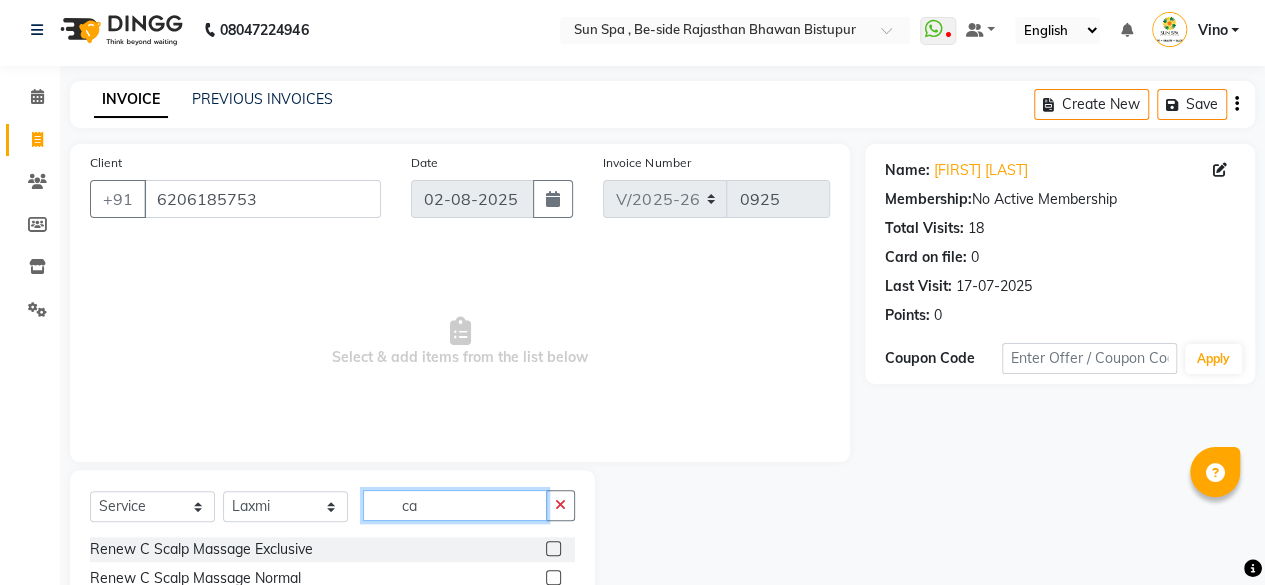 scroll, scrollTop: 0, scrollLeft: 0, axis: both 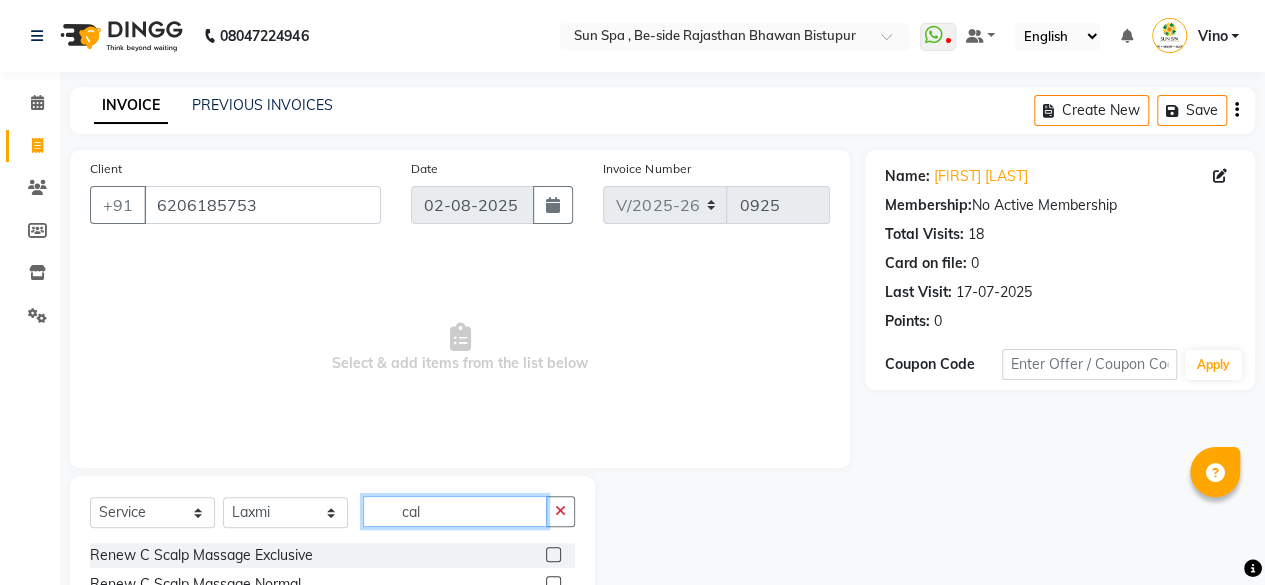 click on "cal" 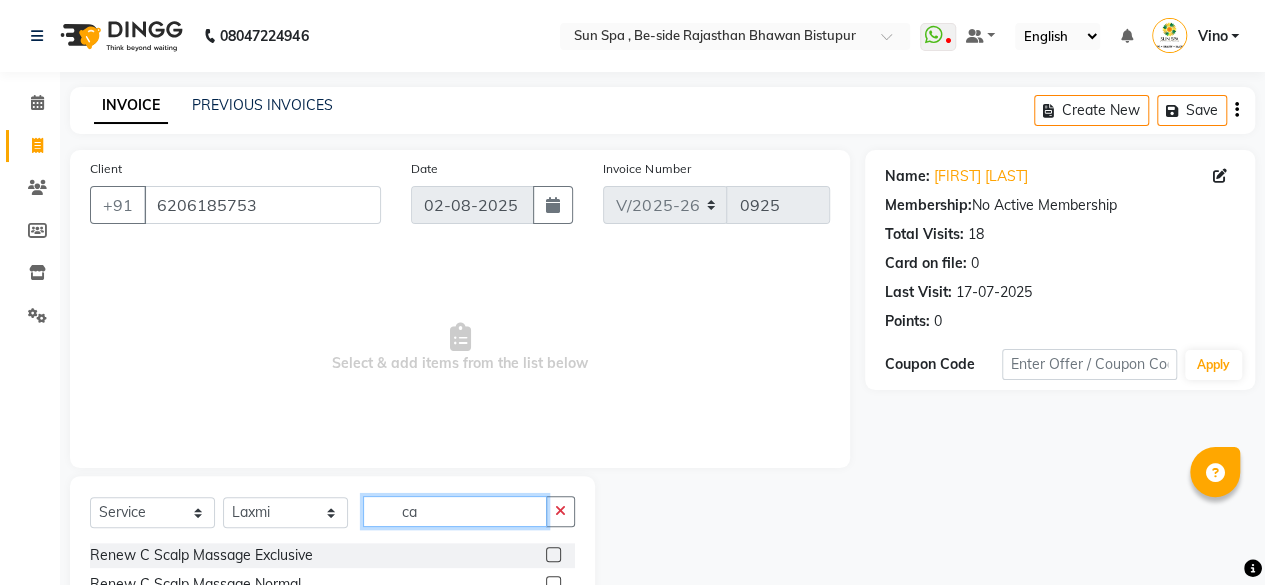 type on "c" 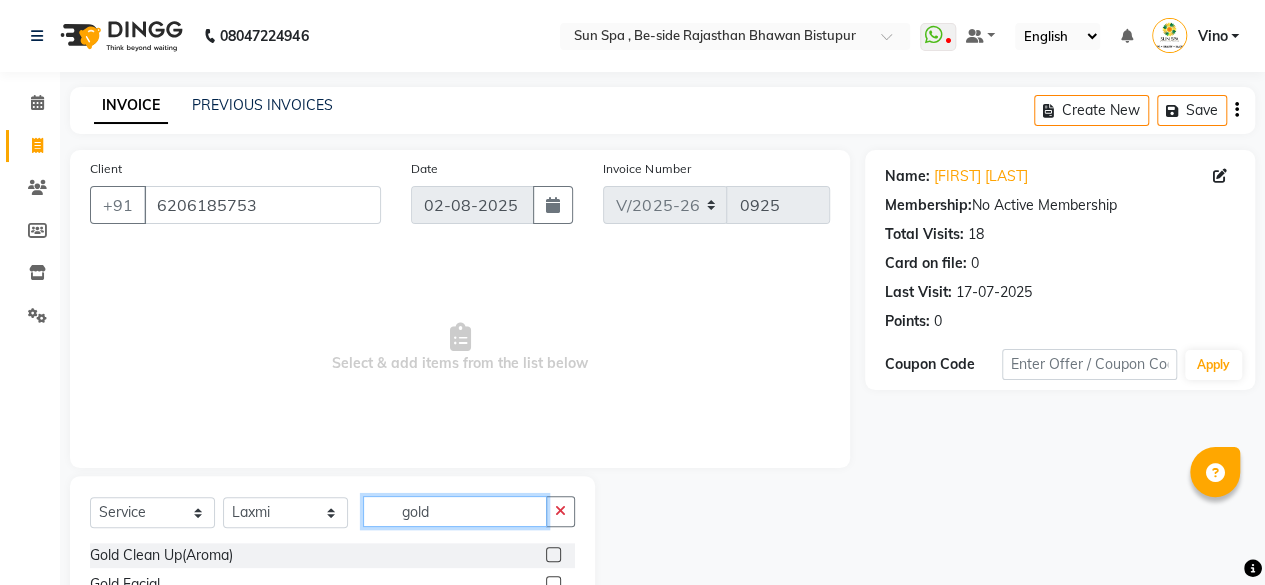 type on "gold" 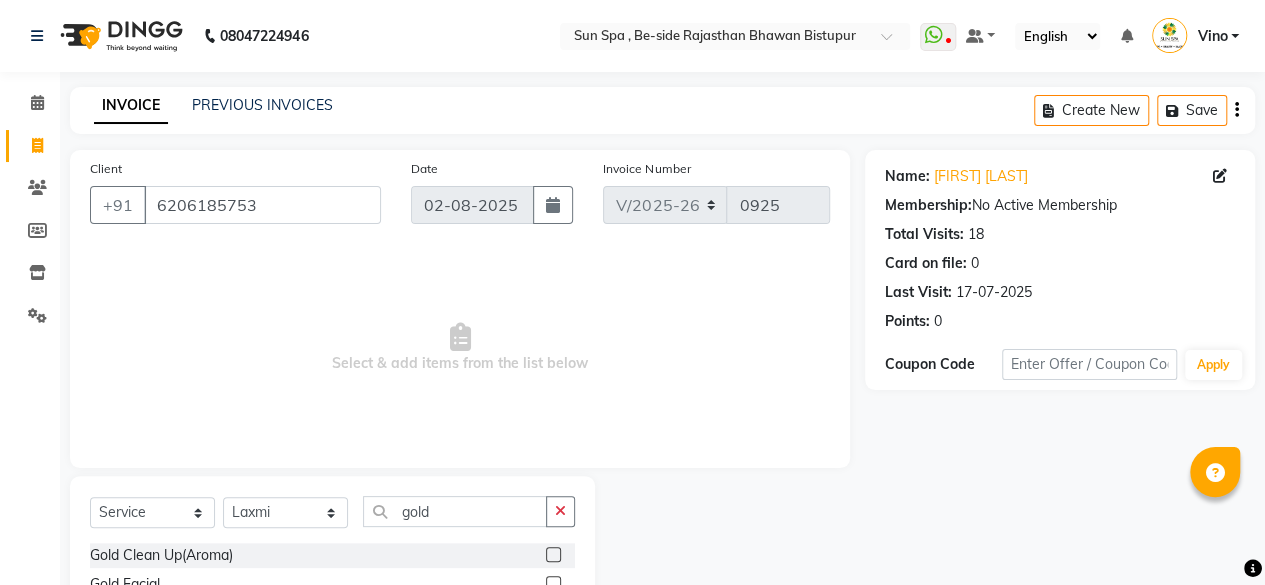 click 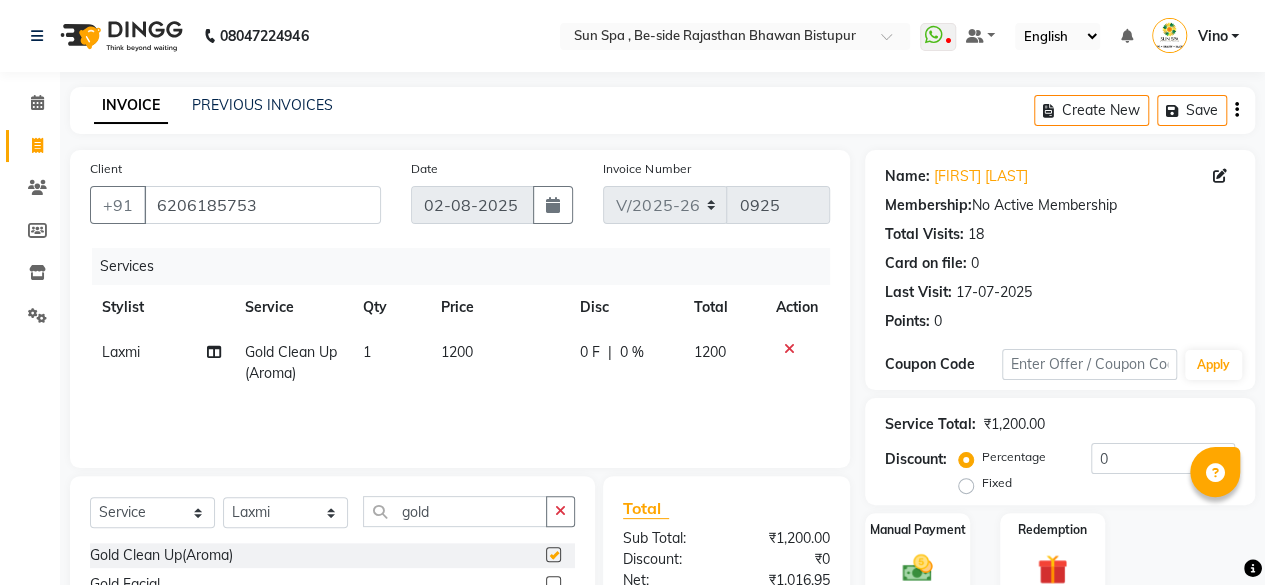 checkbox on "false" 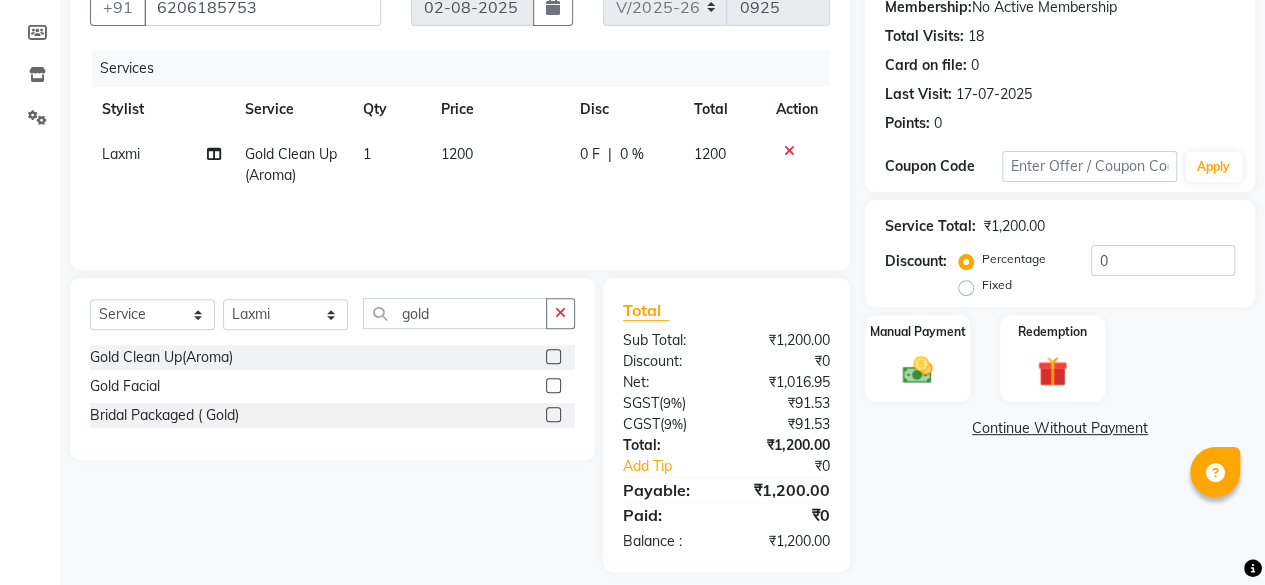 scroll, scrollTop: 200, scrollLeft: 0, axis: vertical 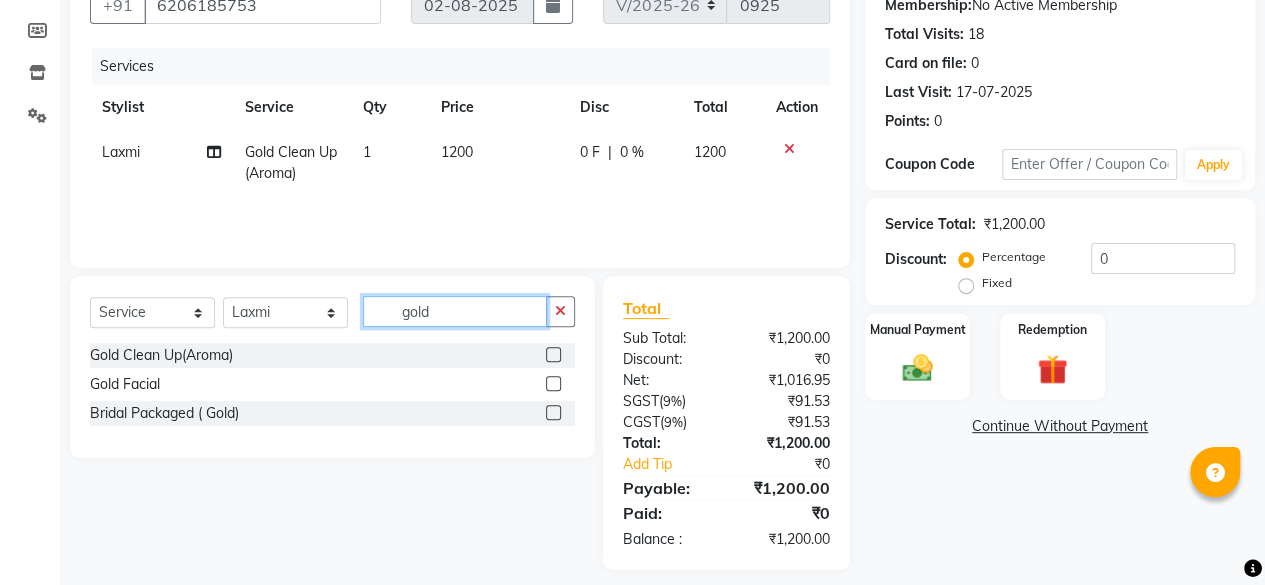 click on "gold" 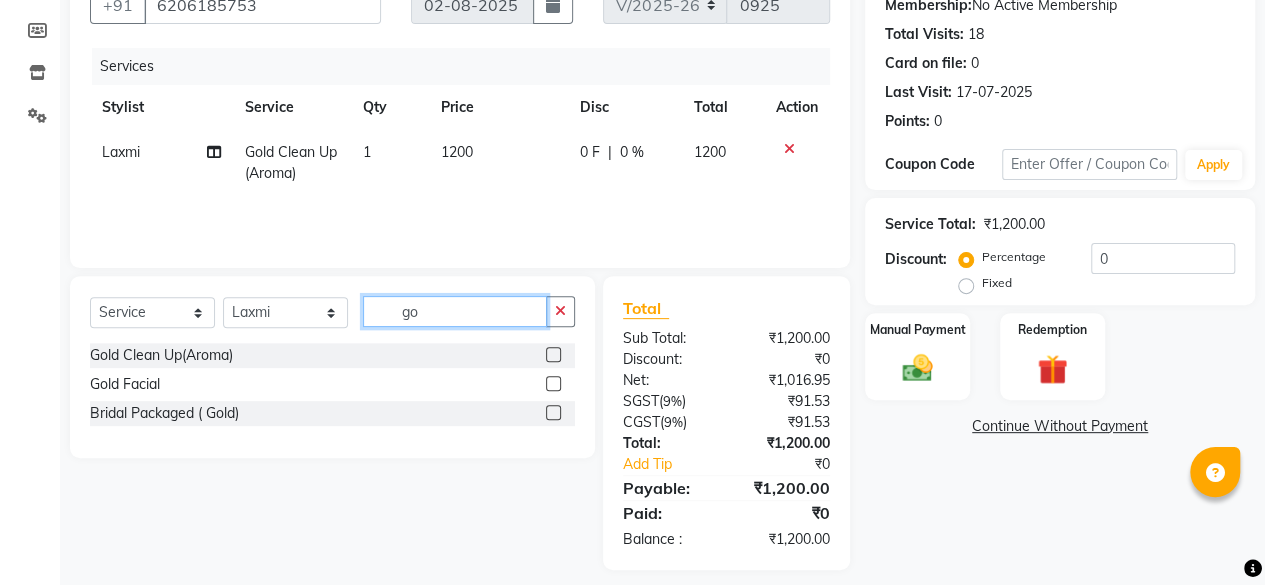 type on "g" 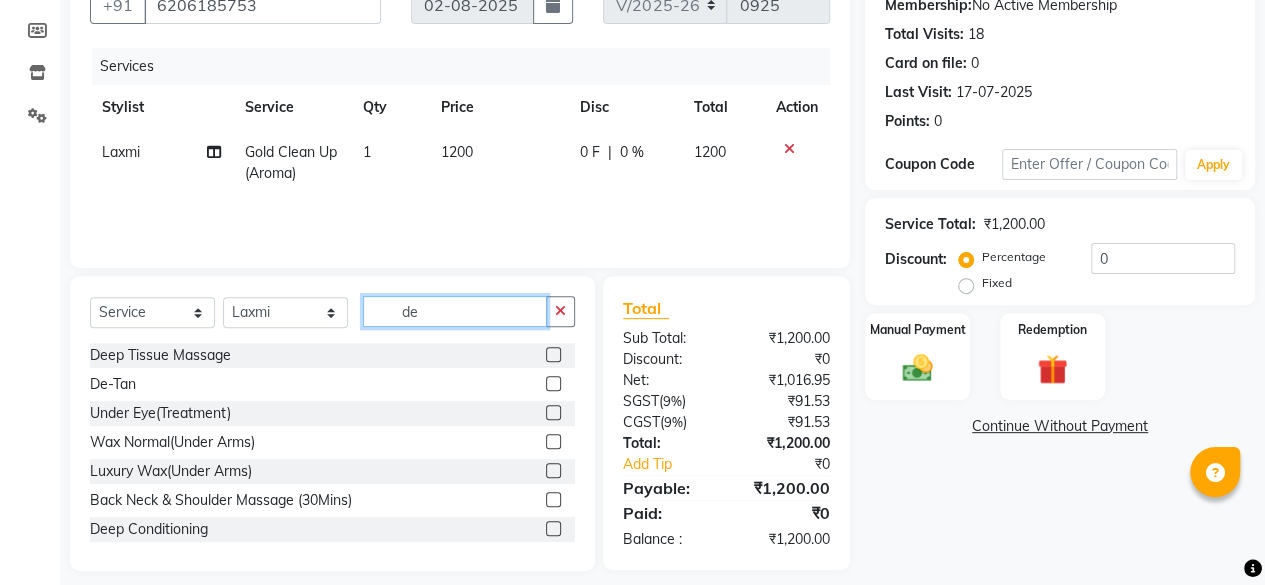 type on "de" 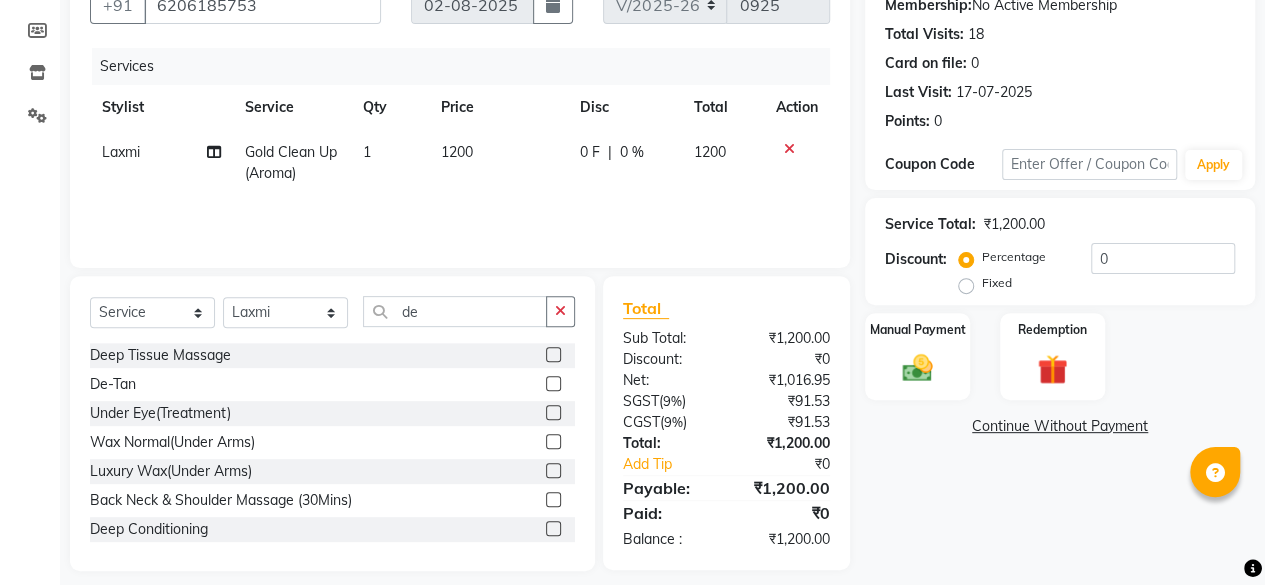 click 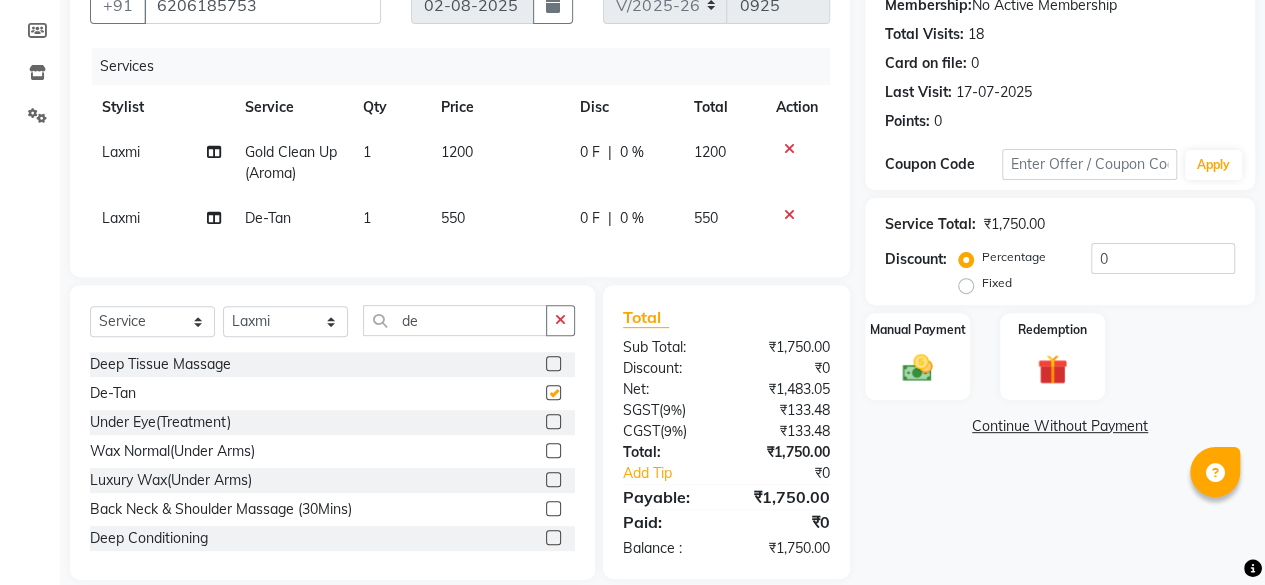 checkbox on "false" 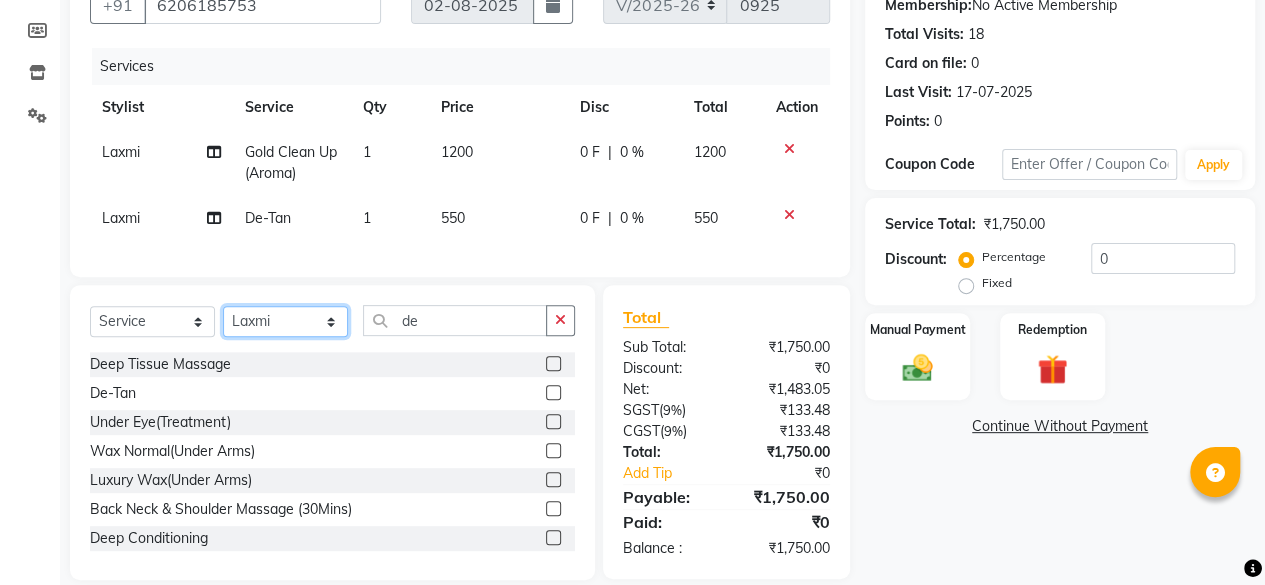 click on "Select Stylist [FIRST] [LAST]  Jitendra  KAJAL tattoo Krishna Laxmi NILOKA shalu Shohe  Toli  Vino" 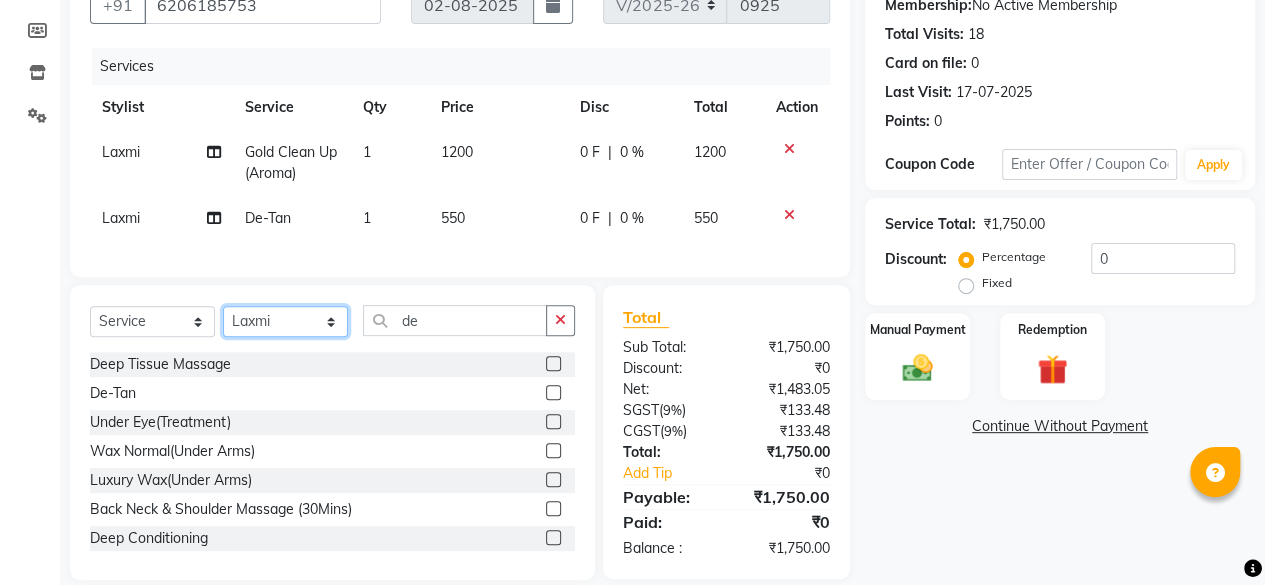 select on "70317" 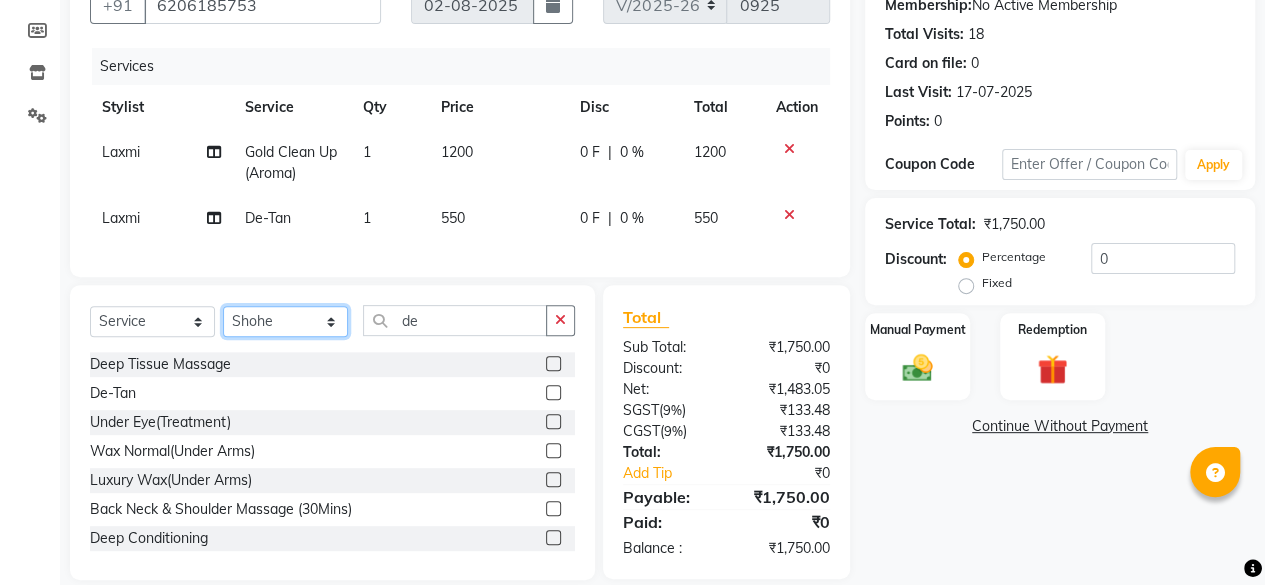 click on "Select Stylist [FIRST] [LAST]  Jitendra  KAJAL tattoo Krishna Laxmi NILOKA shalu Shohe  Toli  Vino" 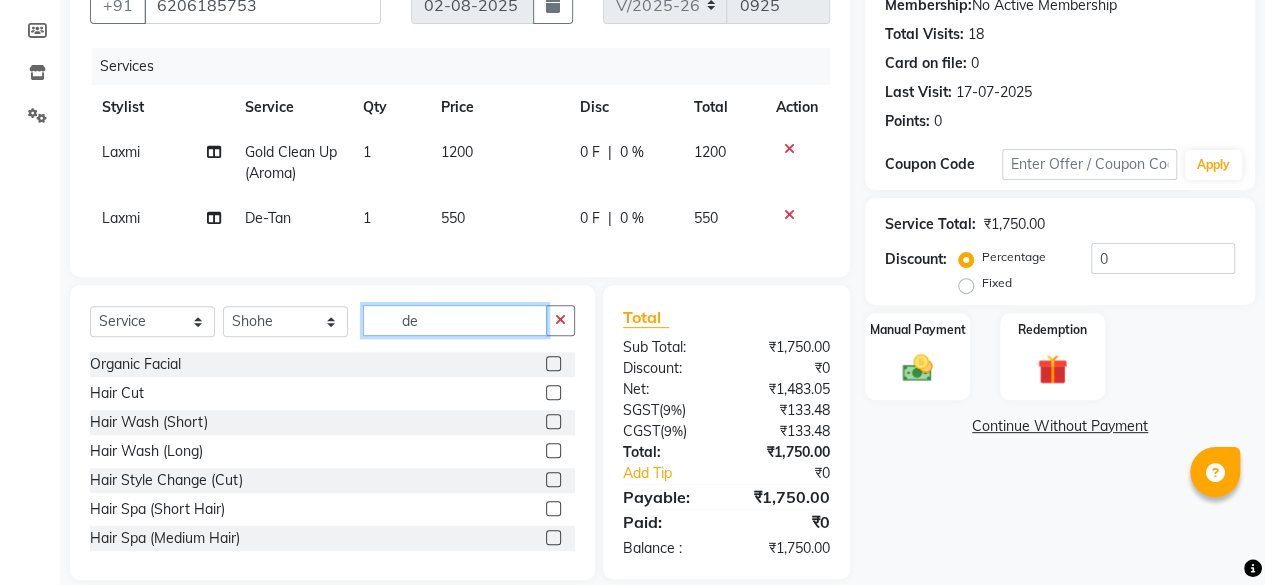 click on "de" 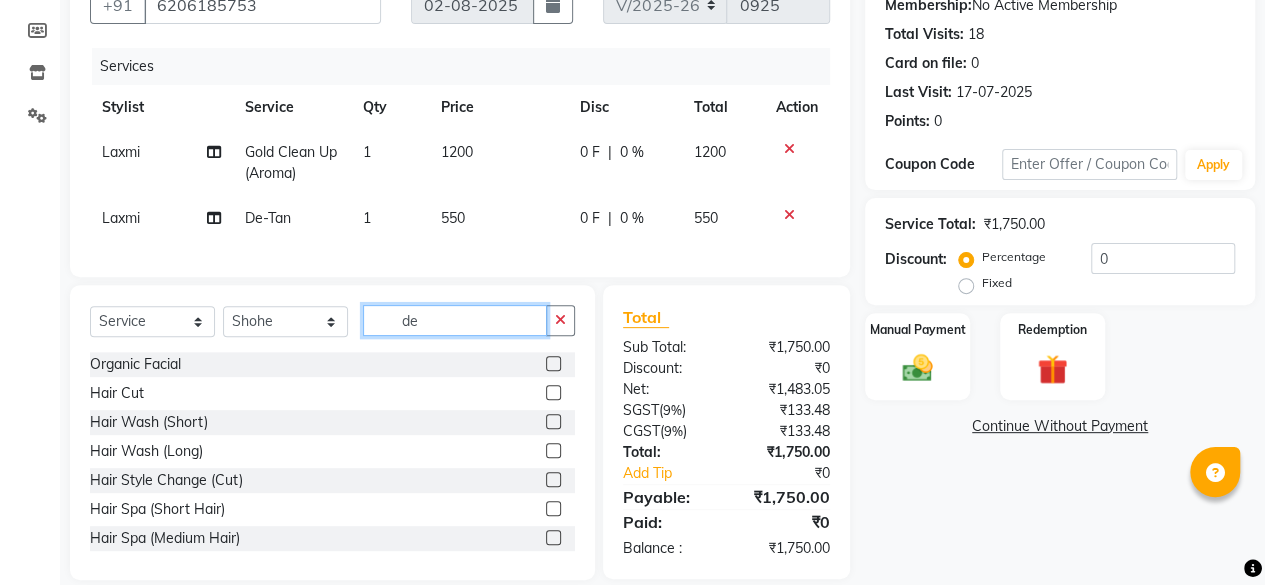 type on "d" 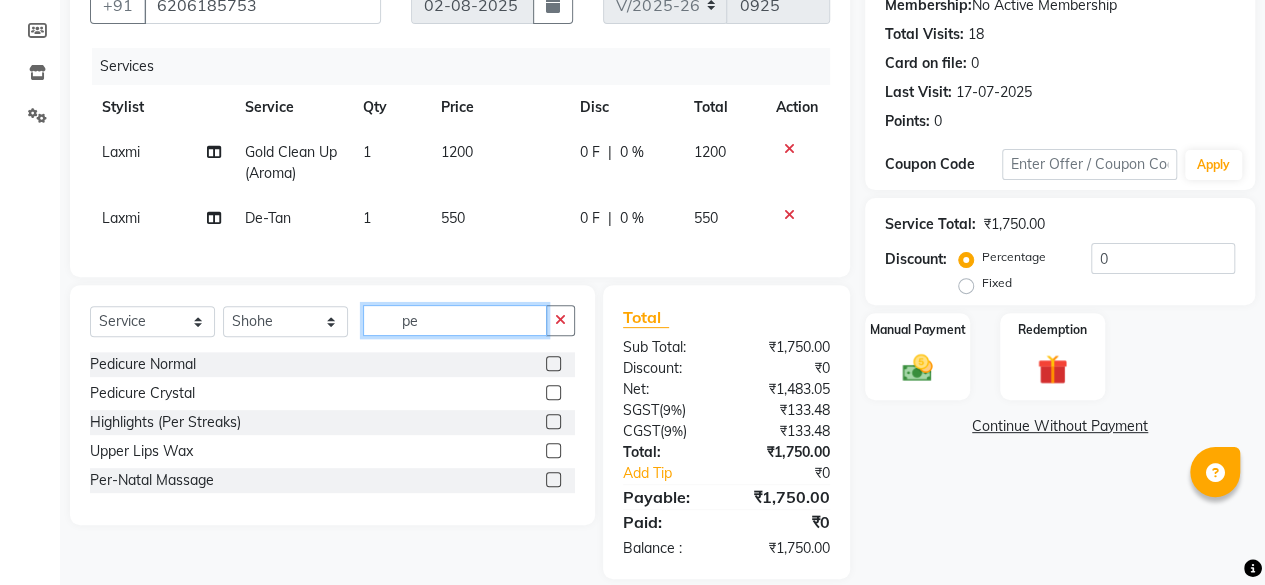 type on "pe" 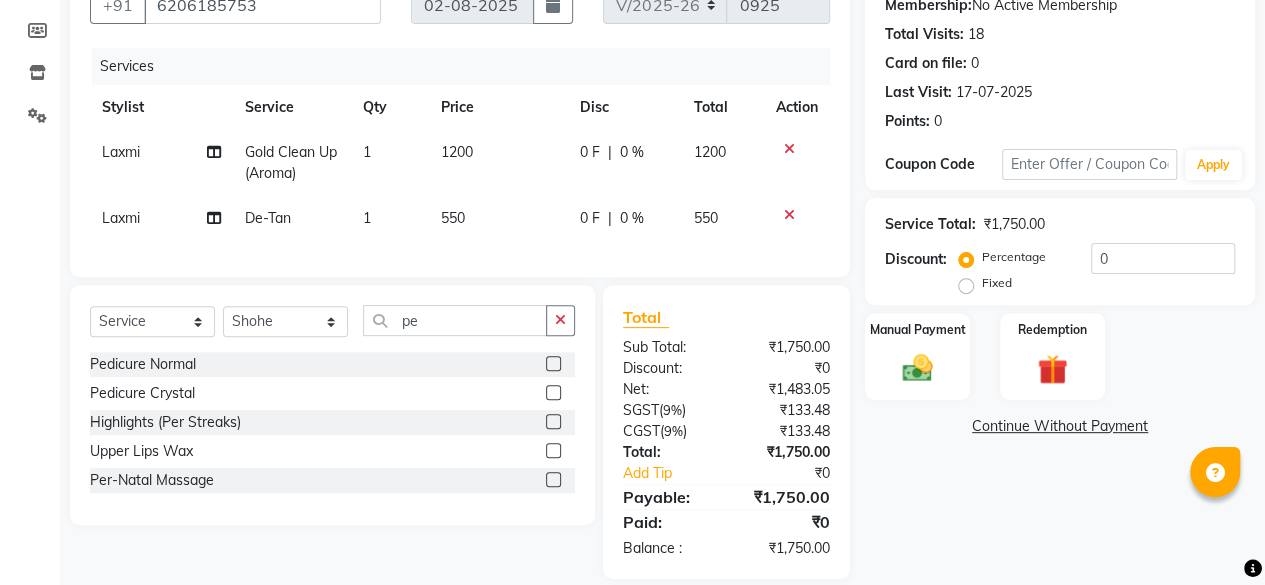 click 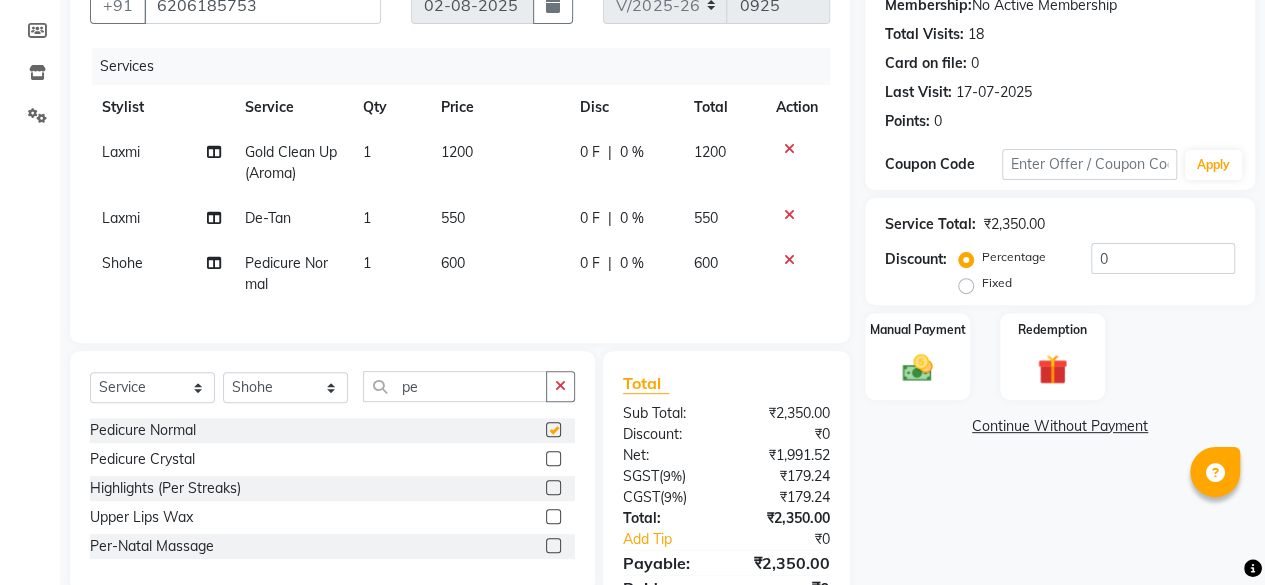 checkbox on "false" 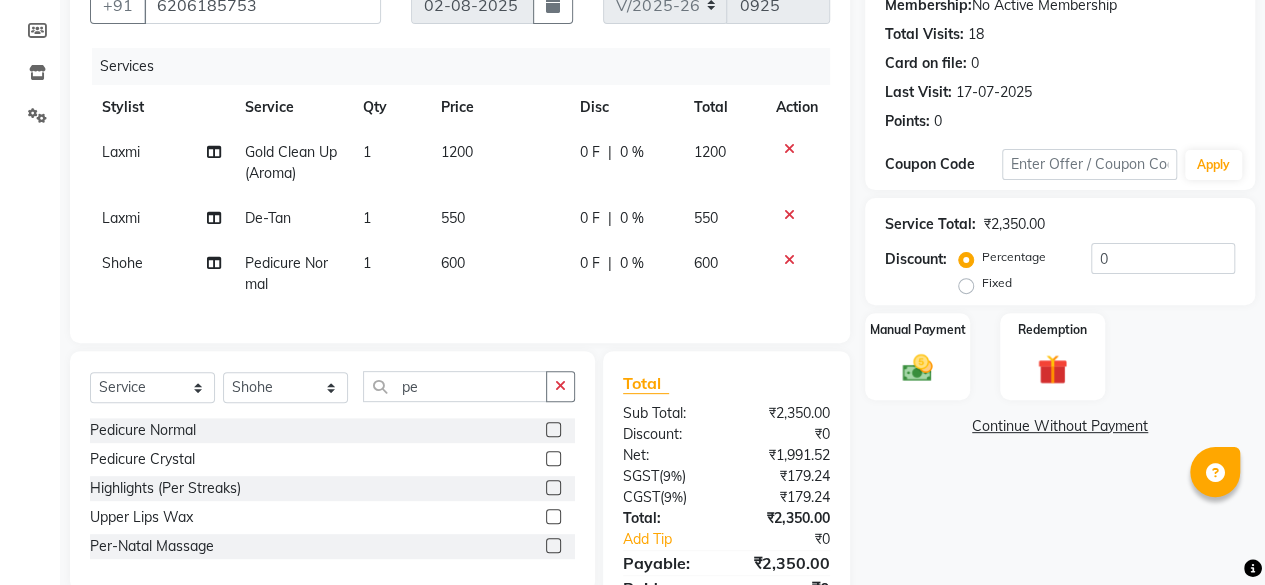 click on "600" 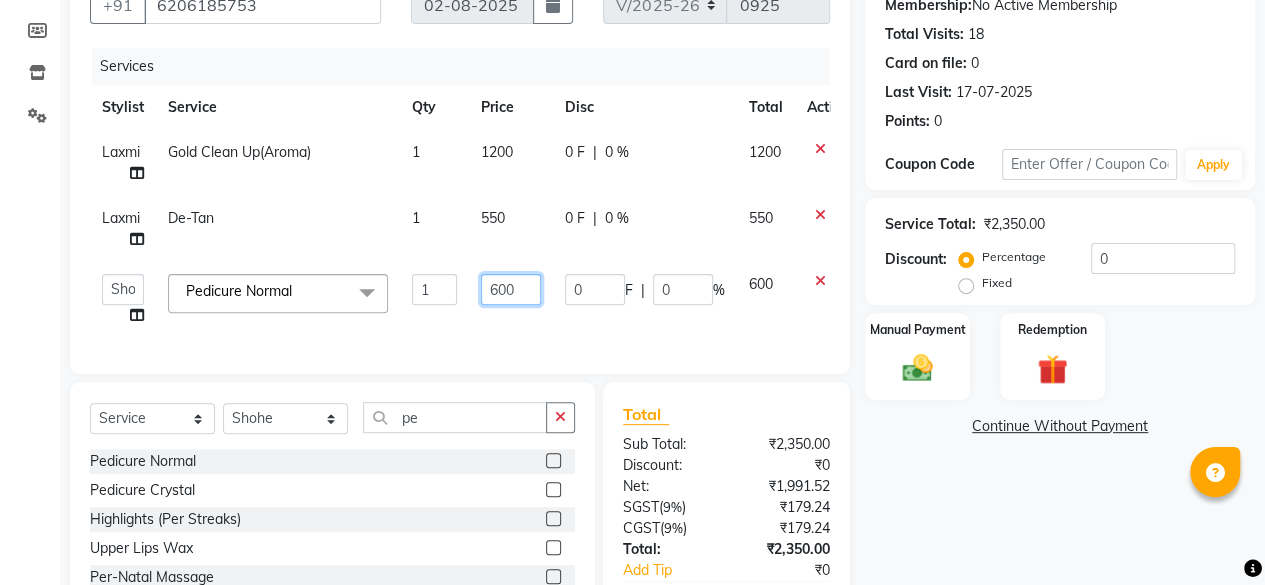 click on "600" 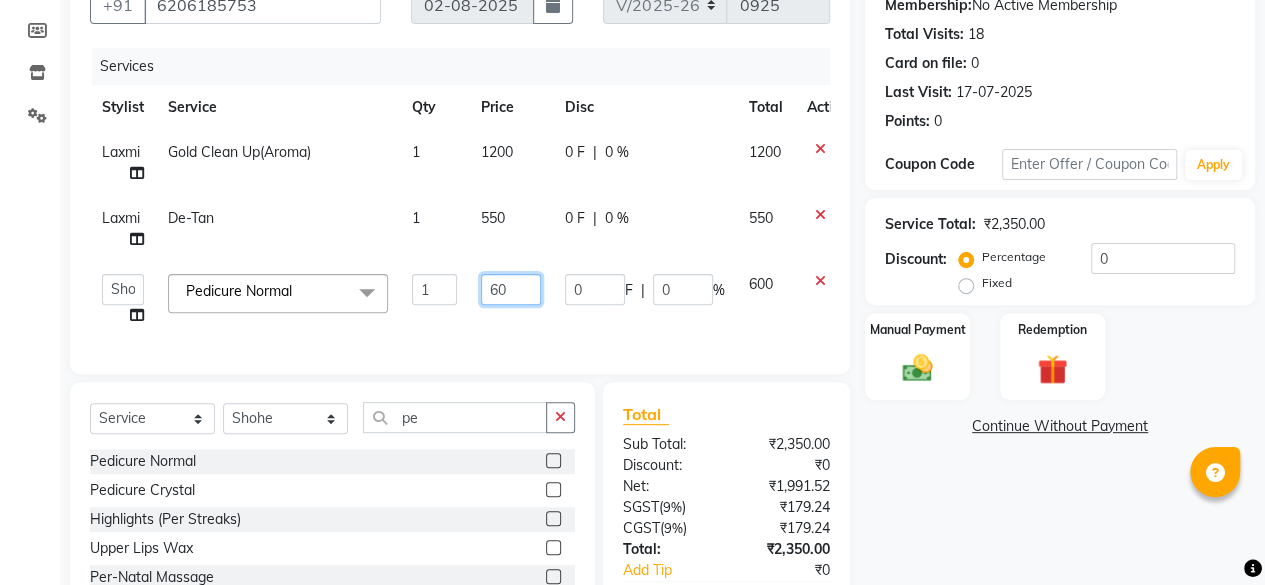 type on "6" 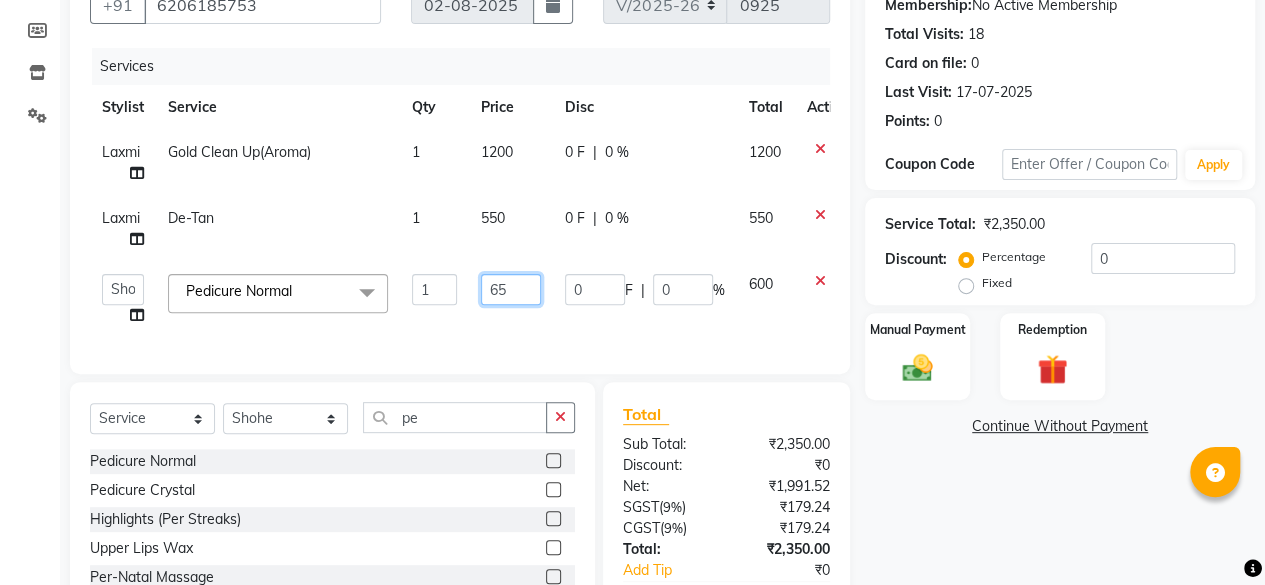 type on "650" 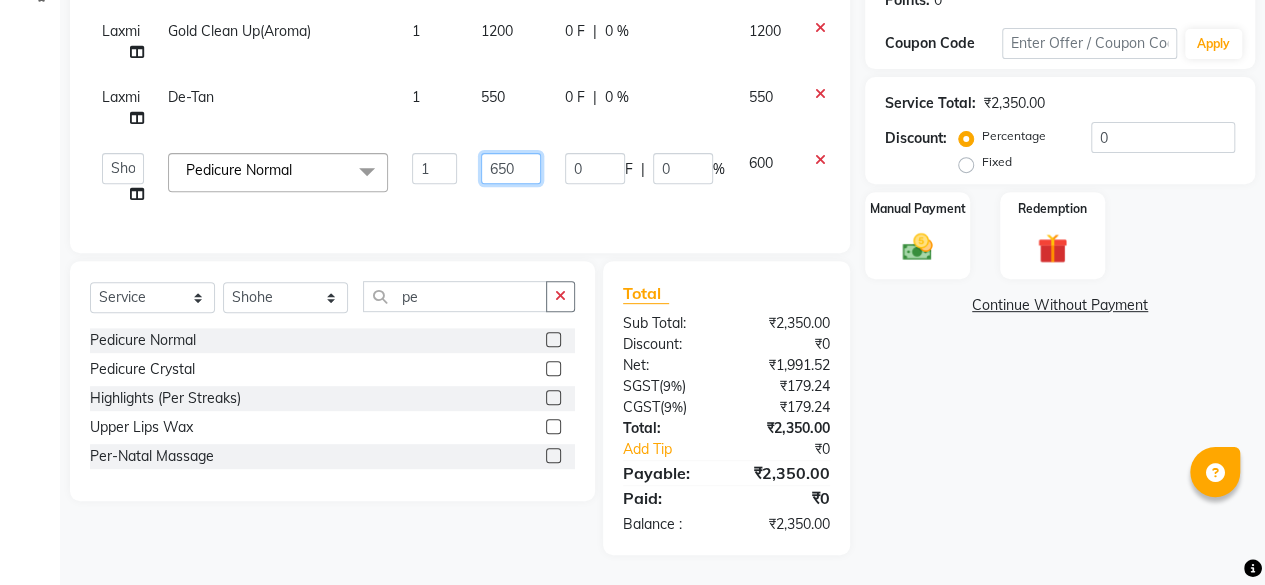 scroll, scrollTop: 334, scrollLeft: 0, axis: vertical 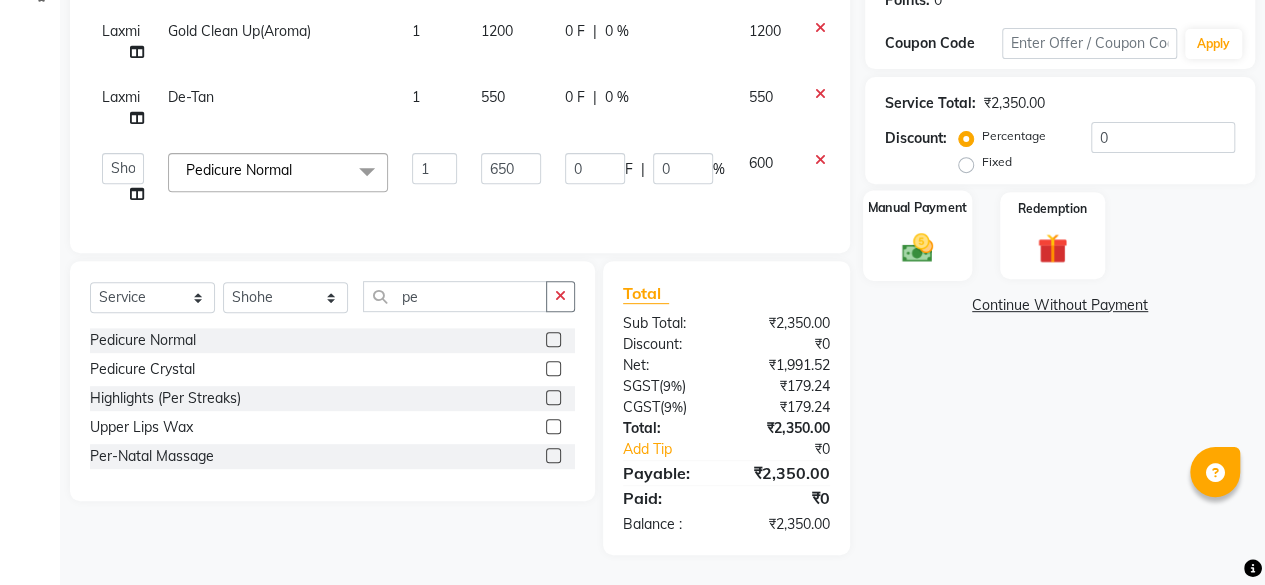 click 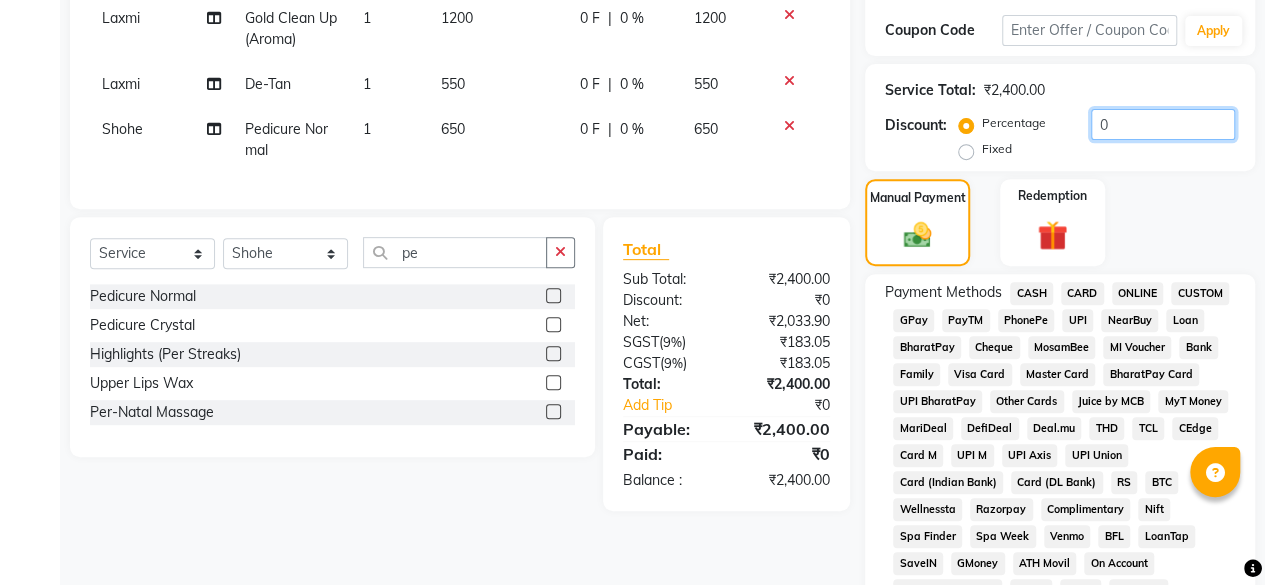 click on "0" 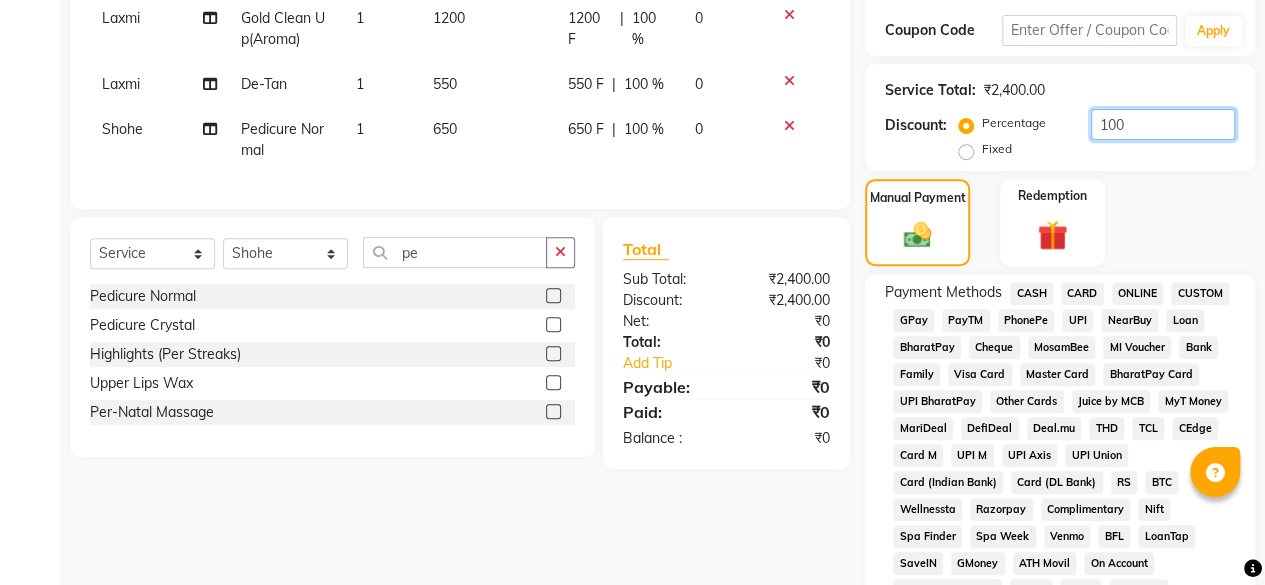 type on "100" 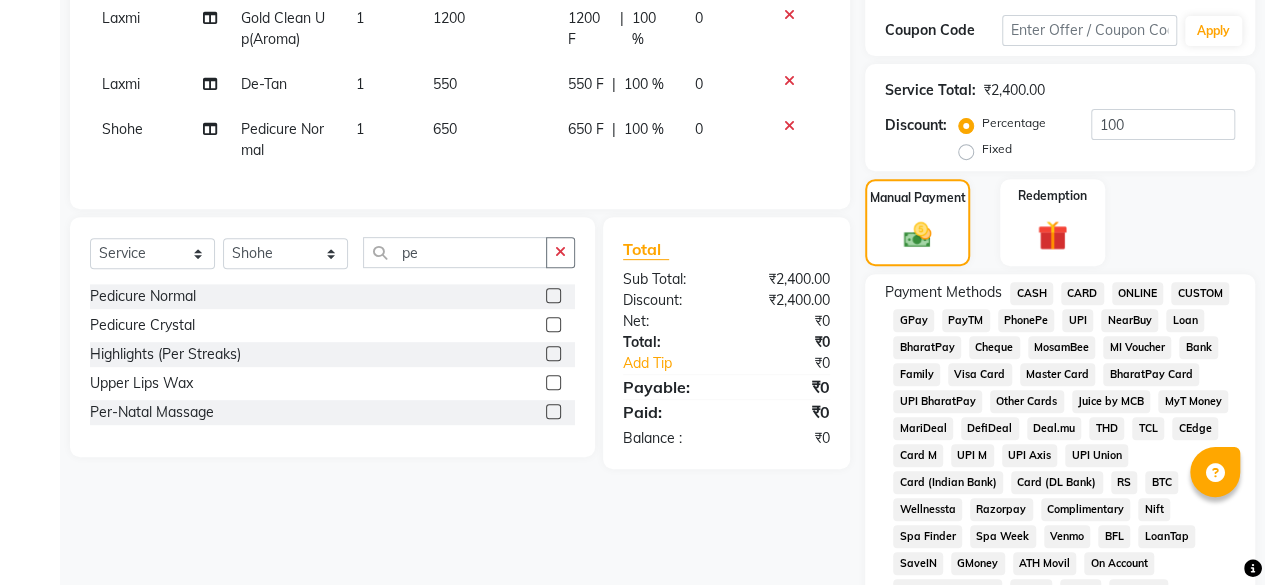 click on "Fixed" 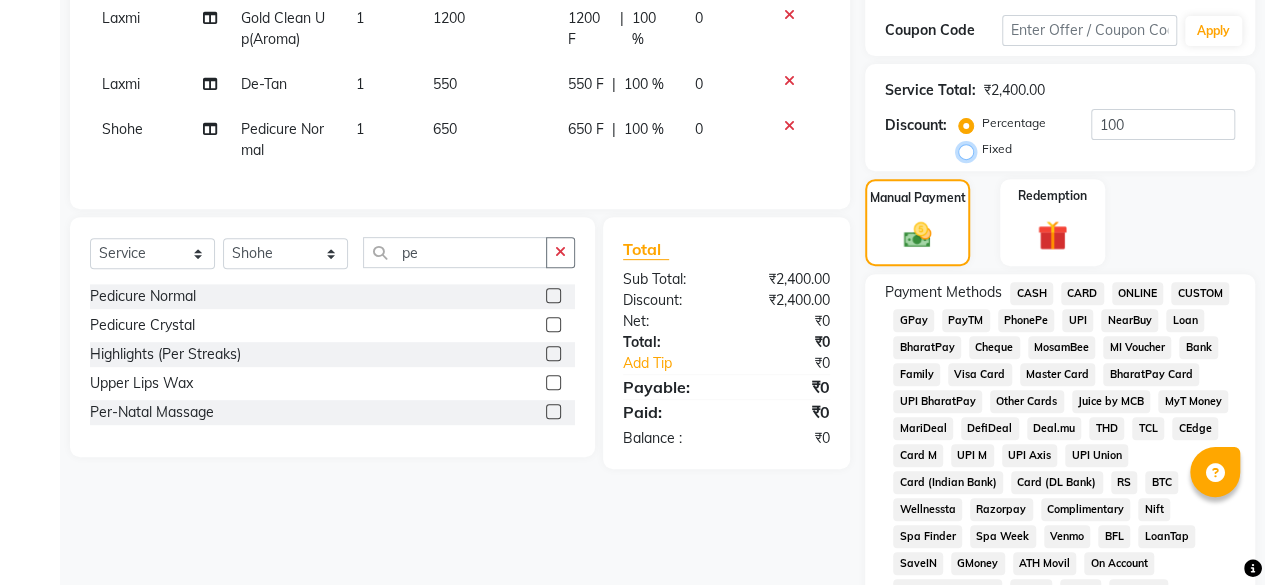 click on "Fixed" at bounding box center [970, 149] 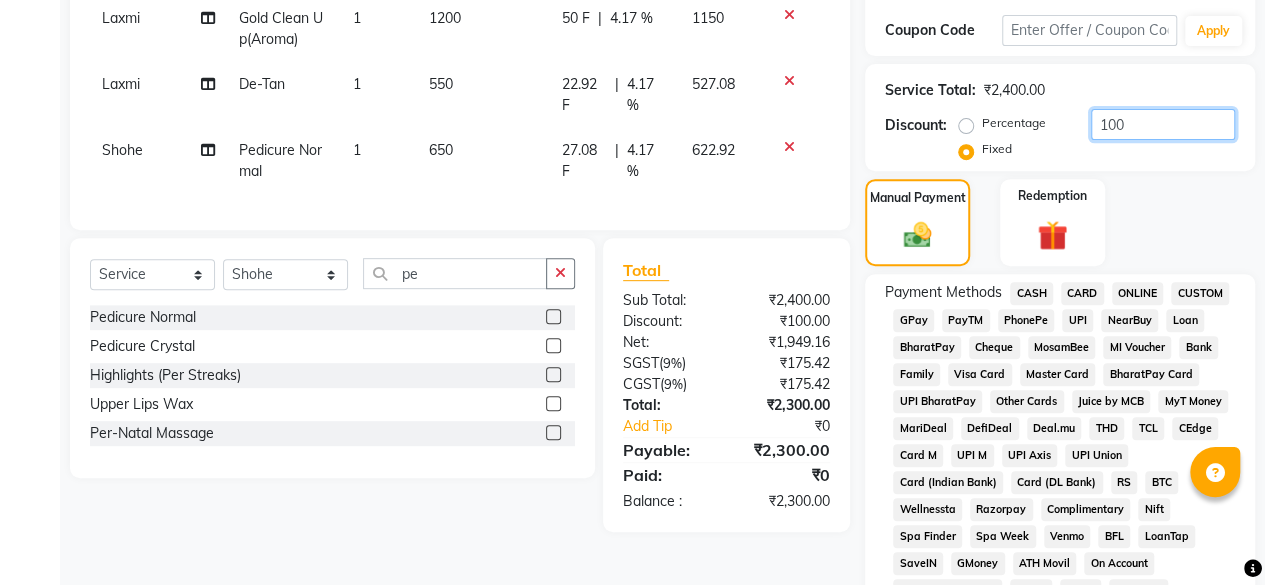 click on "100" 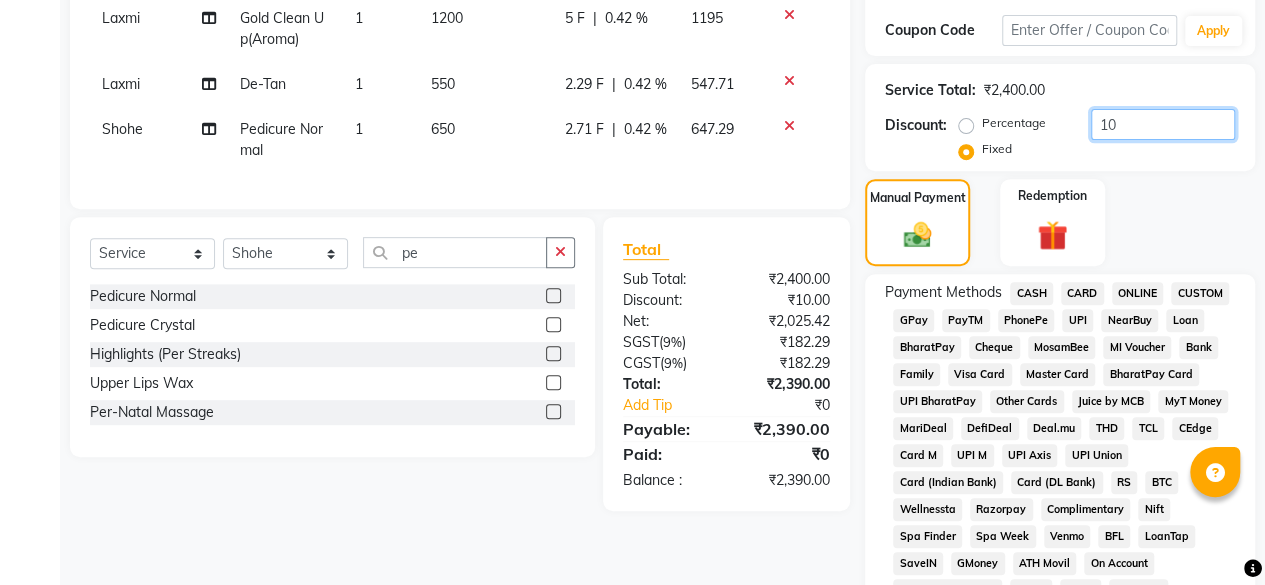 type on "1" 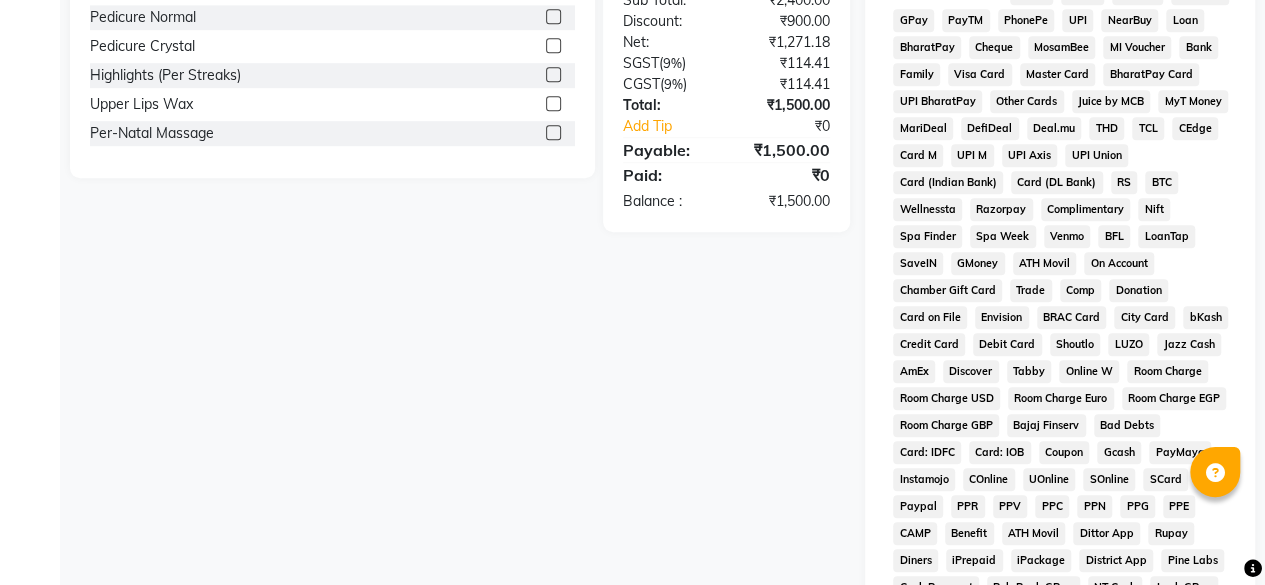 type on "900" 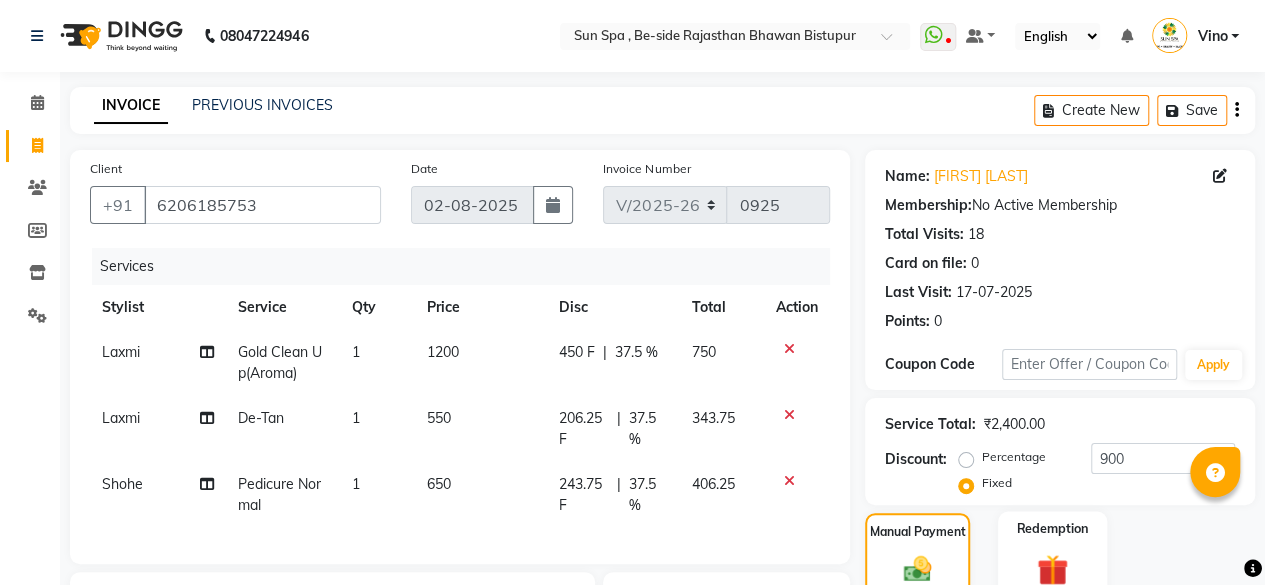 scroll, scrollTop: 200, scrollLeft: 0, axis: vertical 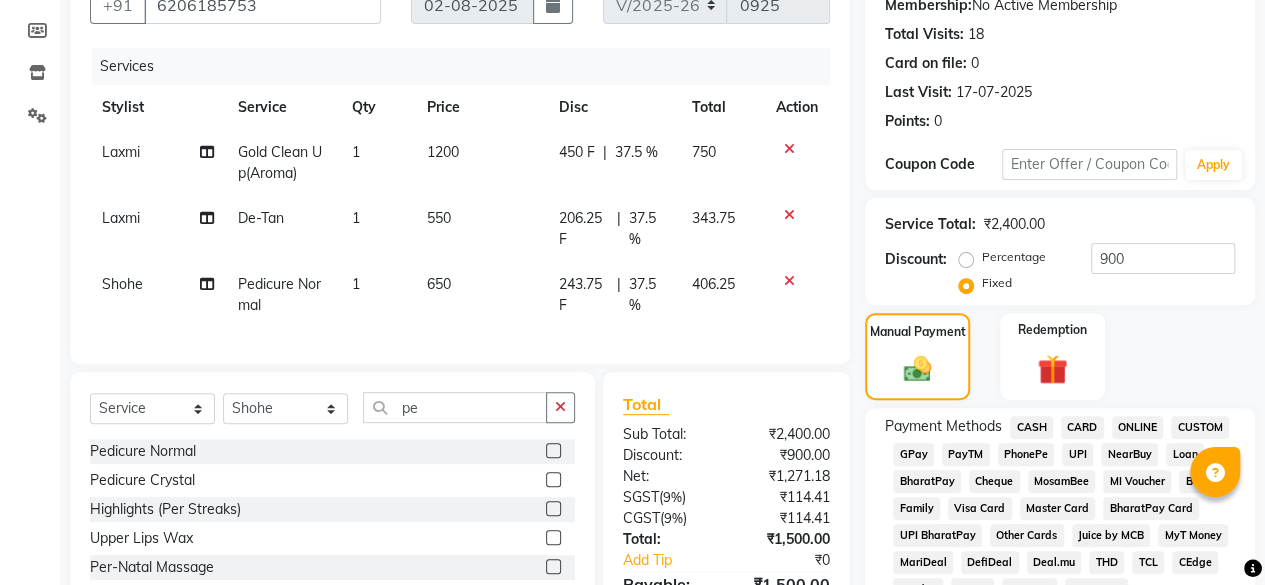 click on "GPay" 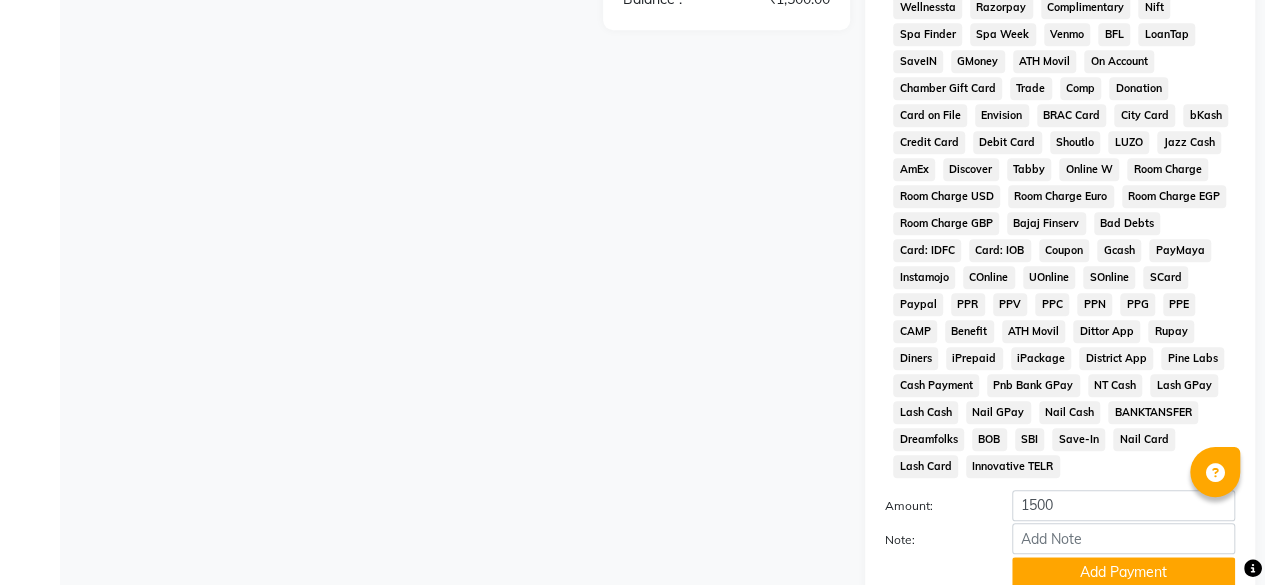 scroll, scrollTop: 923, scrollLeft: 0, axis: vertical 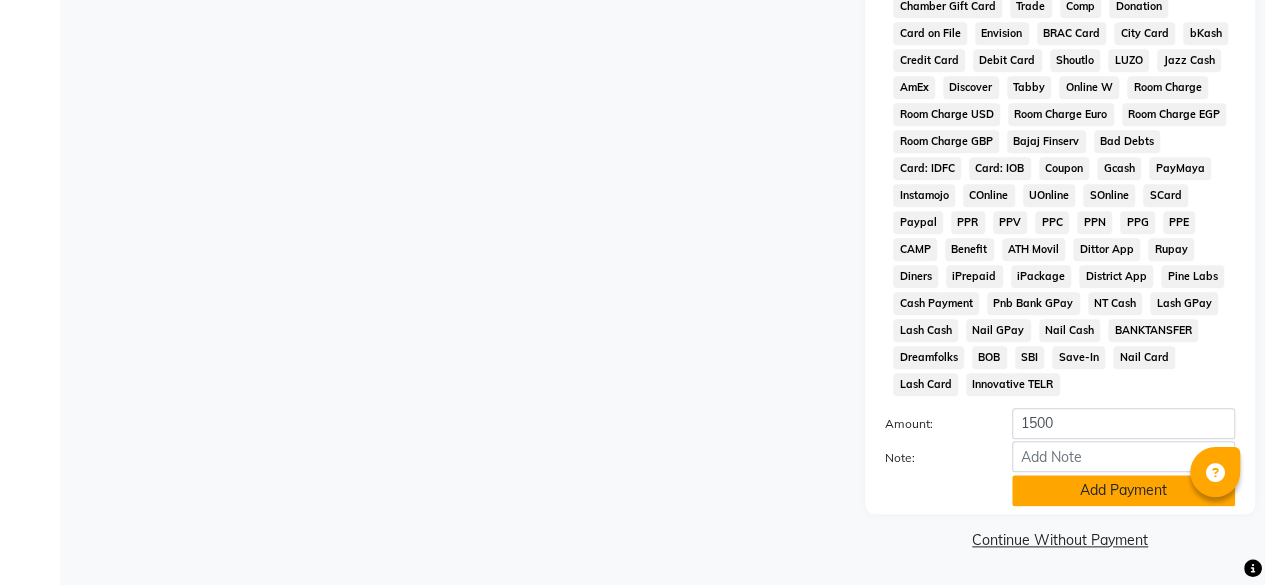 click on "Add Payment" 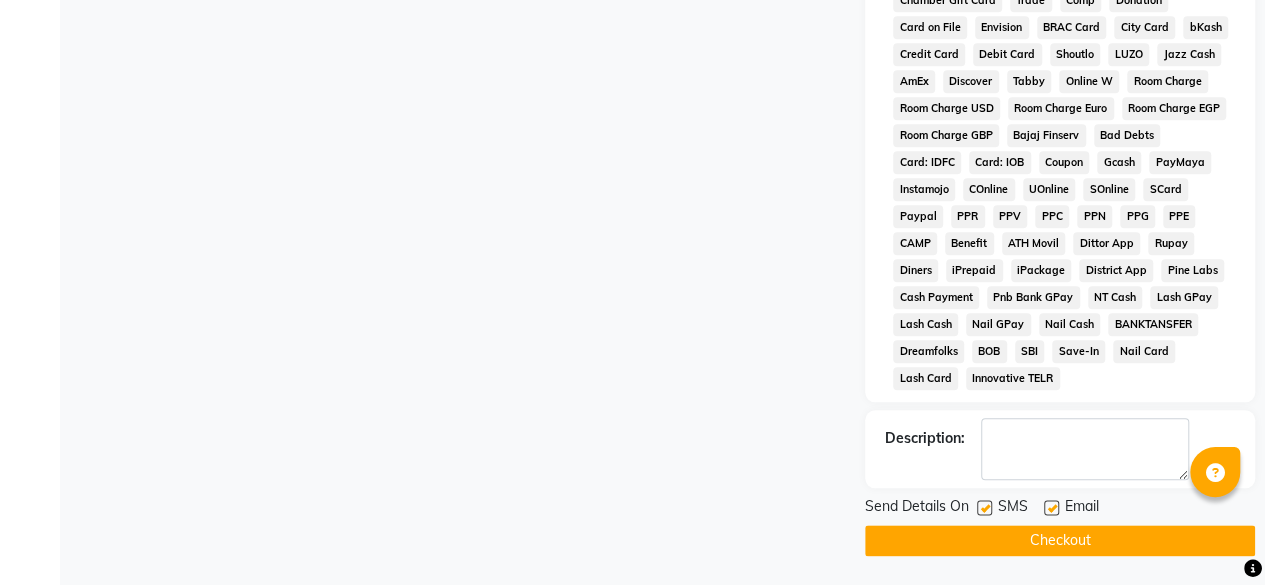 scroll, scrollTop: 930, scrollLeft: 0, axis: vertical 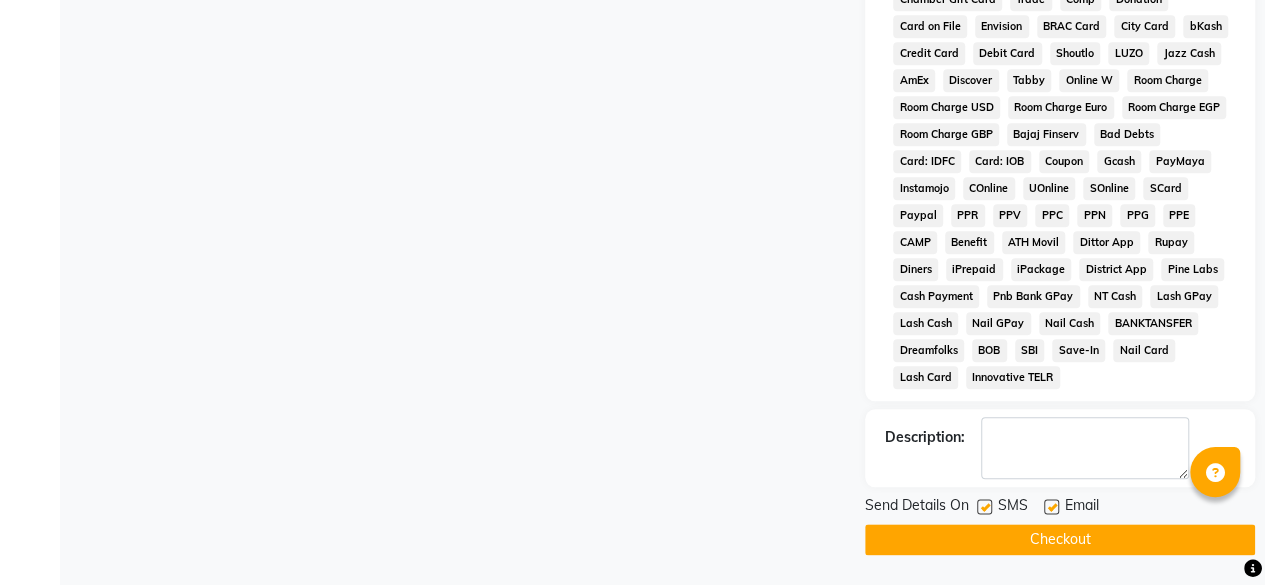 click on "Checkout" 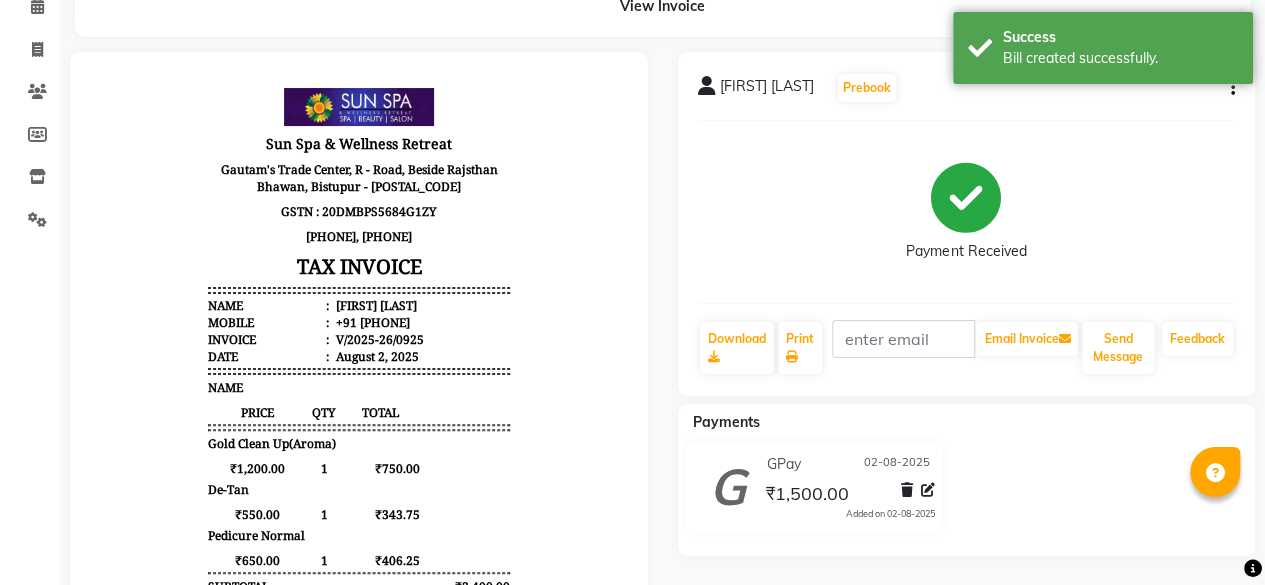 scroll, scrollTop: 0, scrollLeft: 0, axis: both 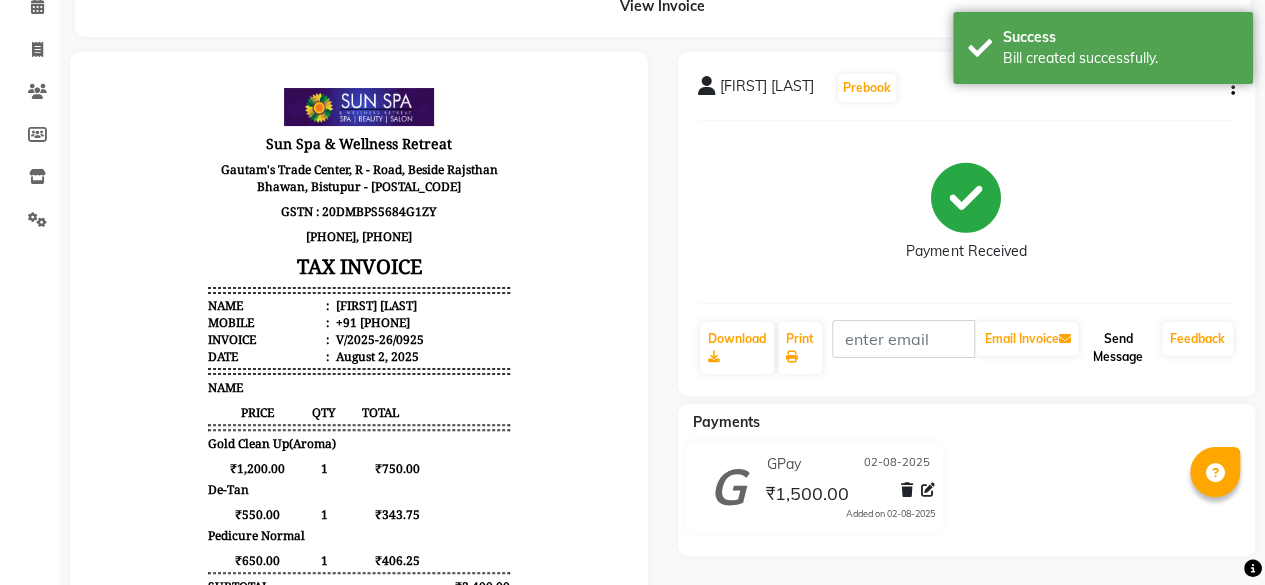click on "Send Message" 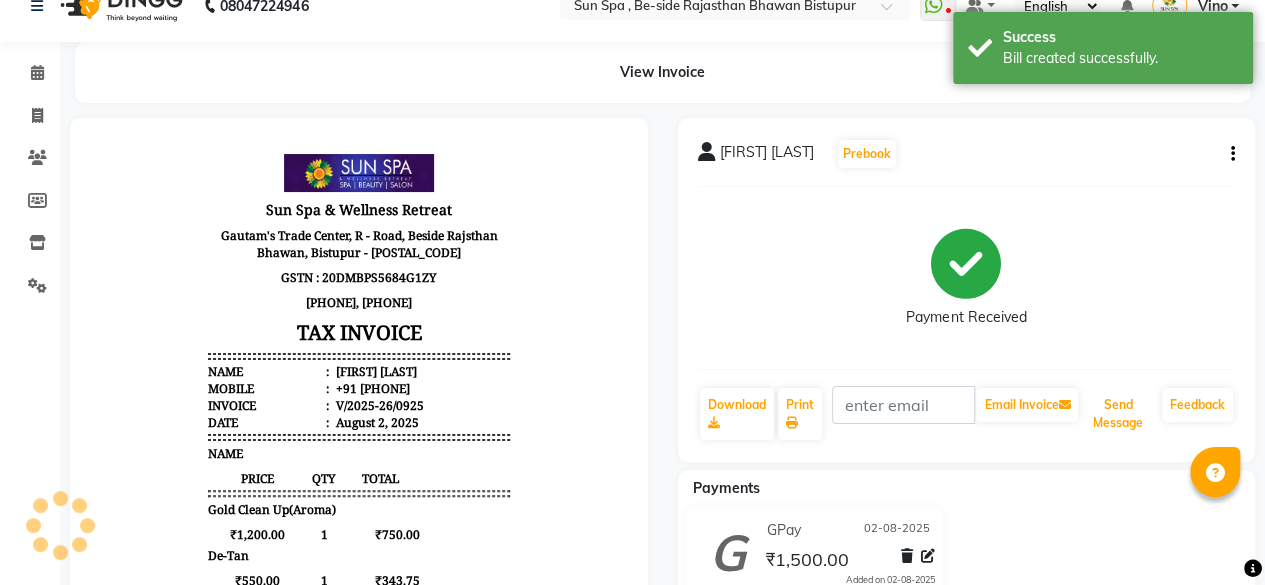 scroll, scrollTop: 0, scrollLeft: 0, axis: both 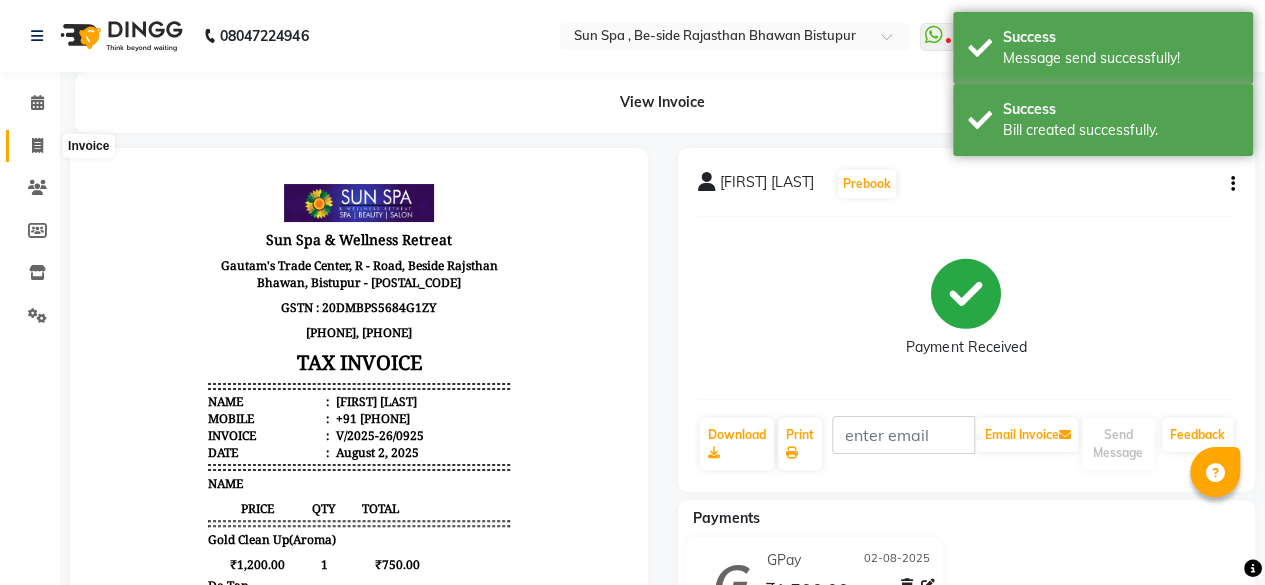 click 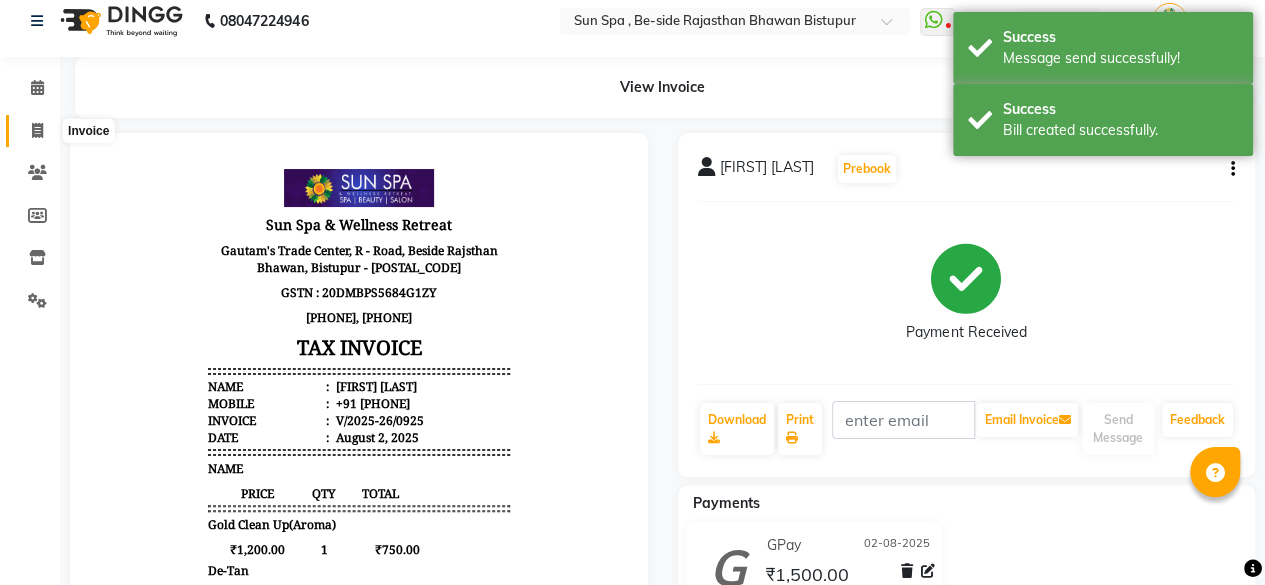 select on "5782" 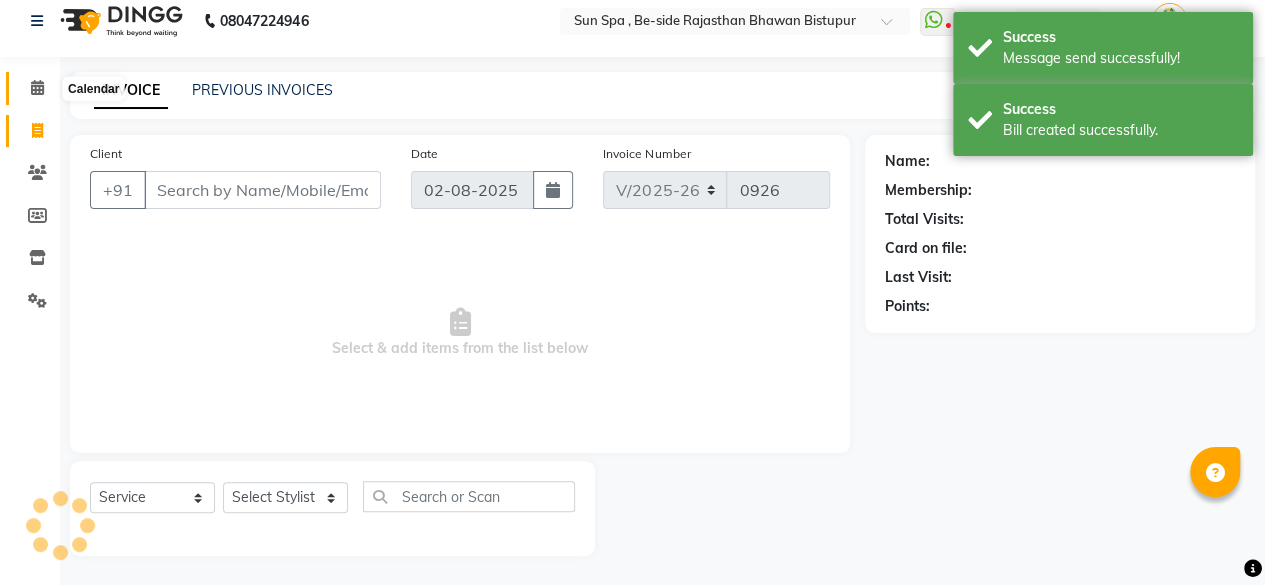 click 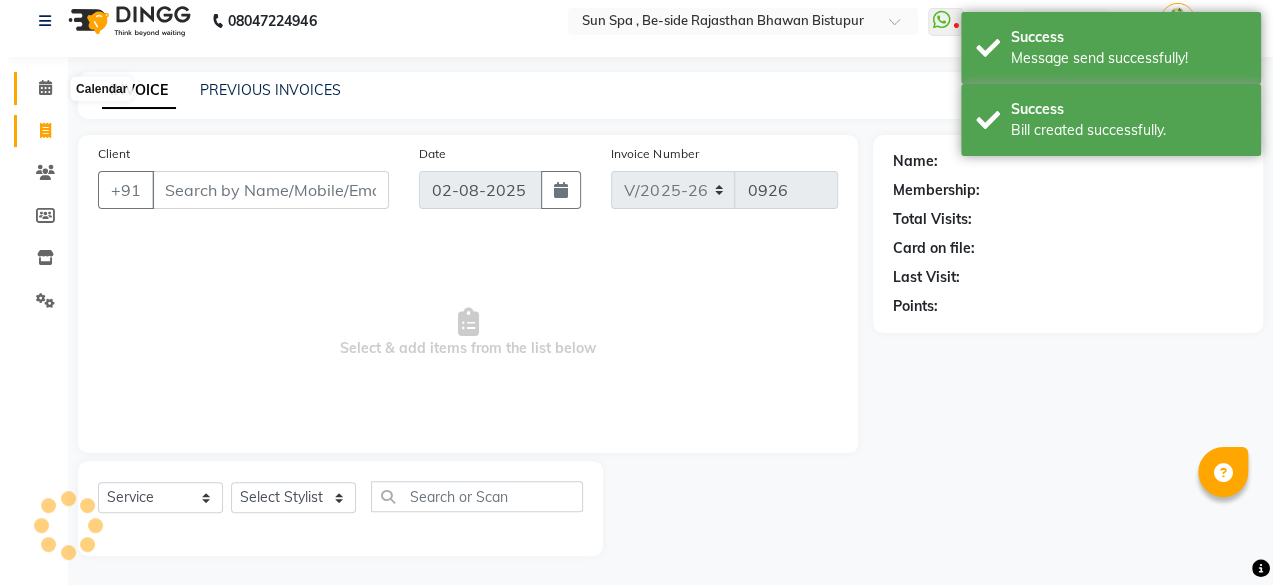 scroll, scrollTop: 0, scrollLeft: 0, axis: both 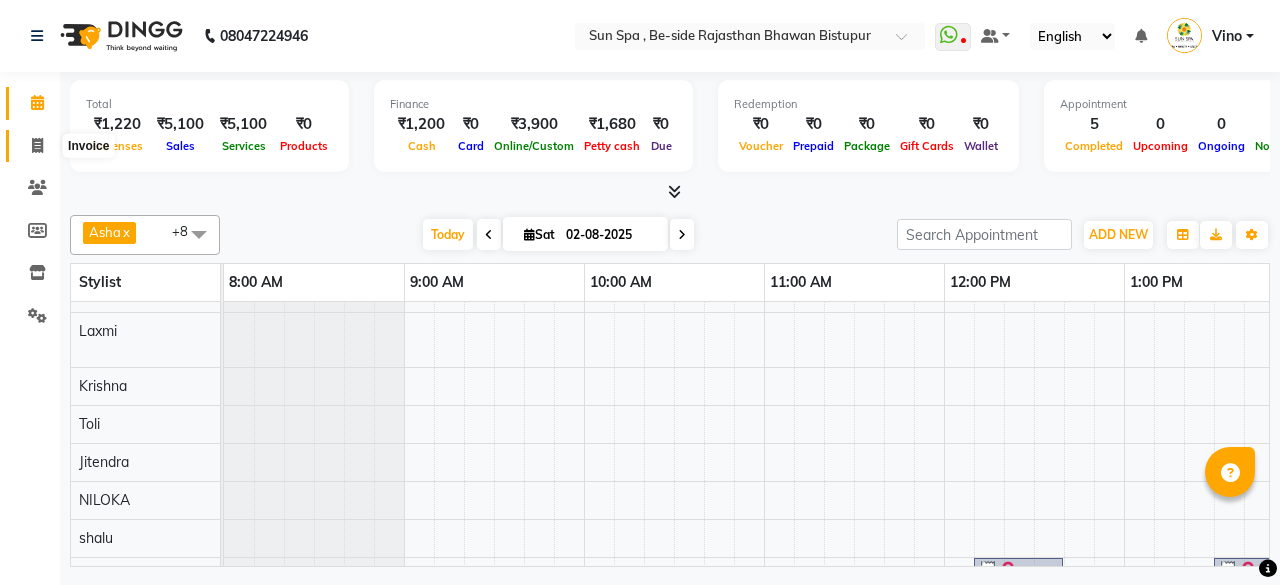 click 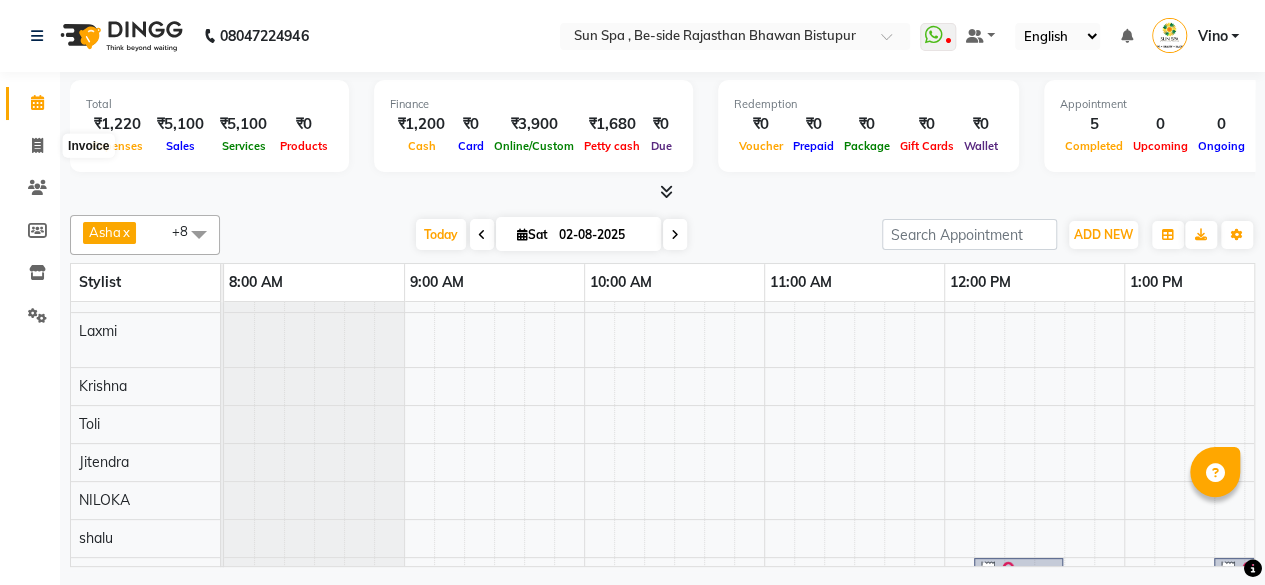 select on "service" 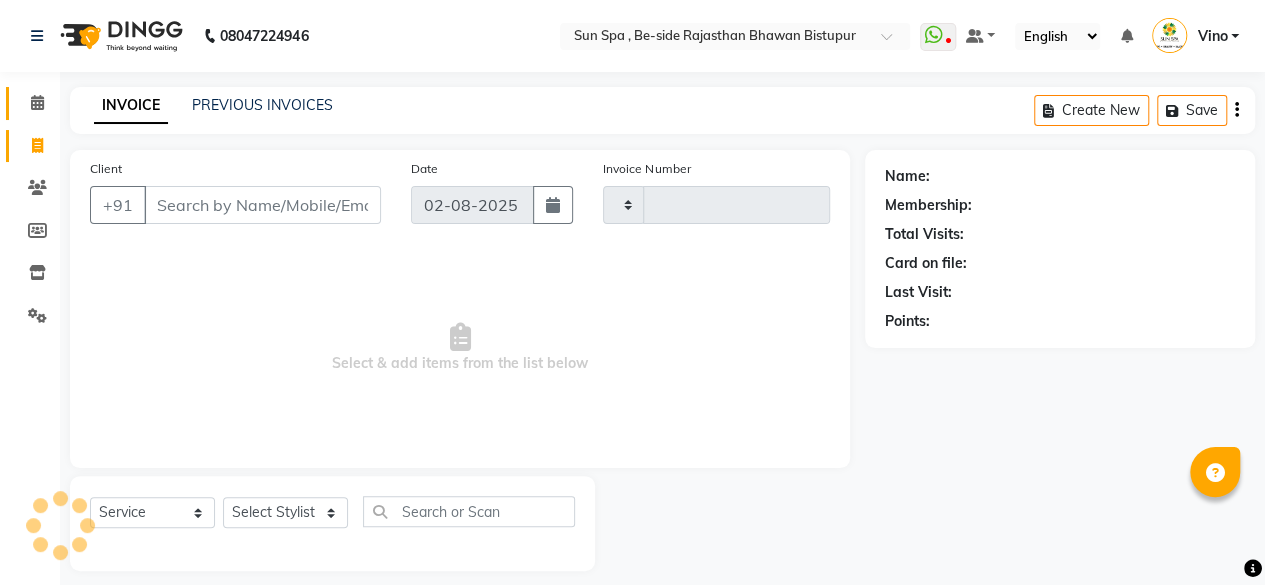 type on "0926" 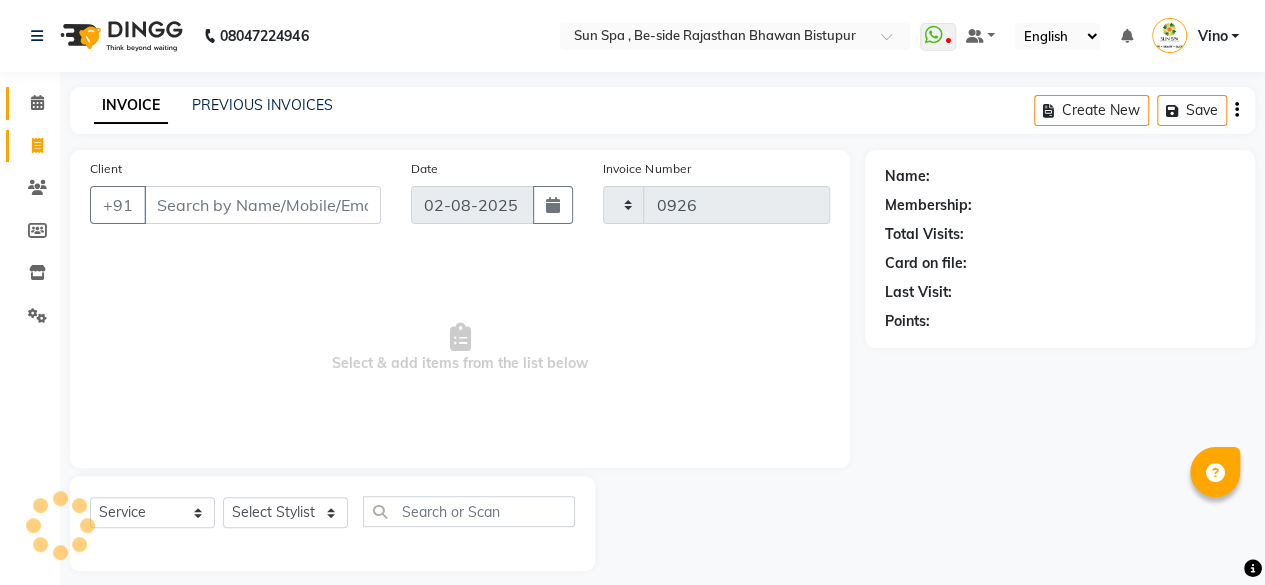 select on "5782" 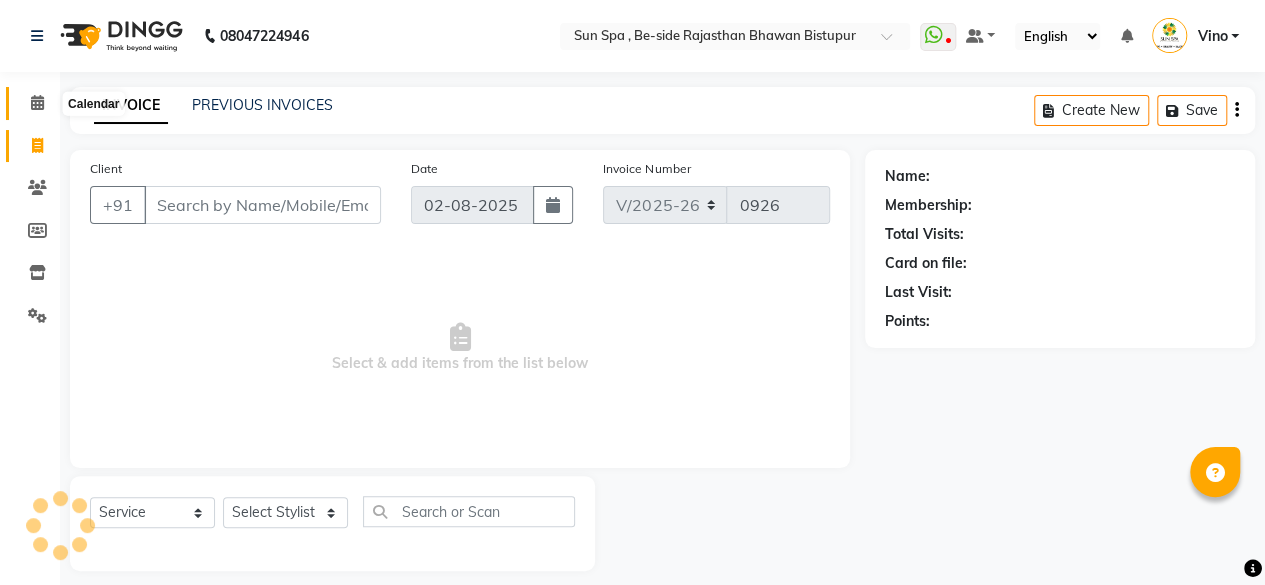 click 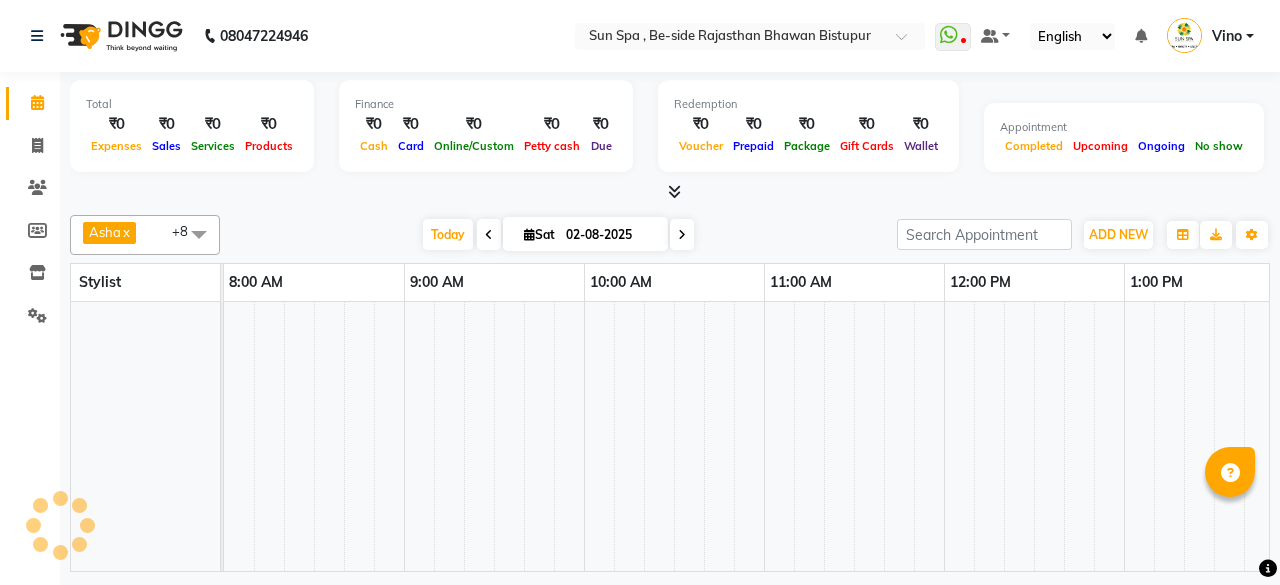 scroll, scrollTop: 0, scrollLeft: 1621, axis: horizontal 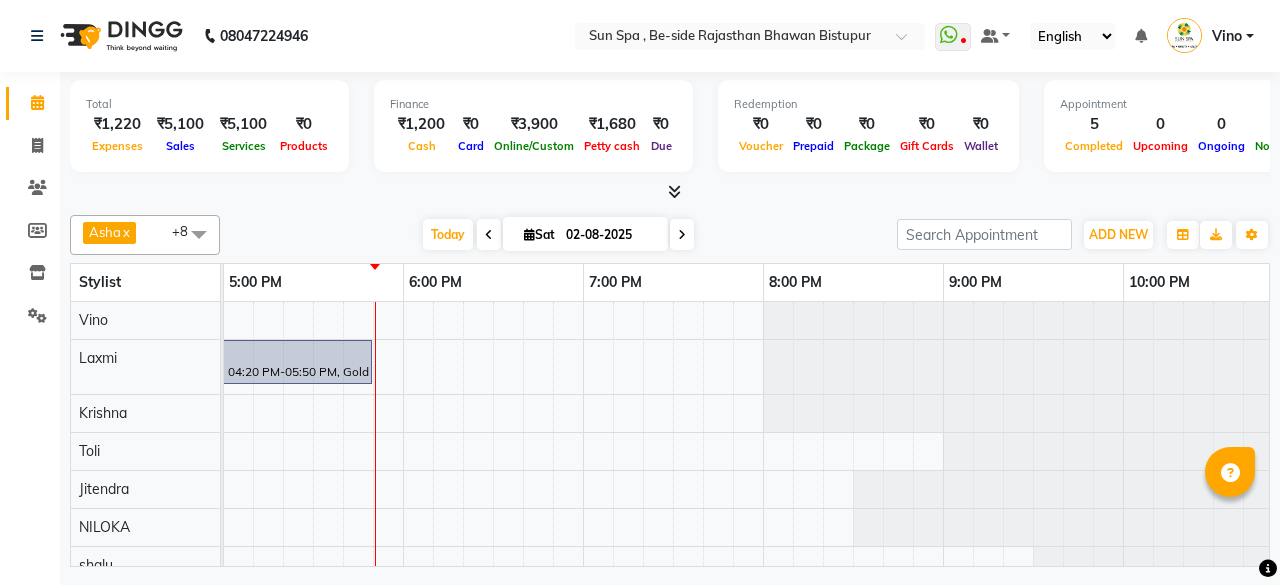 click at bounding box center (674, 191) 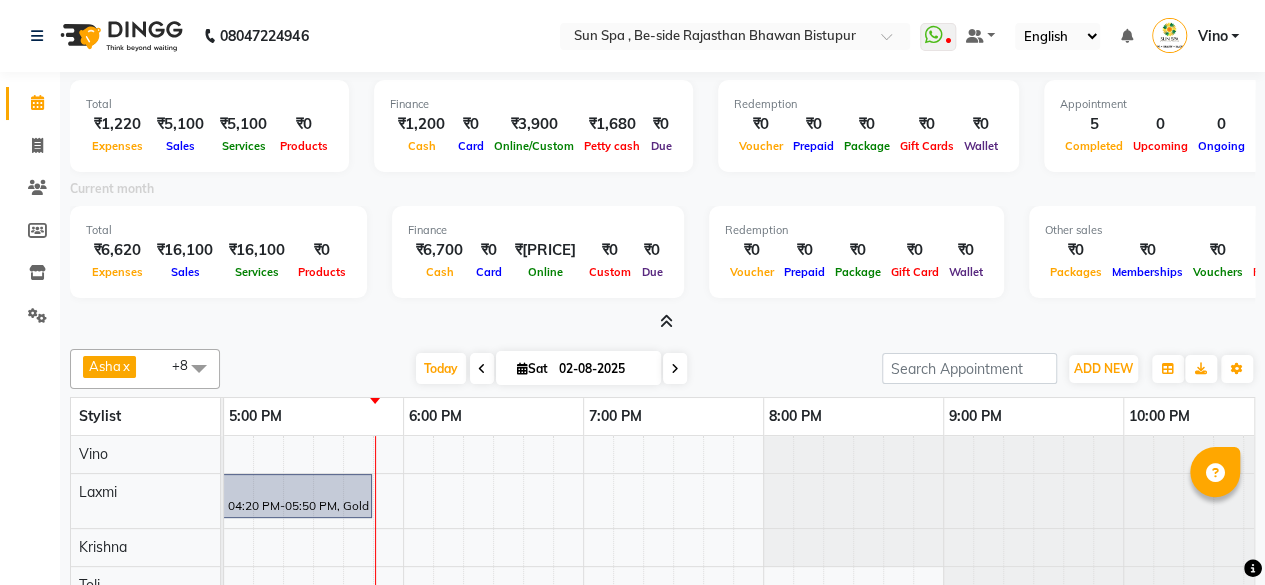 click at bounding box center [666, 321] 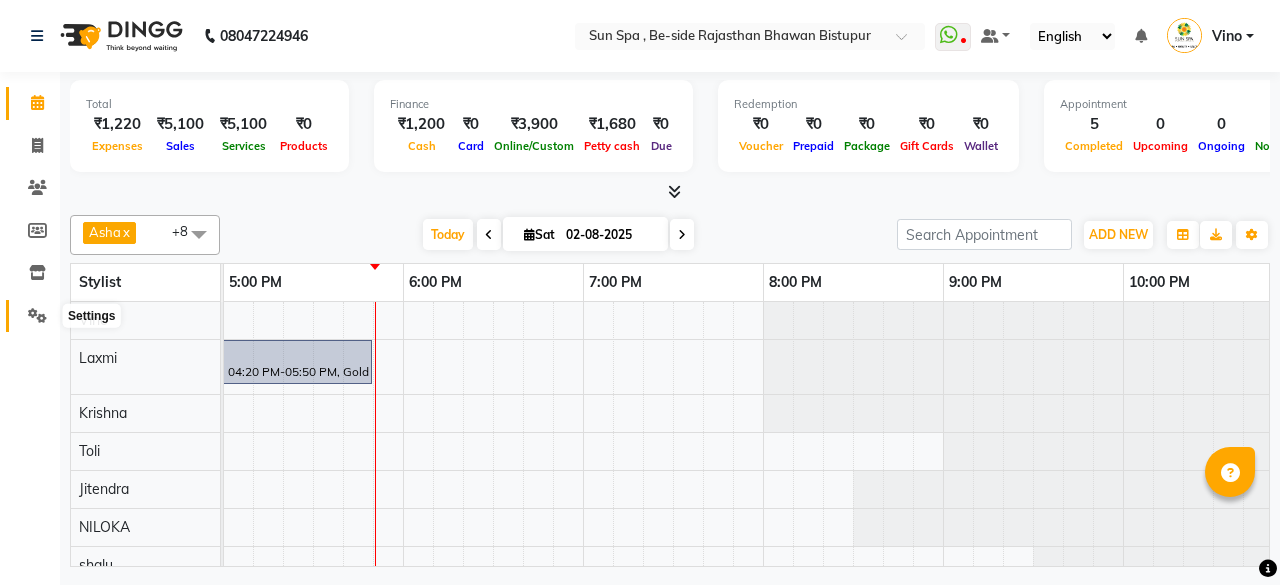 click 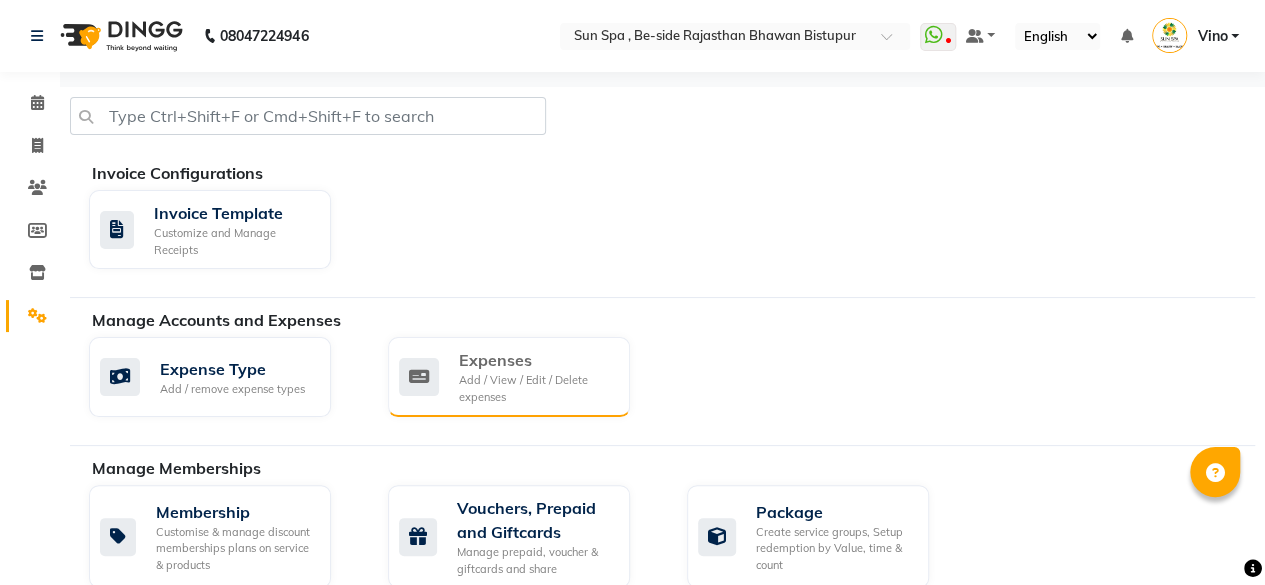click on "Add / View / Edit / Delete expenses" 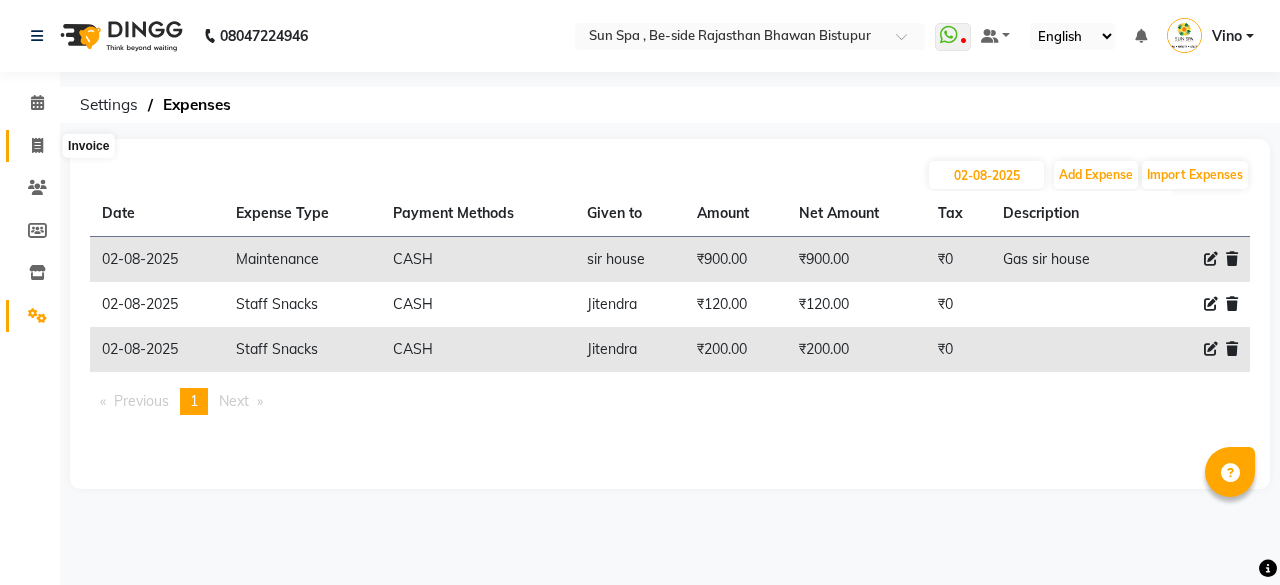 click 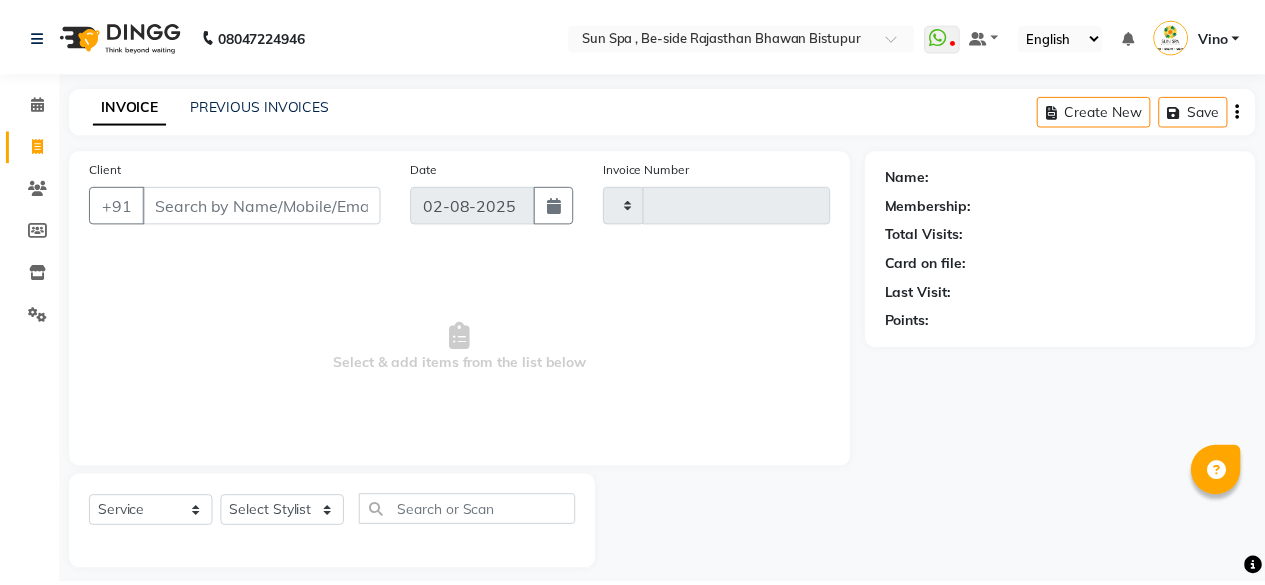 scroll, scrollTop: 15, scrollLeft: 0, axis: vertical 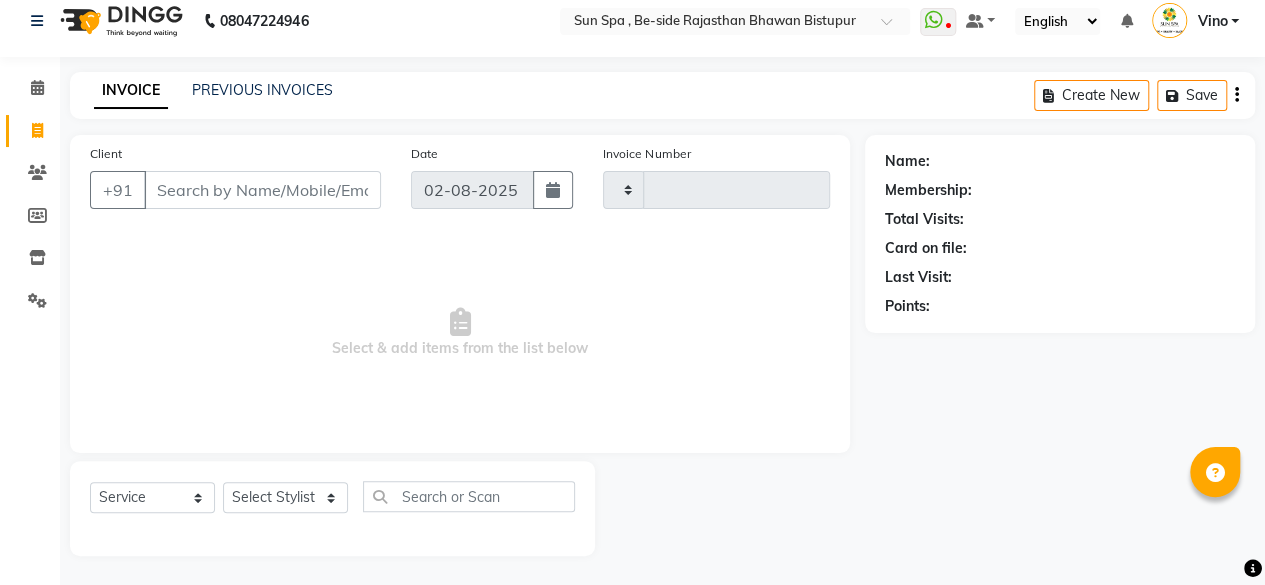 type on "0926" 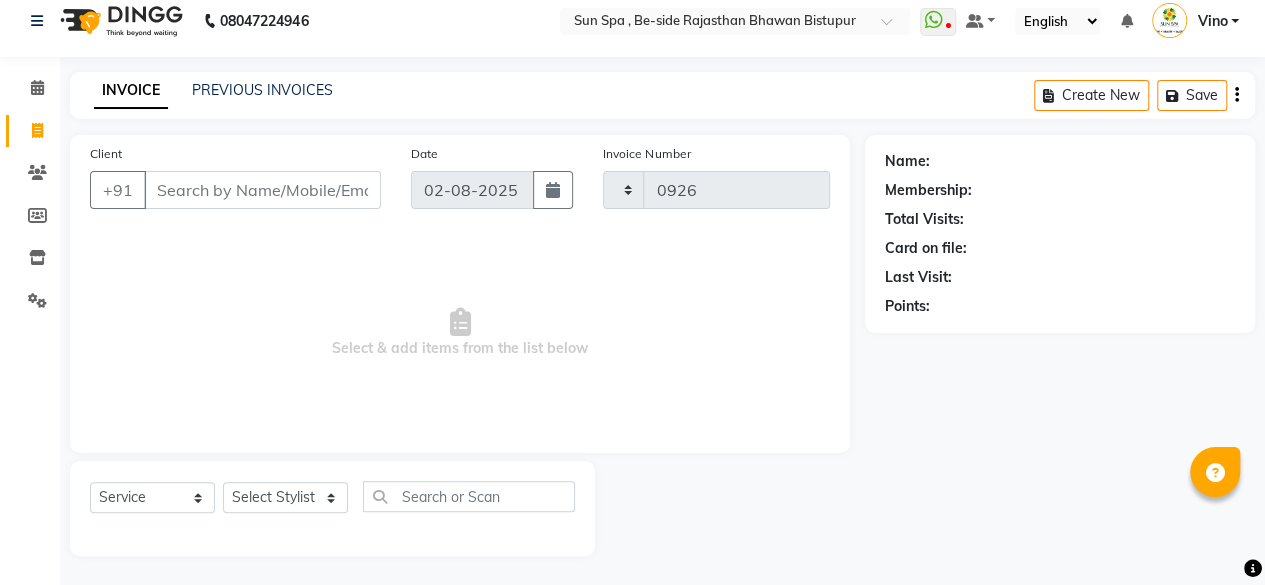 select on "5782" 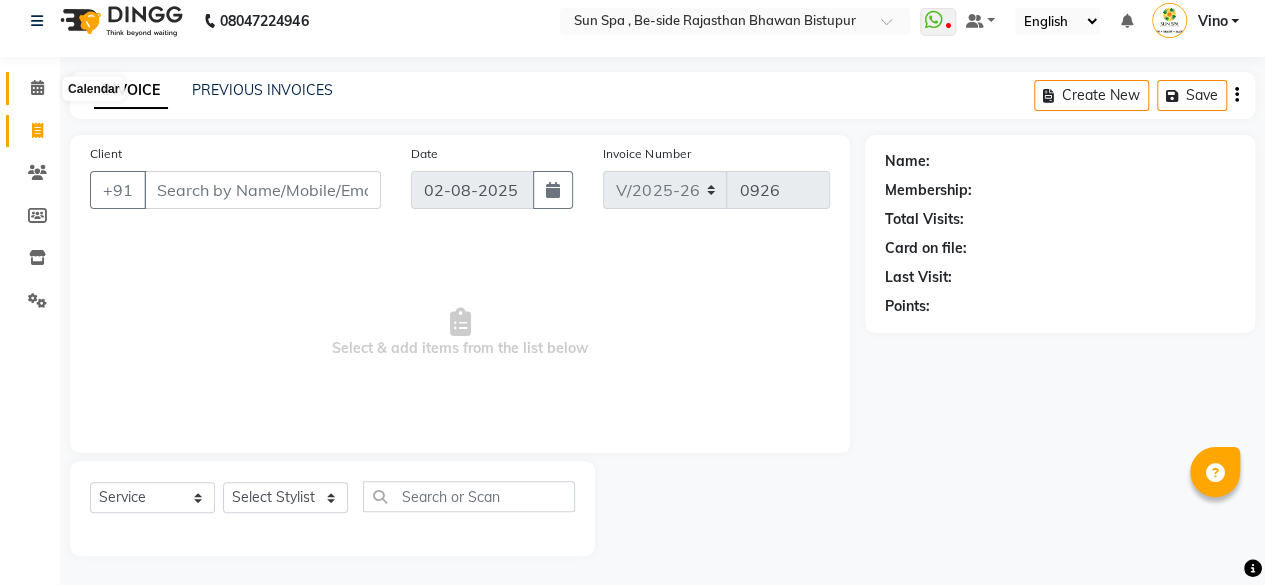 click 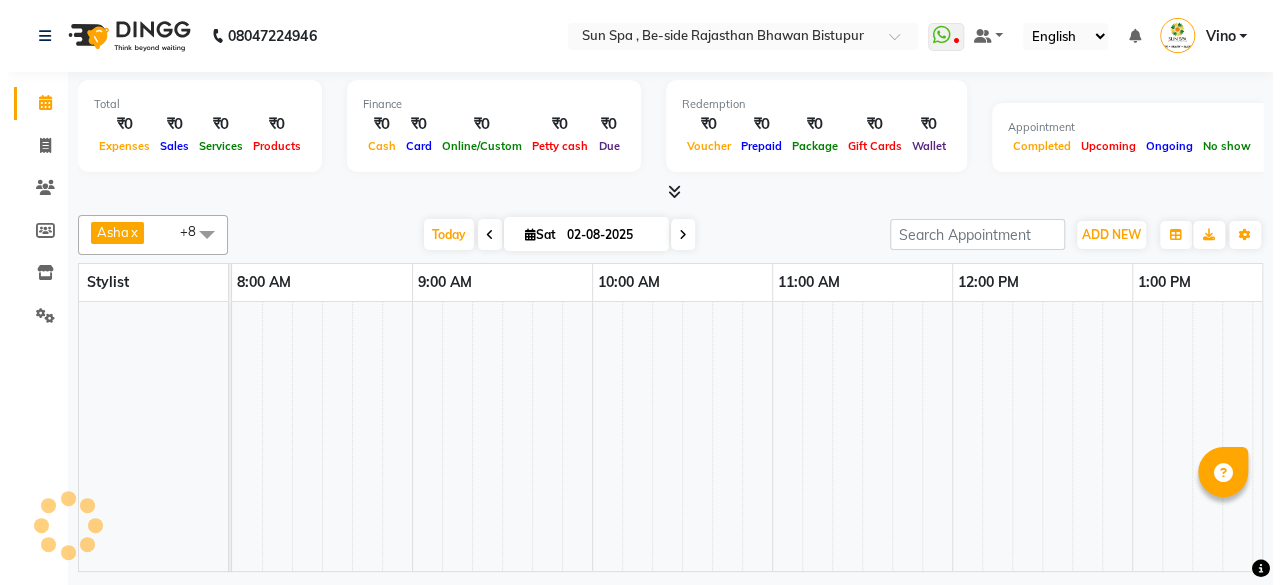 scroll, scrollTop: 0, scrollLeft: 0, axis: both 